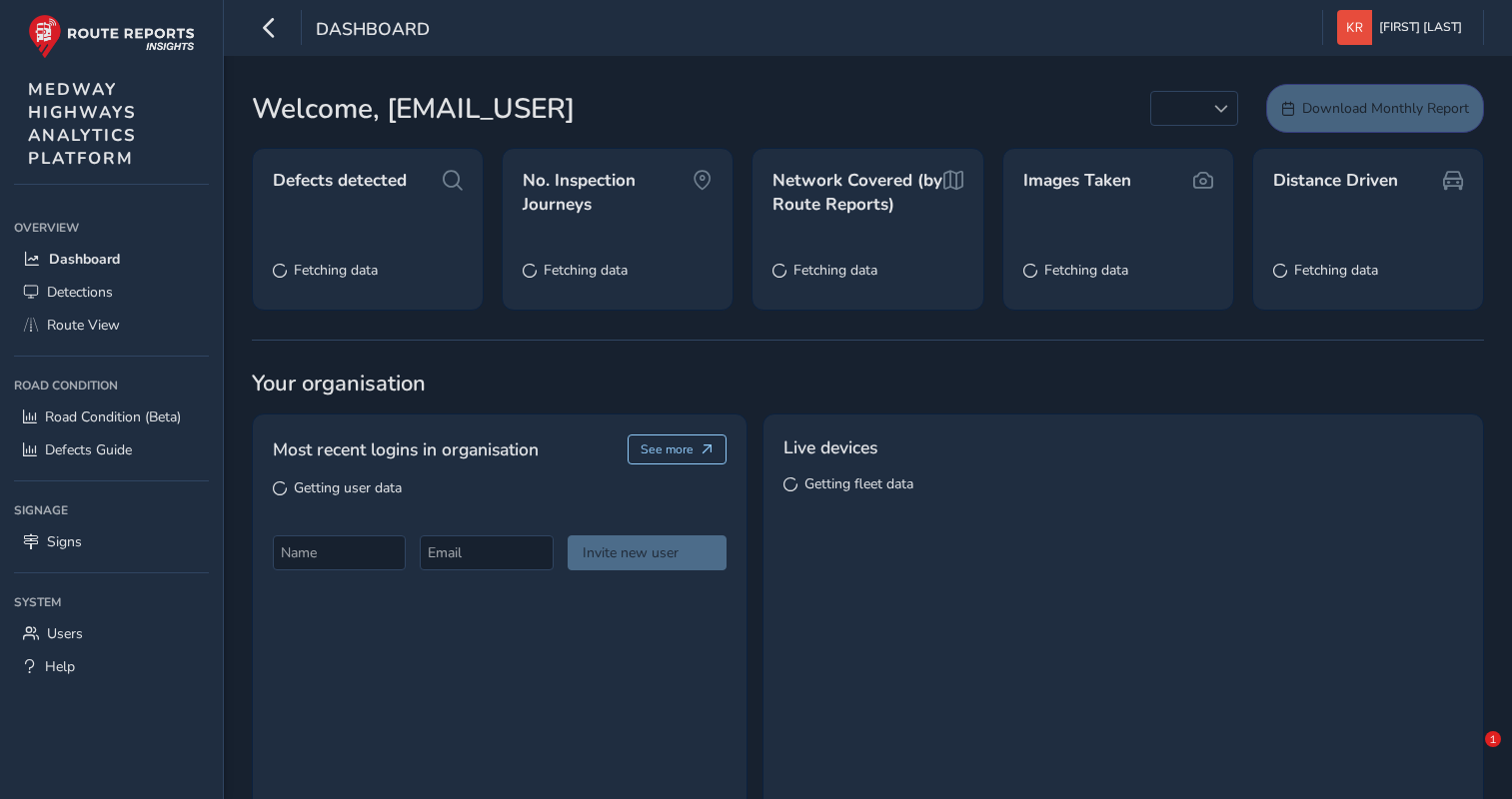 scroll, scrollTop: 0, scrollLeft: 0, axis: both 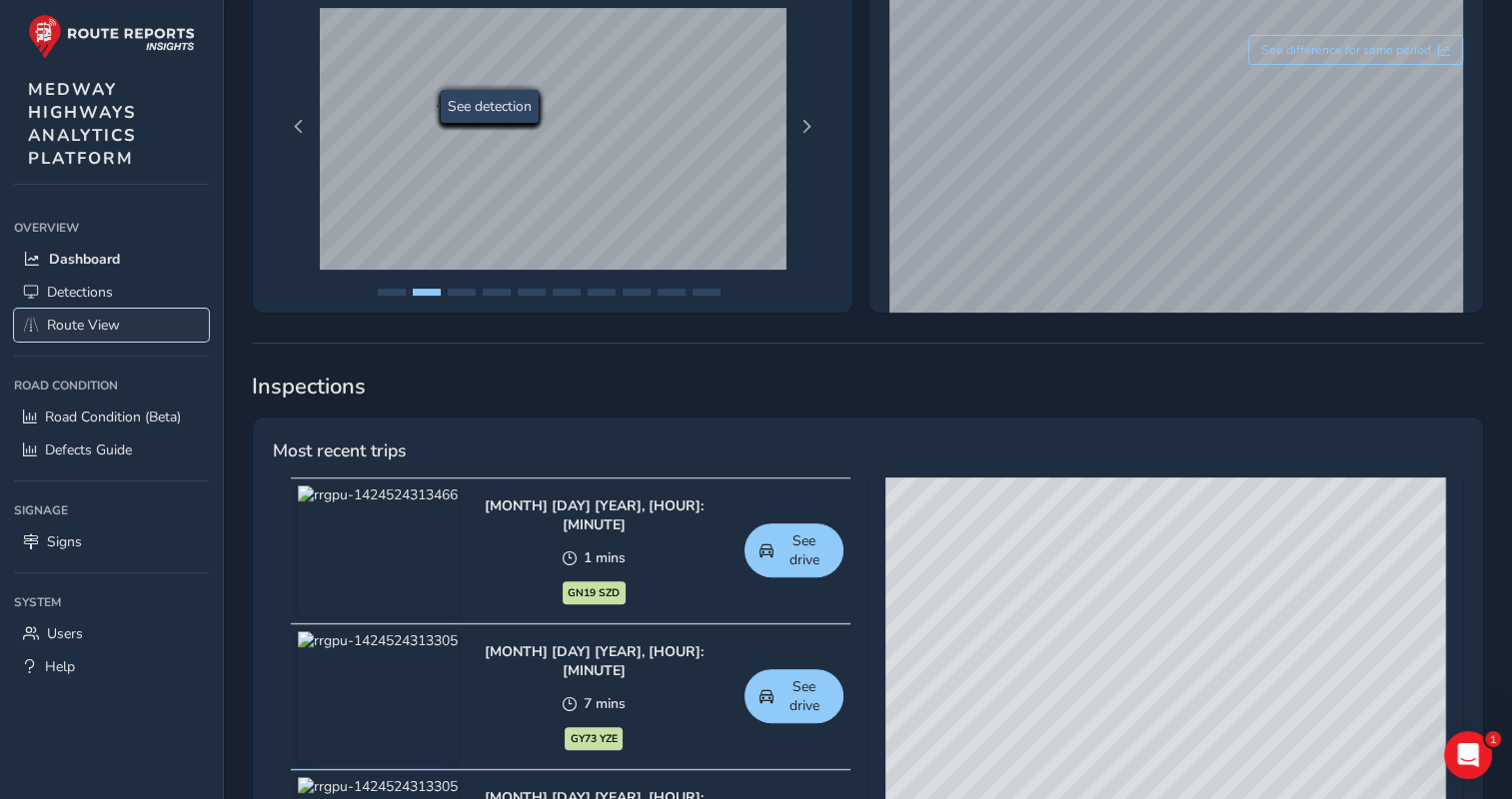 click on "Route View" at bounding box center [83, 325] 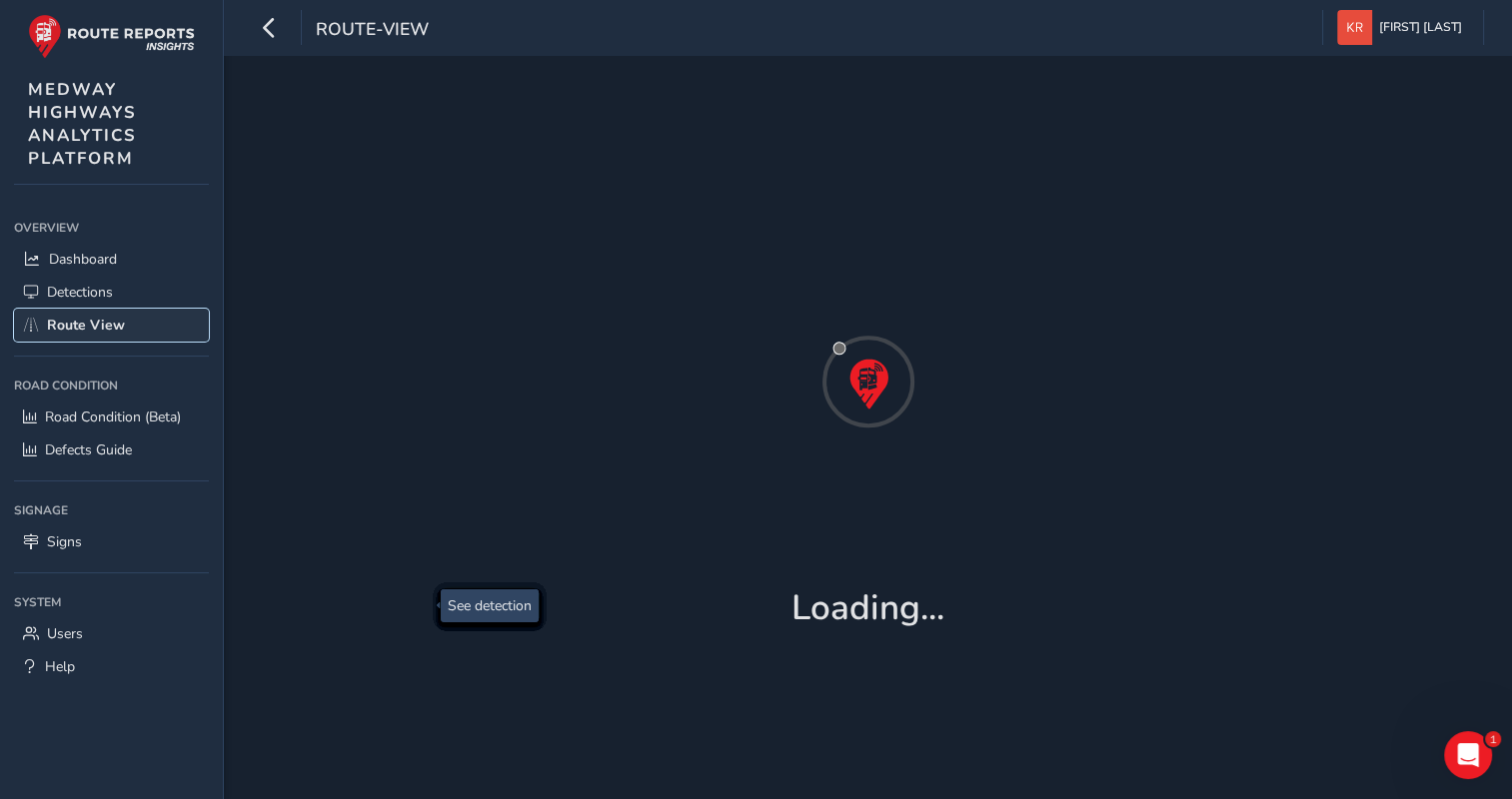 scroll, scrollTop: 0, scrollLeft: 0, axis: both 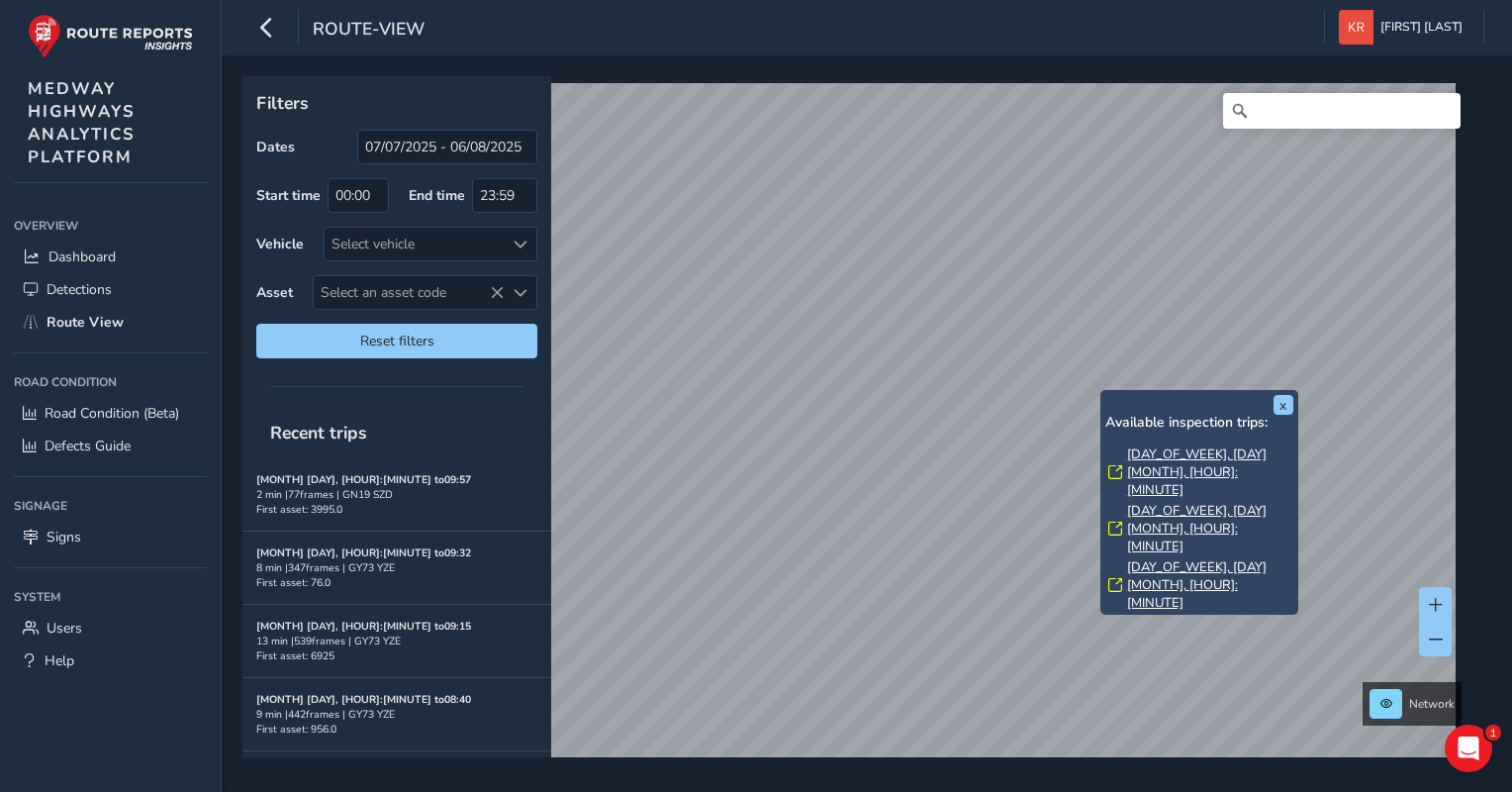 click on "[DAY_OF_WEEK], [DAY] [MONTH], [HOUR]:[MINUTE]" at bounding box center [1210, 472] 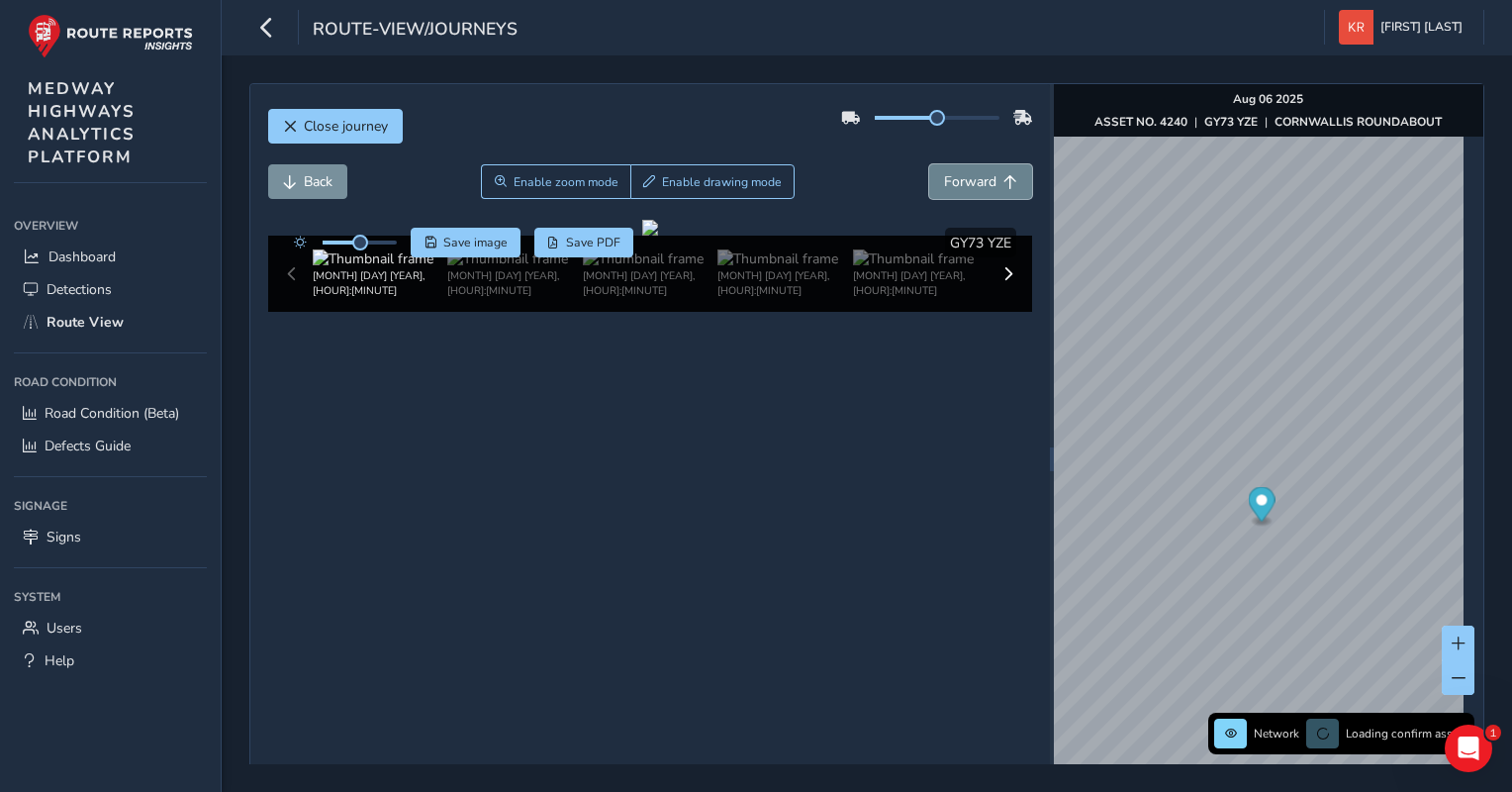 click on "Forward" at bounding box center [981, 181] 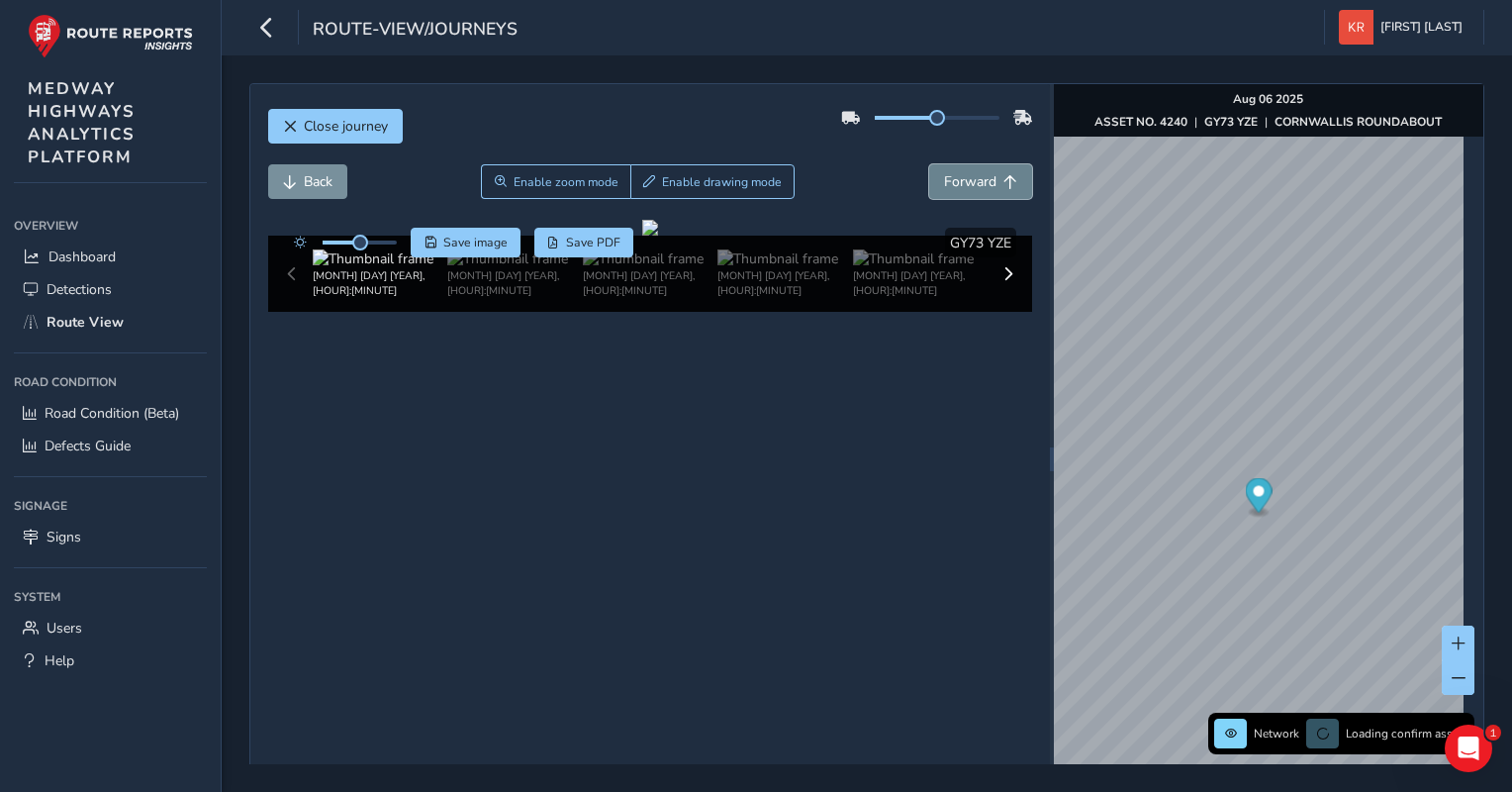 click on "Forward" at bounding box center [981, 181] 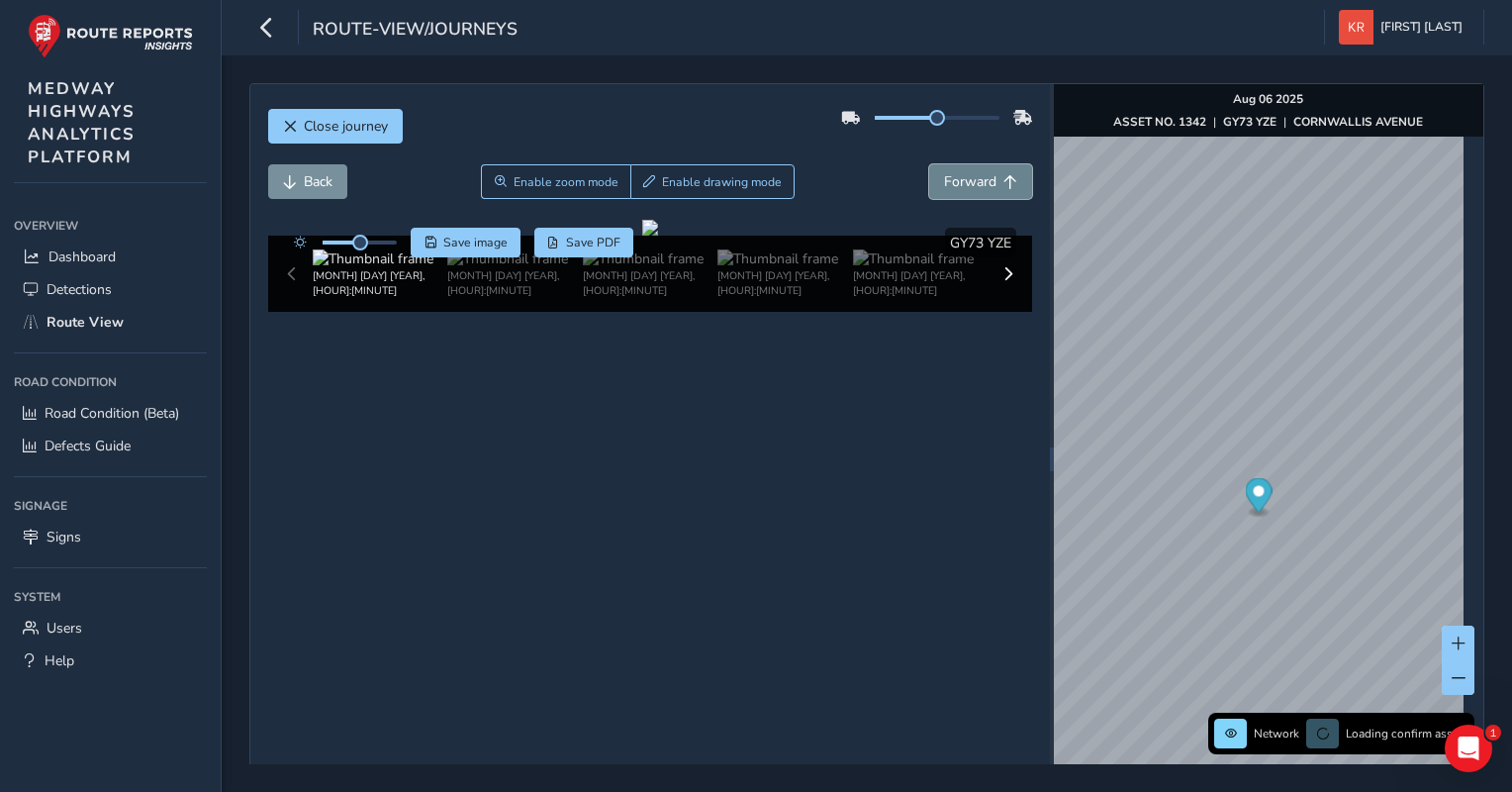 click on "Forward" at bounding box center (981, 181) 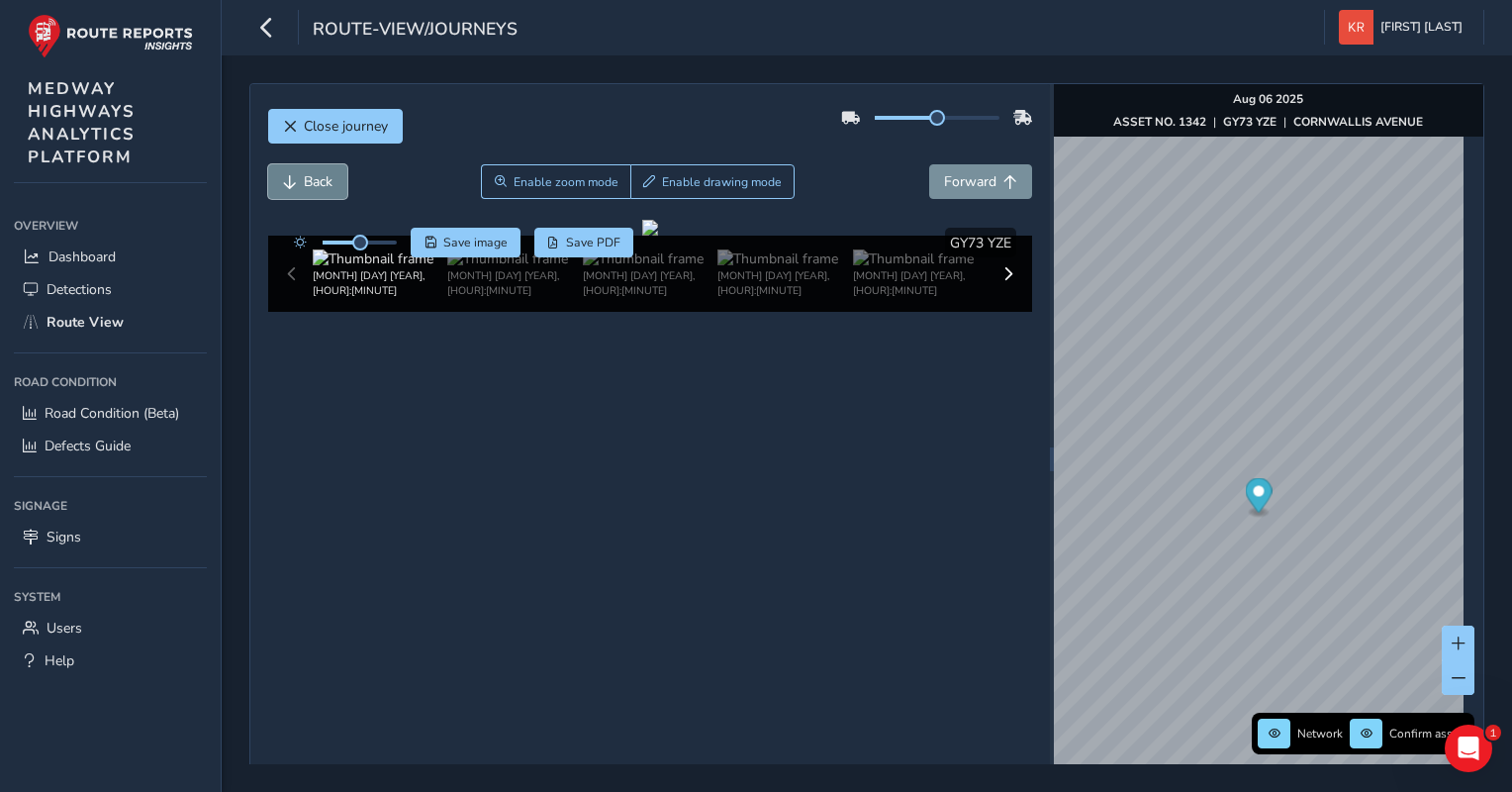 click on "Back" at bounding box center [318, 181] 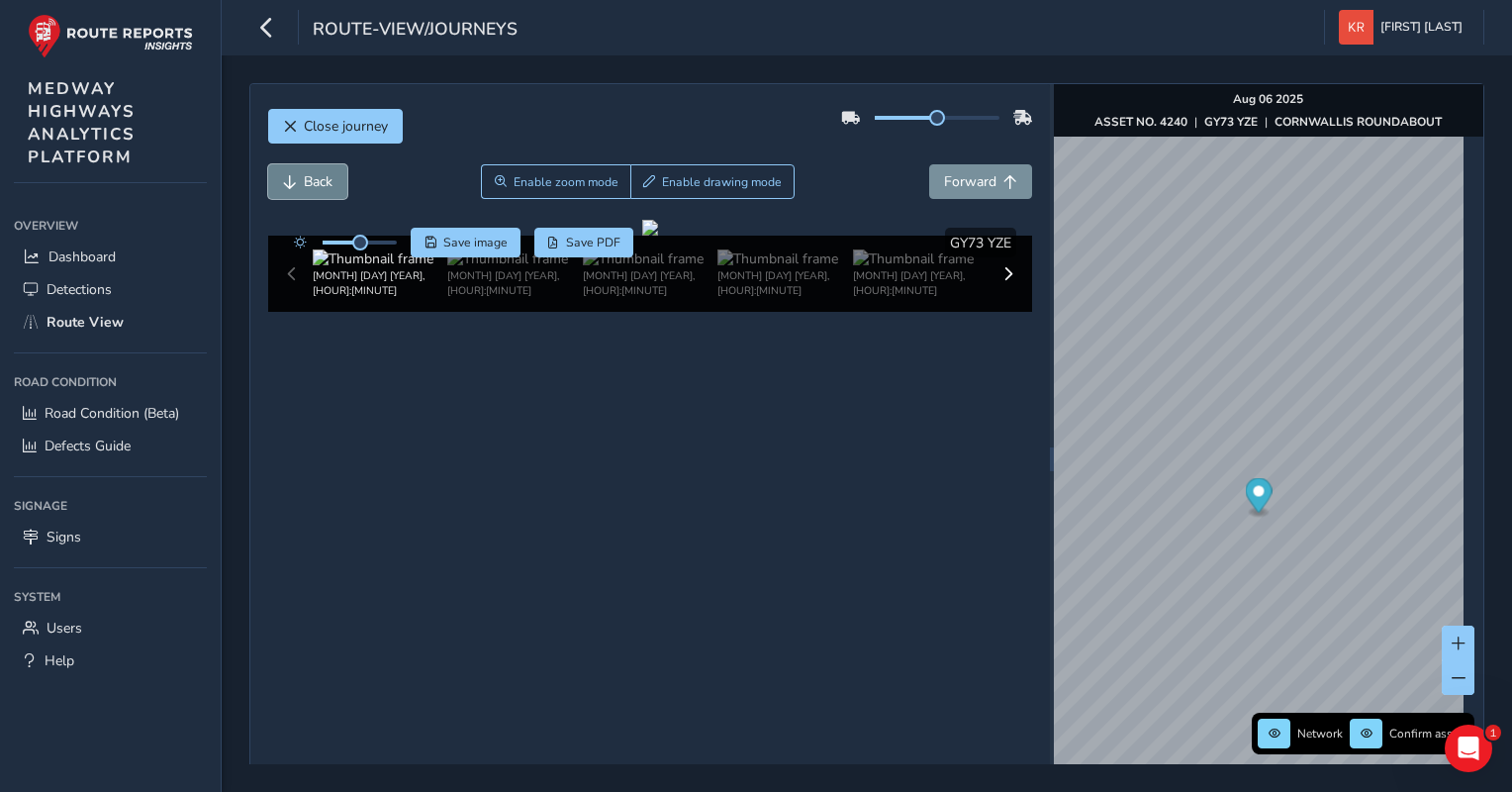 click on "Back" at bounding box center (318, 181) 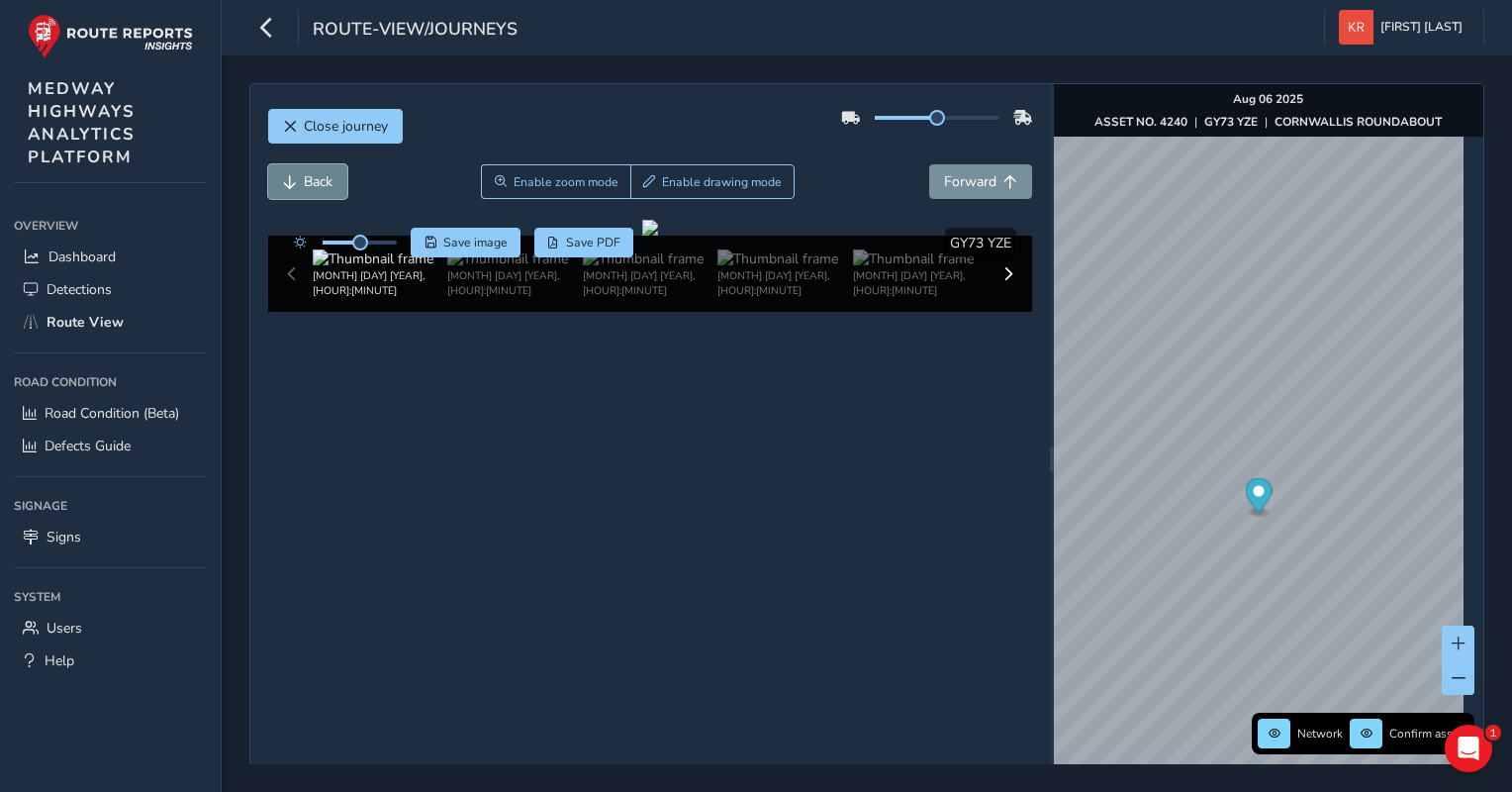 click on "Back" at bounding box center (318, 181) 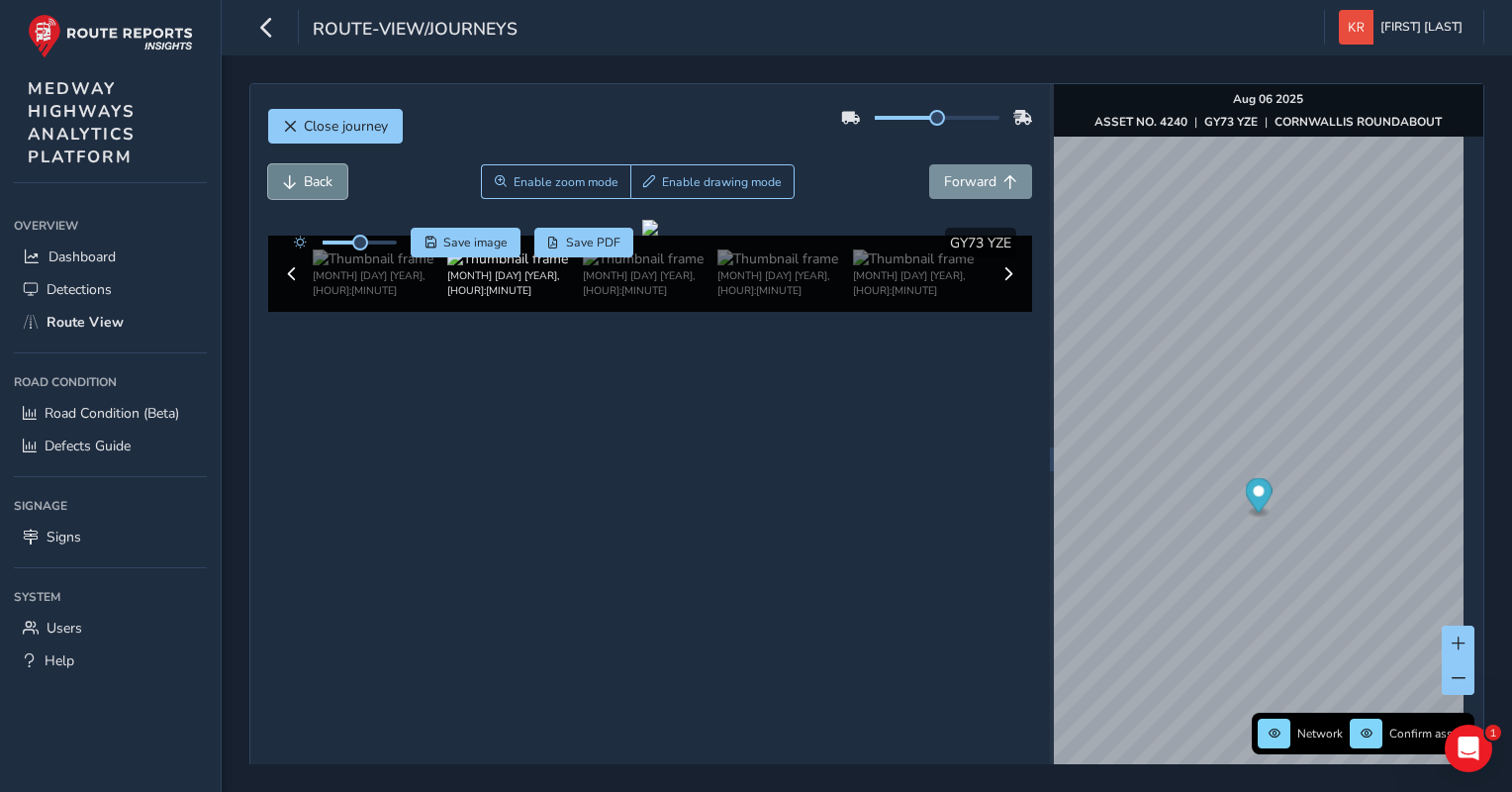 click on "Back" at bounding box center (318, 181) 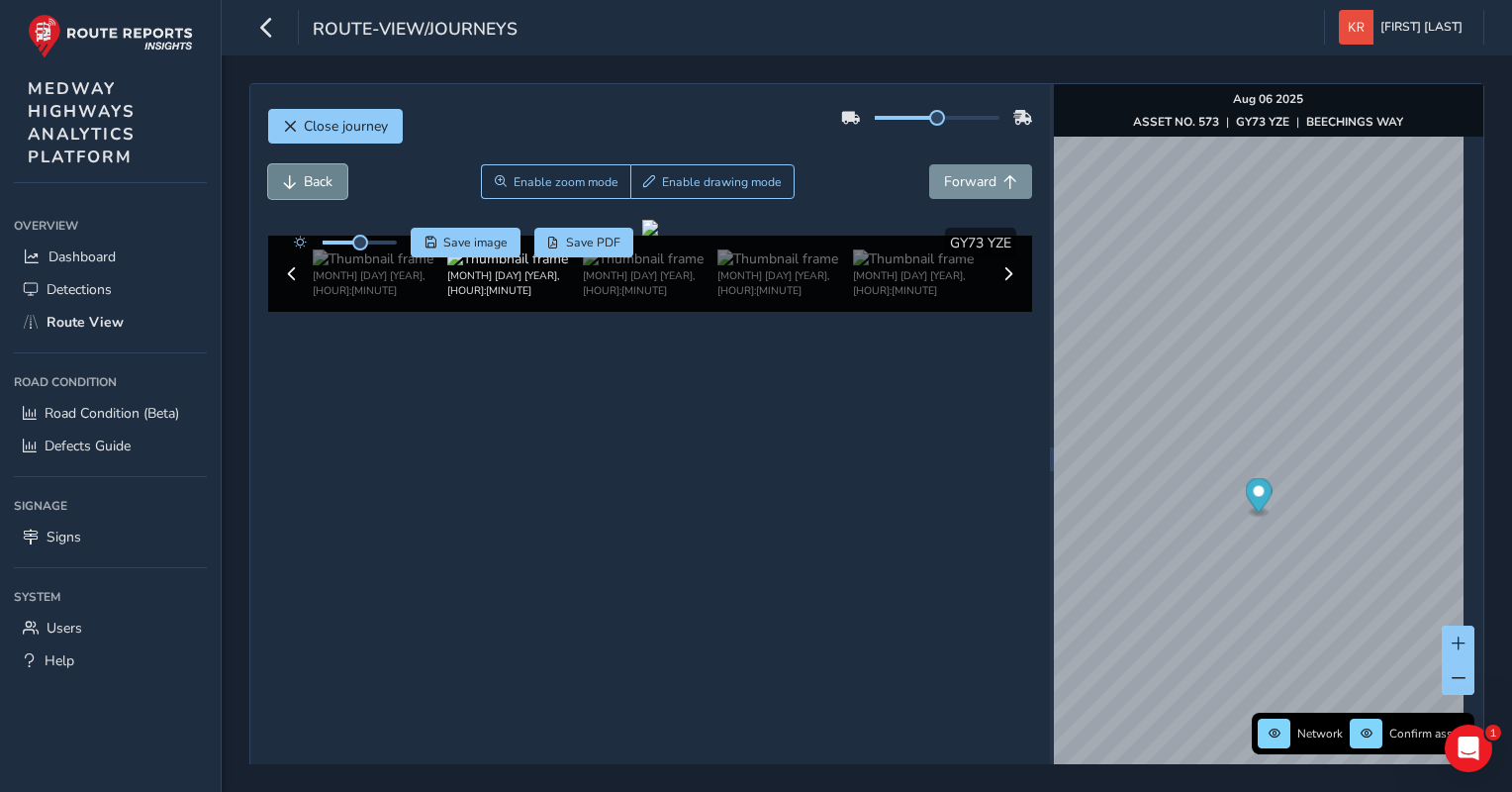 click on "Back" at bounding box center (318, 181) 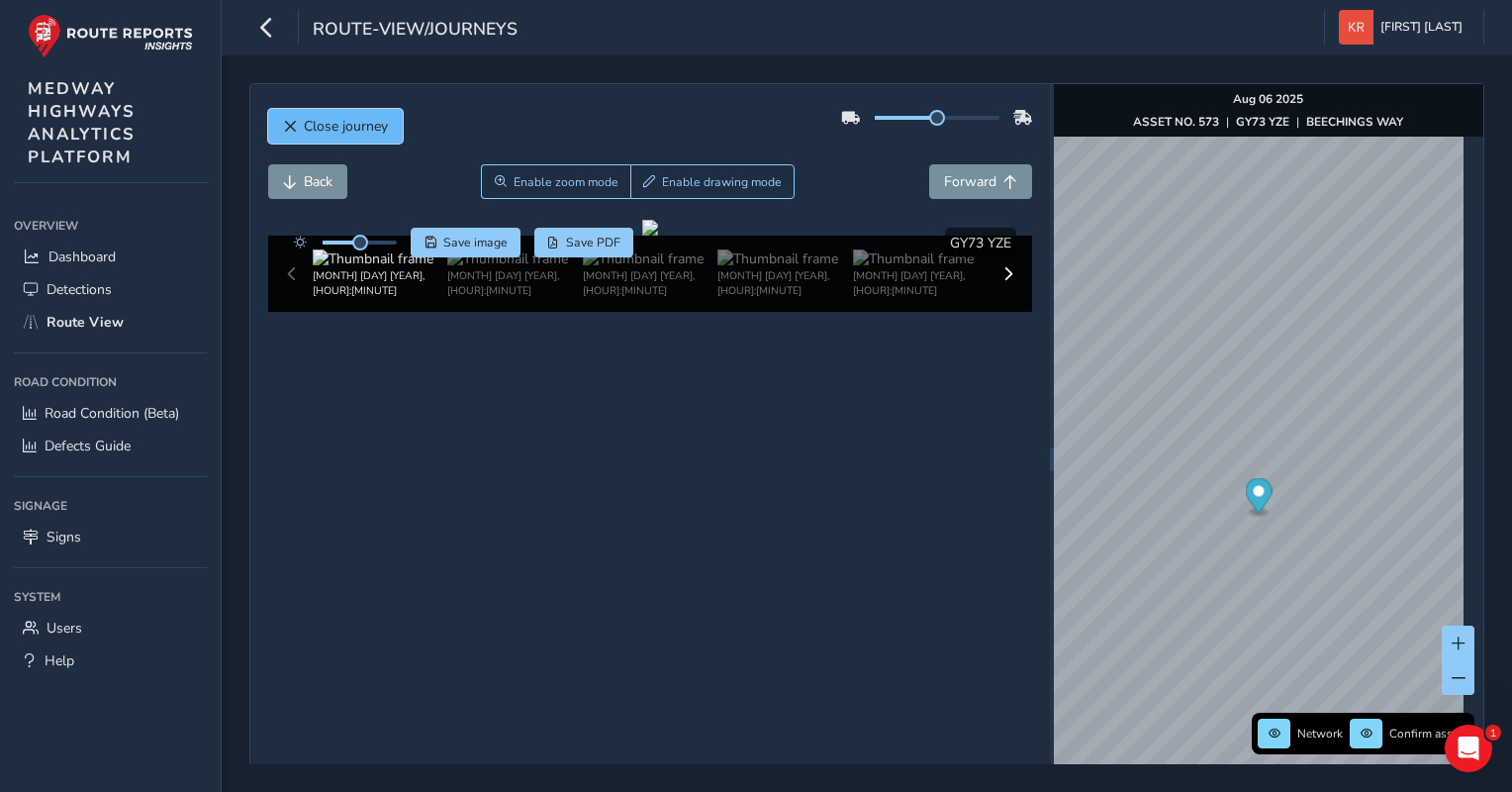 click on "Close journey" at bounding box center (345, 126) 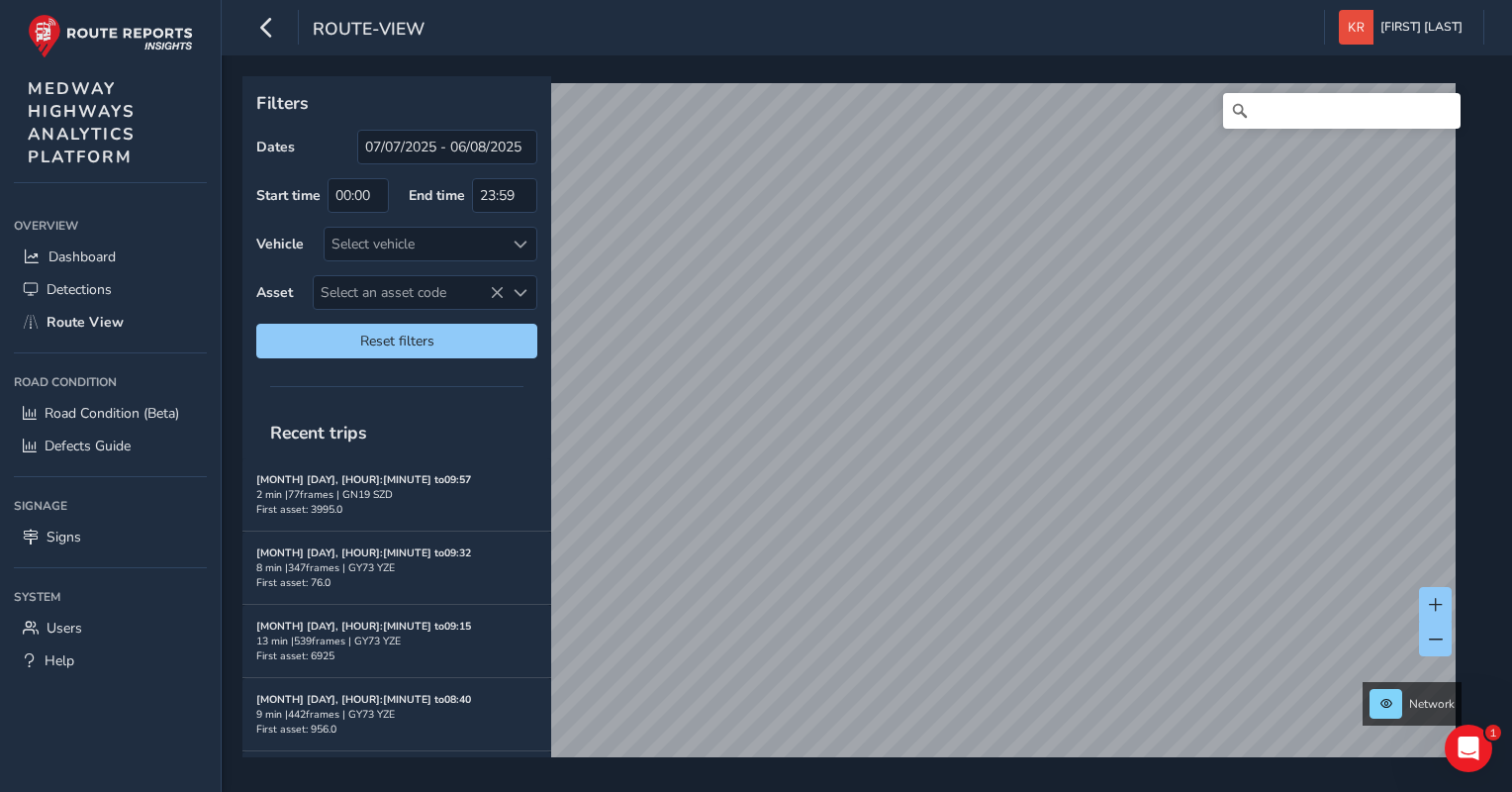 click on "route-view [FIRST] [LAST] Colour Scheme: Dark Dim Light Logout Filters Dates [MM]/[DD]/[YYYY] - [MM]/[DD]/[YYYY] Start time 00:00 End time 23:59 Vehicle Select vehicle Asset Select an asset code Select an asset code Reset filters Recent trips [MONTH] [DAY], [HOUR]:[MINUTE]   to  [HOUR]:[MINUTE] 2   min |  77  frames    | GN19 SZD First asset: 3995.0 [MONTH] [DAY], [HOUR]:[MINUTE]   to  [HOUR]:[MINUTE] 8   min |  347  frames    | GY73 YZE First asset: 76.0 [MONTH] [DAY], [HOUR]:[MINUTE]   to  [HOUR]:[MINUTE] 13   min |  539  frames    | GY73 YZE First asset: 6925 [MONTH] [DAY], [HOUR]:[MINUTE]   to  [HOUR]:[MINUTE] 9   min |  442  frames    | GY73 YZE First asset: 956.0 [MONTH] [DAY], [HOUR]:[MINUTE]   to  [HOUR]:[MINUTE] 10   min |  588  frames    | GY73 LBO First asset: 8249.0 [MONTH] [DAY], [HOUR]:[MINUTE]   to  [HOUR]:[MINUTE] 11   min |  411  frames    | GY73 LBO First asset: 9095.0 [MONTH] [DAY], [HOUR]:[MINUTE]   to  [HOUR]:[MINUTE] 3   min |  95  frames    | GY73 FBK First asset: 653.0 [MONTH] [DAY], [HOUR]:[MINUTE]   to  [HOUR]:[MINUTE] 28   min |  1682  frames    | GY73 LBO First asset: 9560.0 [MONTH] [DAY], [HOUR]:[MINUTE]   to  [HOUR]:[MINUTE] 11   min |  505  frames    | GY73 FBK First asset: 8239.0       Network © Mapbox   © OpenStreetMap" at bounding box center [756, 396] 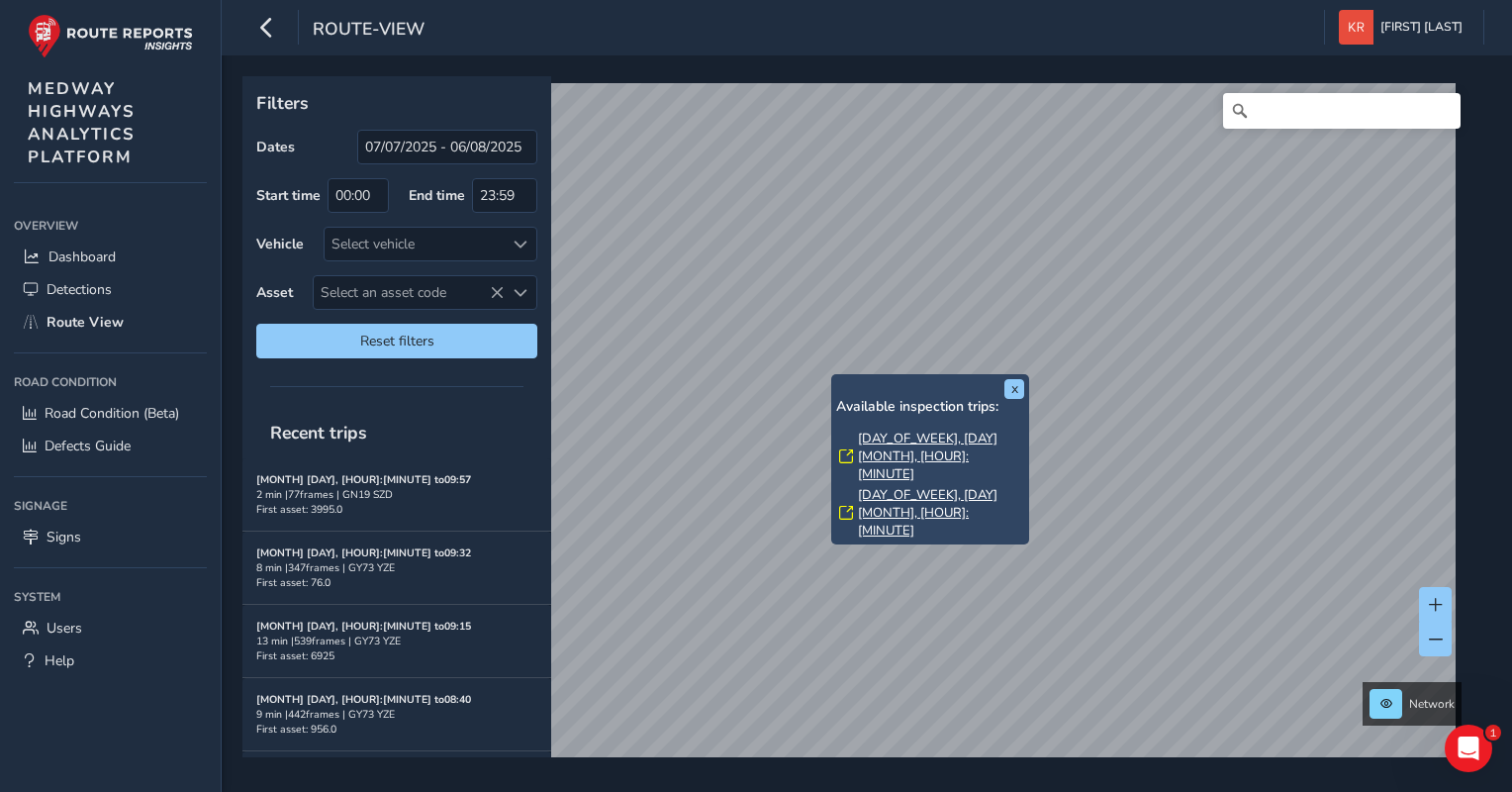 click on "x Available inspection trips: [DAY_OF_WEEK], [DAY] [MONTH], [HOUR]:[MINUTE] [DAY_OF_WEEK], [DAY] [MONTH], [HOUR]:[MINUTE]" at bounding box center (930, 459) 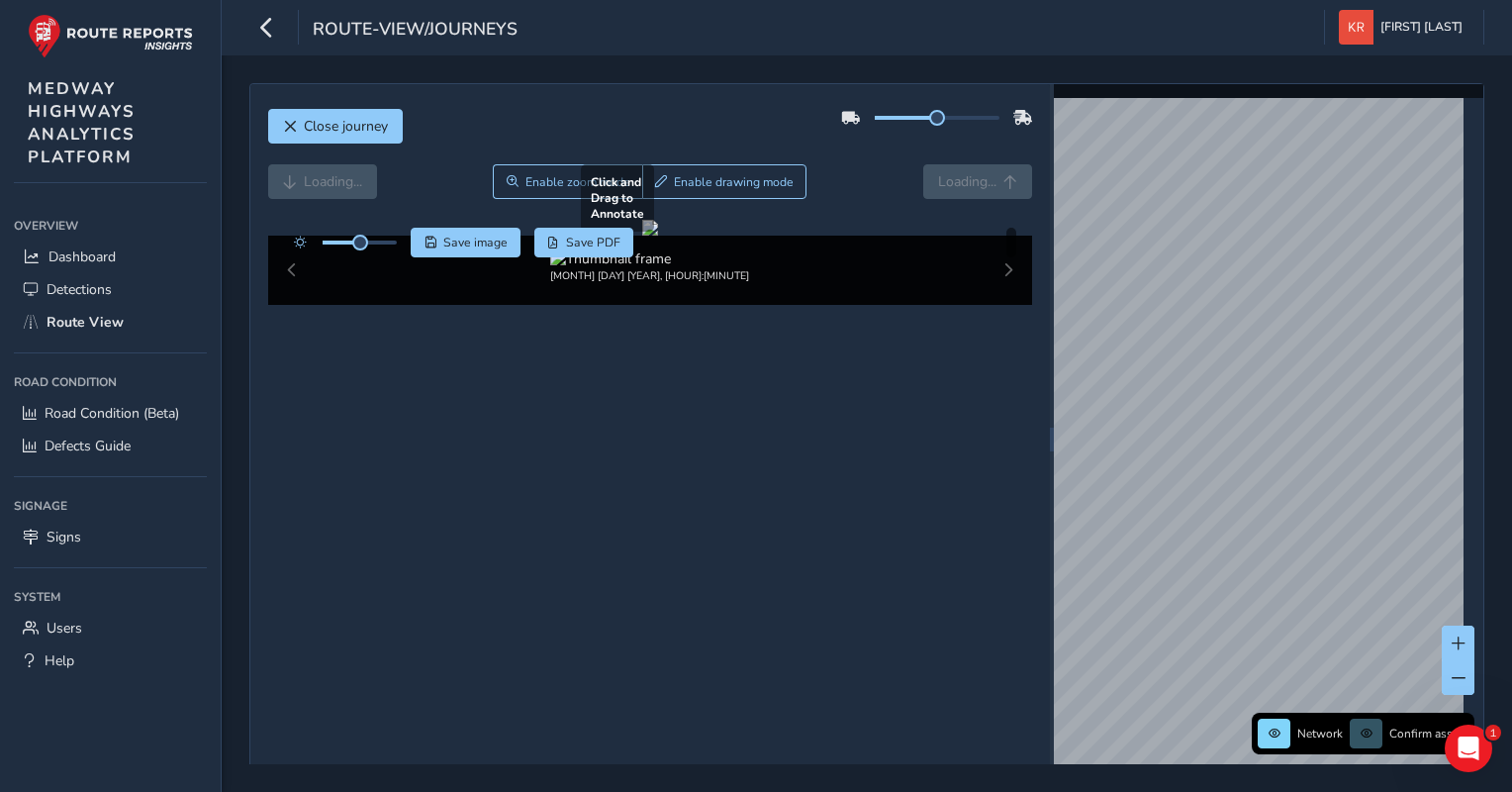 drag, startPoint x: 809, startPoint y: 440, endPoint x: 649, endPoint y: 415, distance: 161.94135 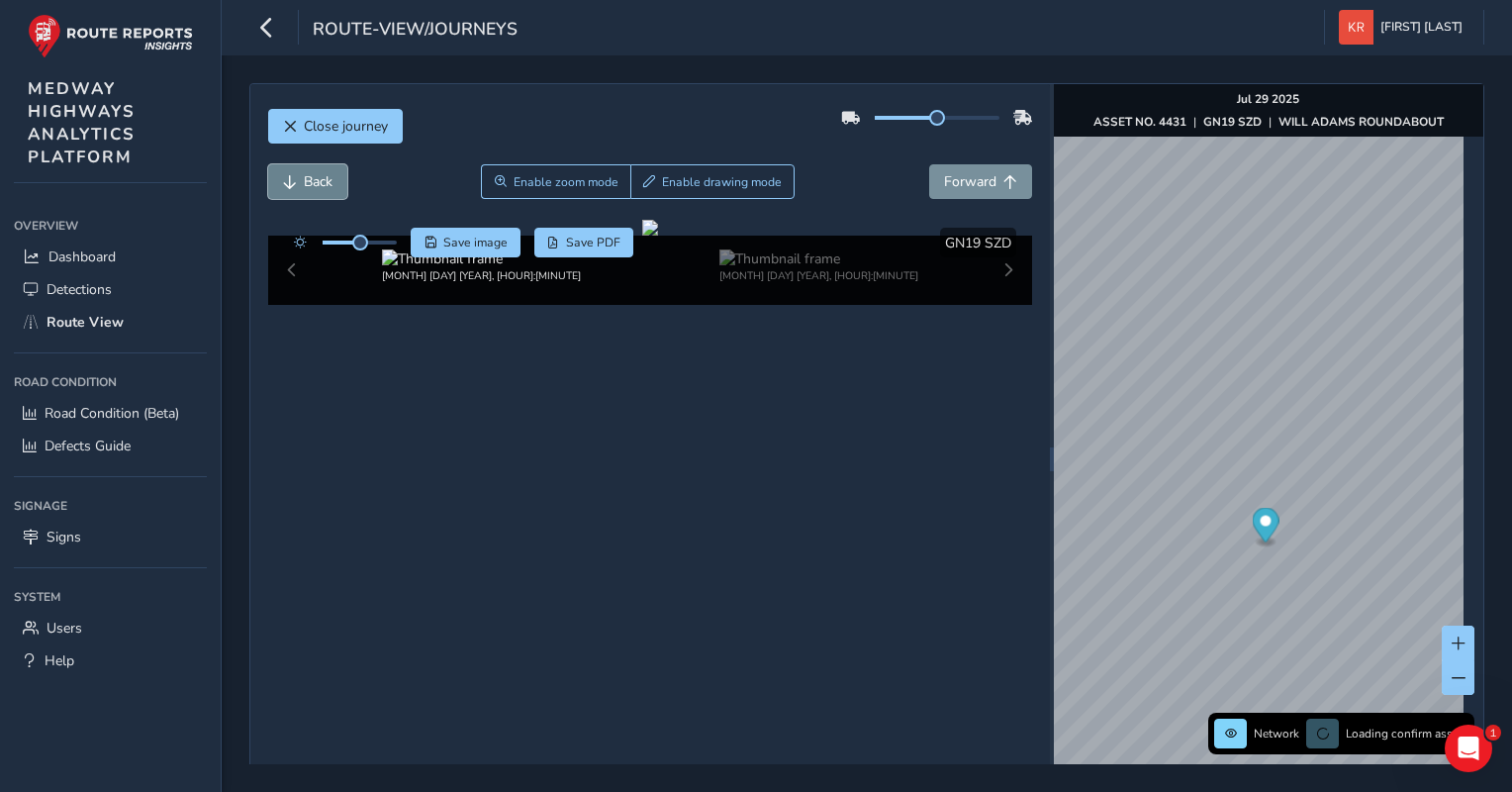 click on "Back" at bounding box center [318, 181] 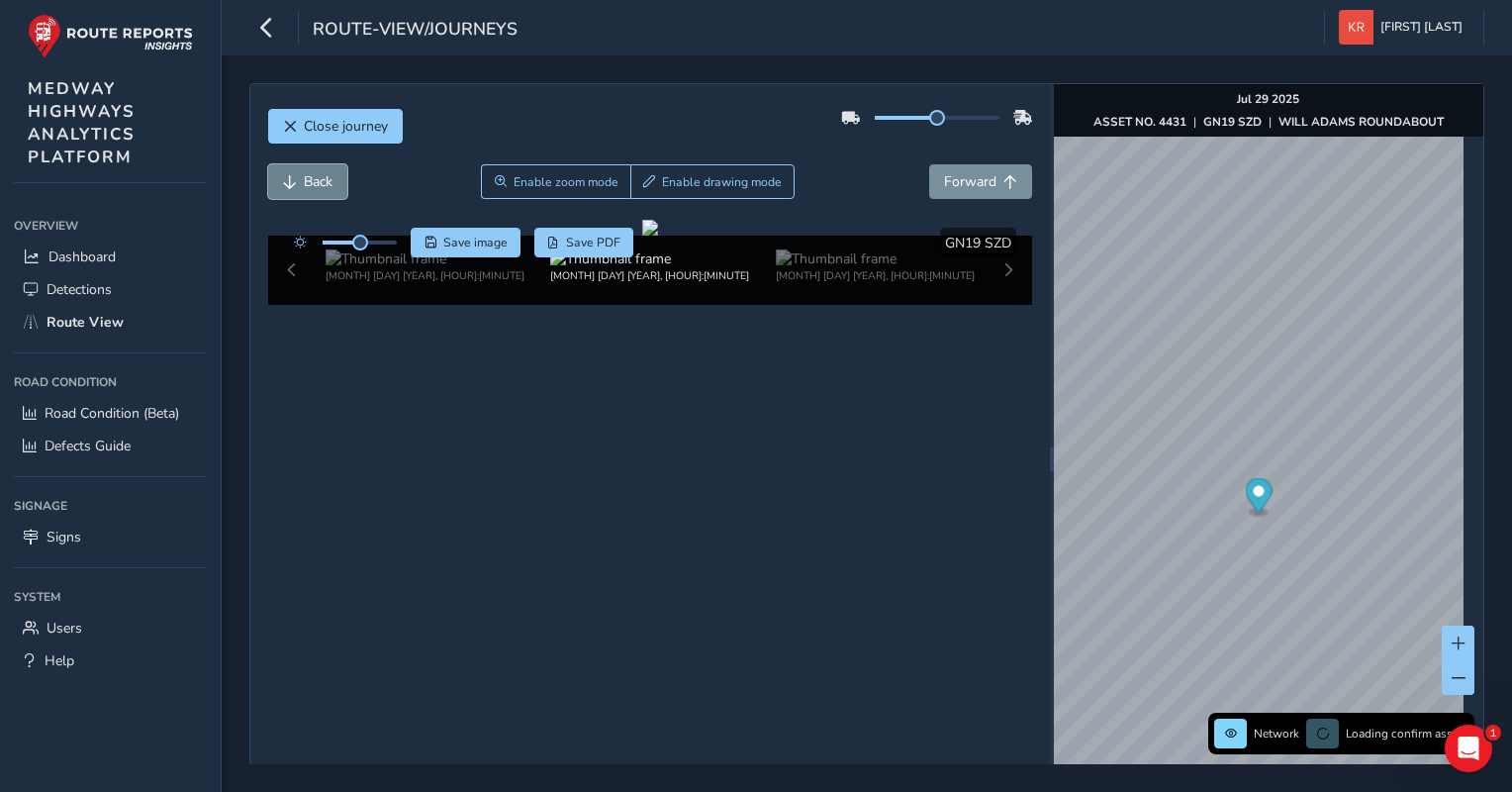 click on "Back" at bounding box center (318, 181) 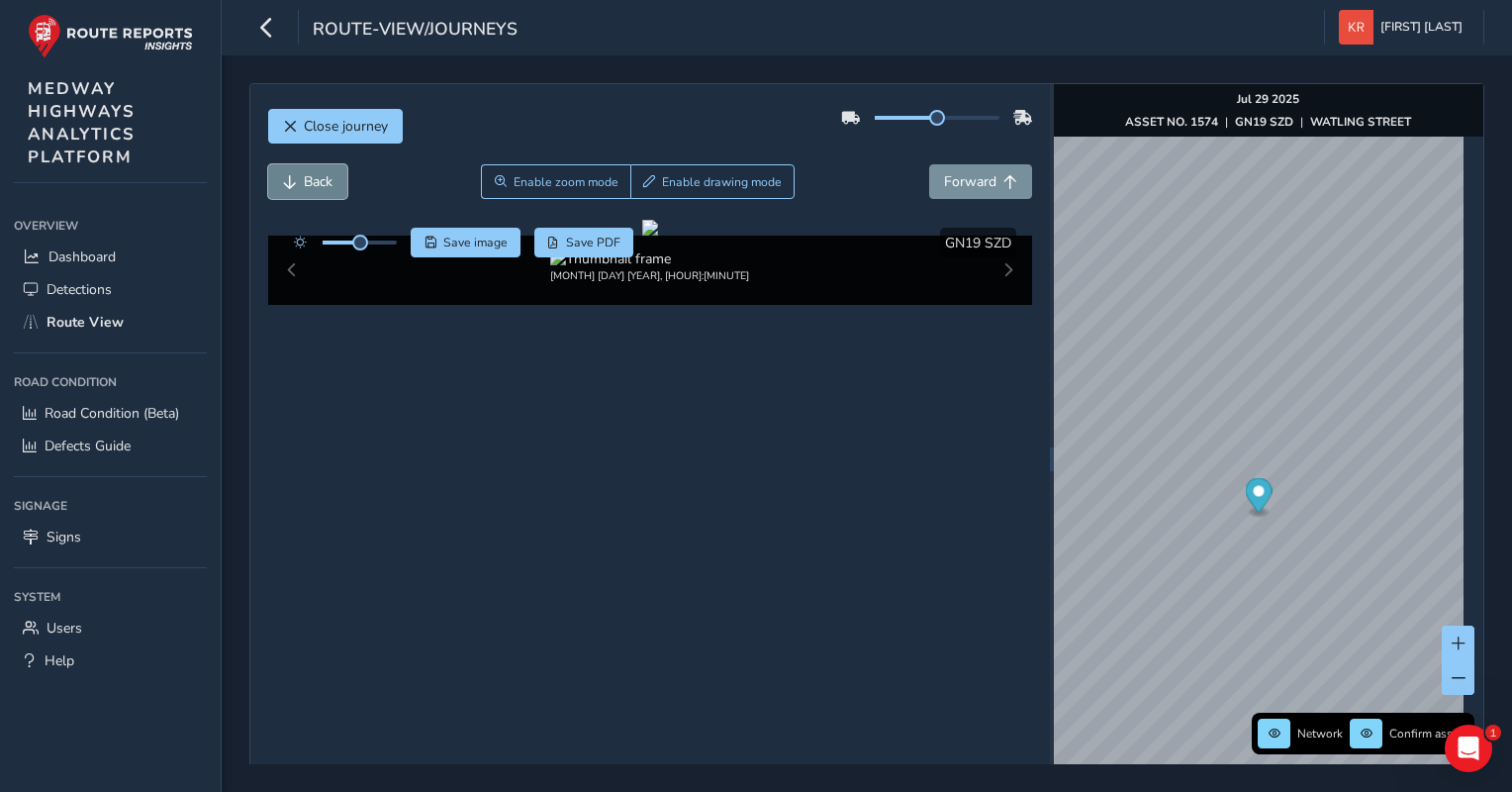 click on "Back" at bounding box center [318, 181] 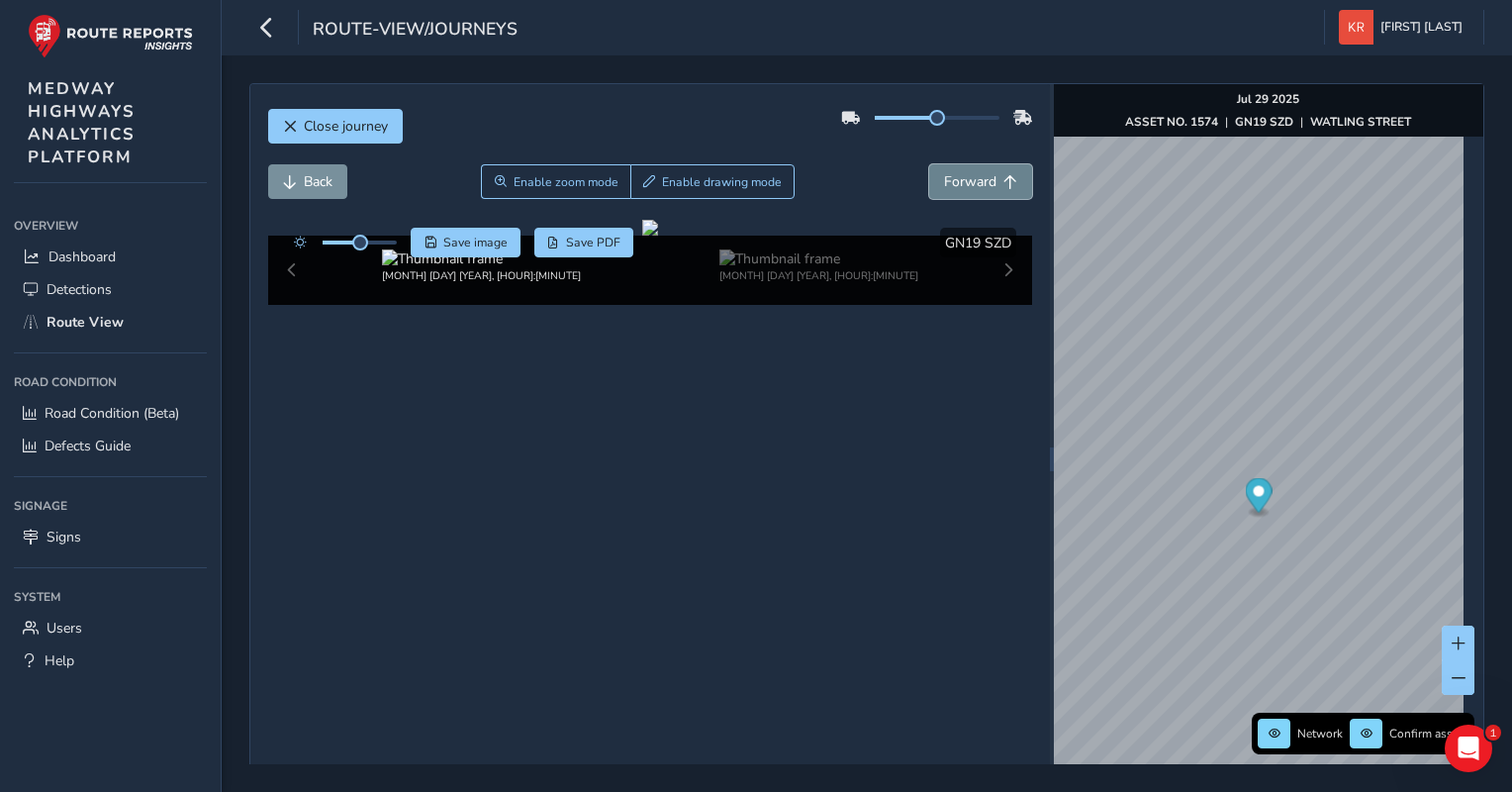 click on "Forward" at bounding box center [970, 181] 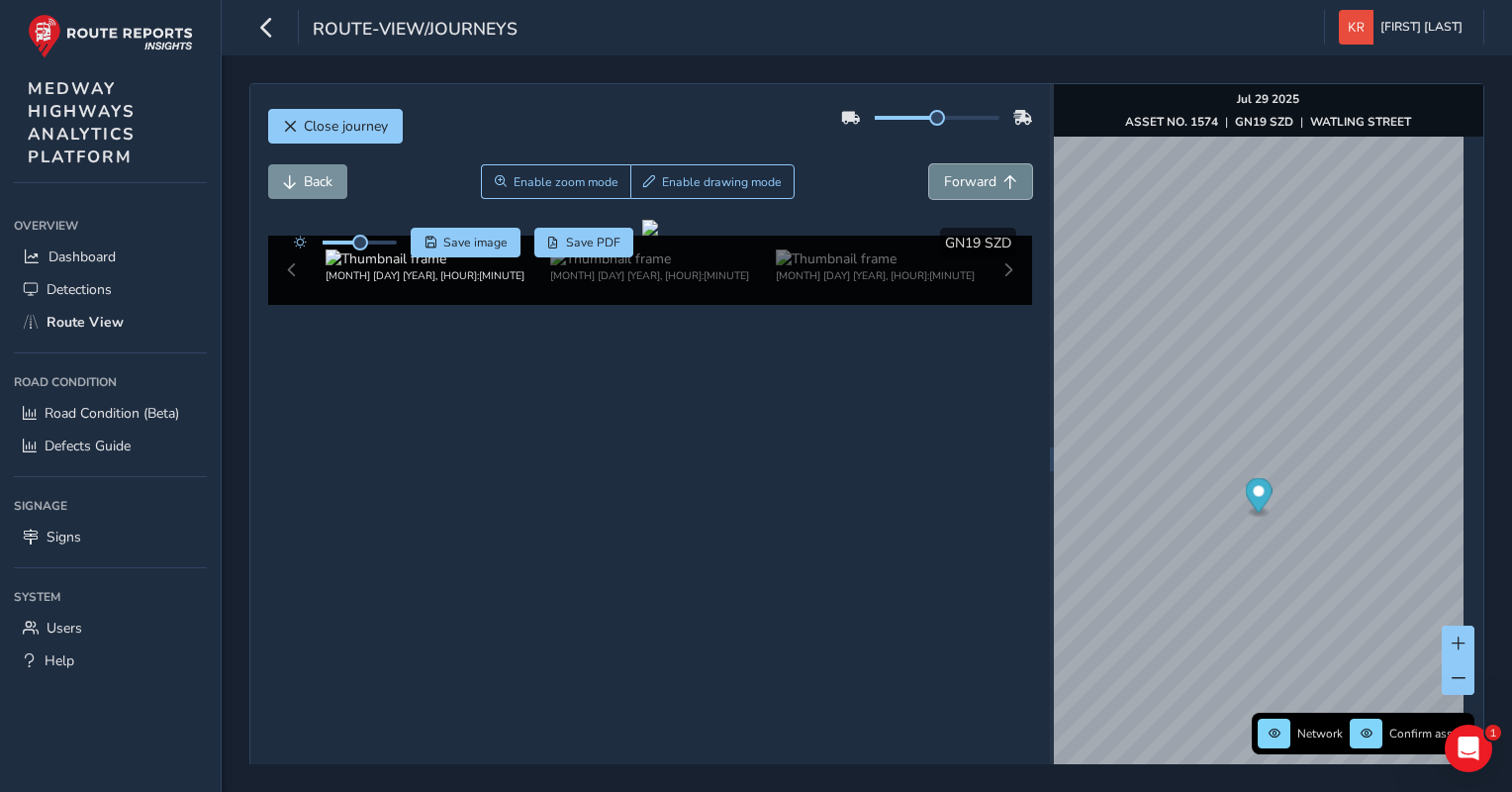 click on "Forward" at bounding box center (970, 181) 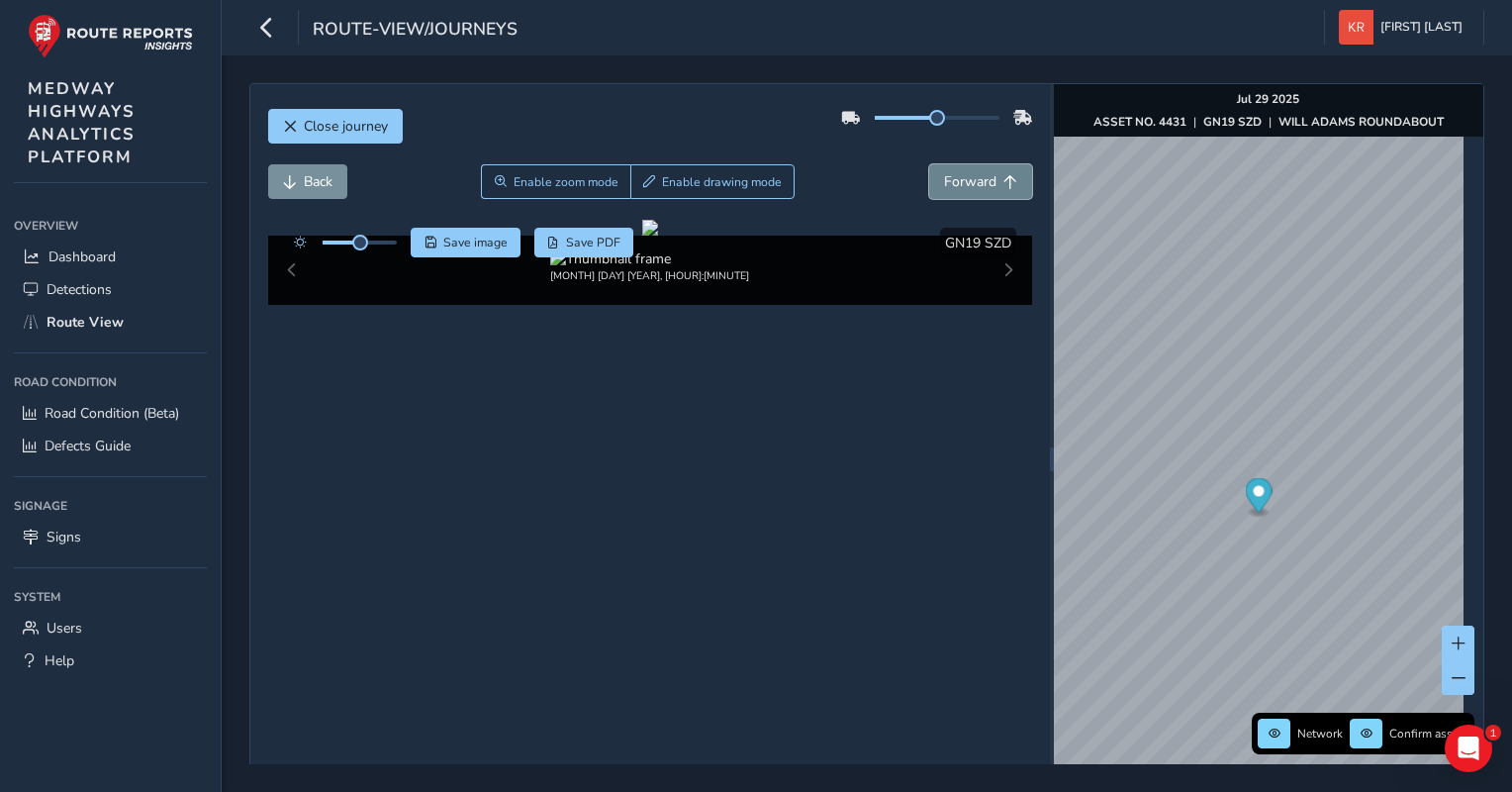 click on "Forward" at bounding box center (970, 181) 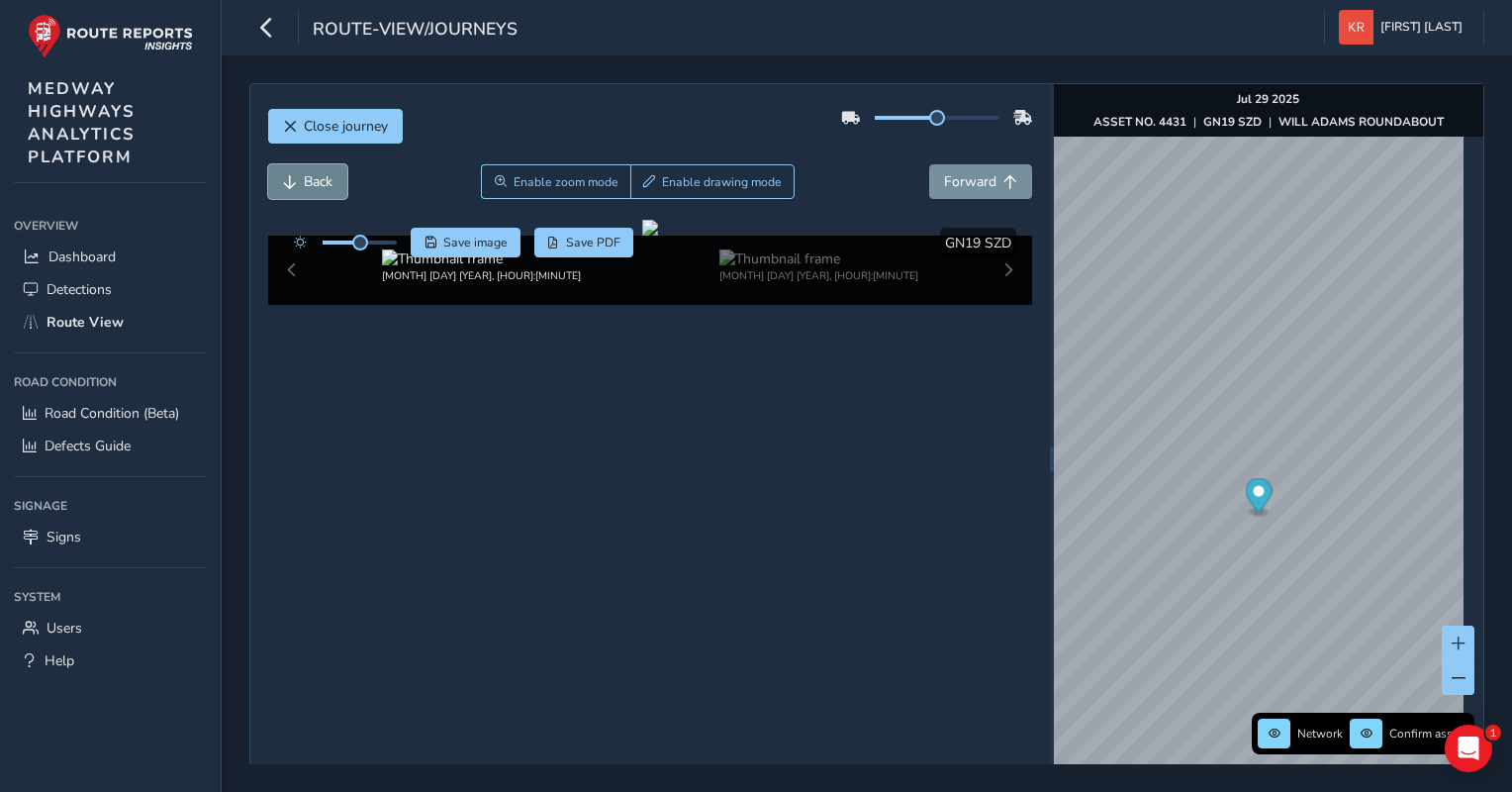 click on "Back" at bounding box center [318, 181] 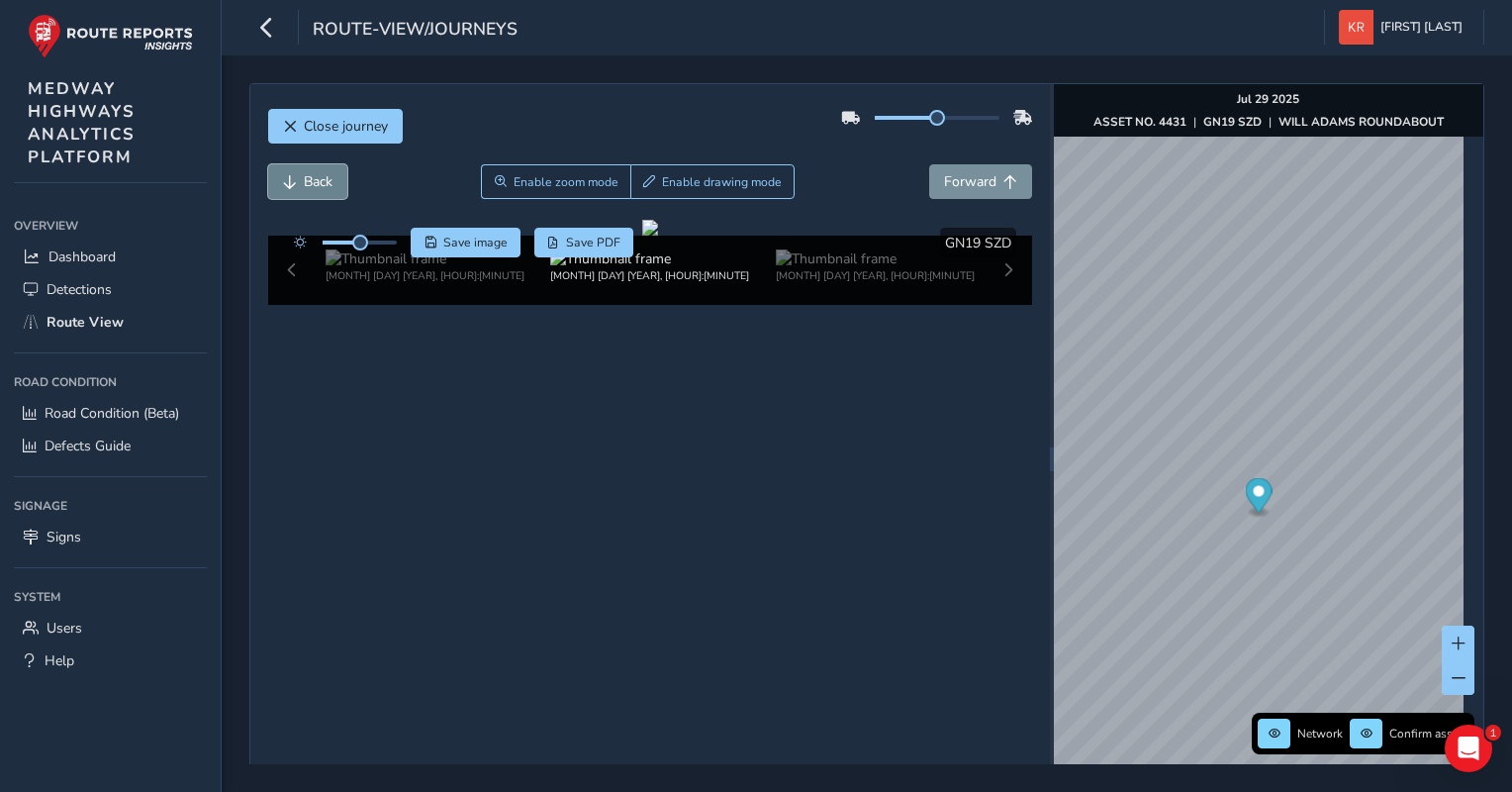 click on "Back" at bounding box center [318, 181] 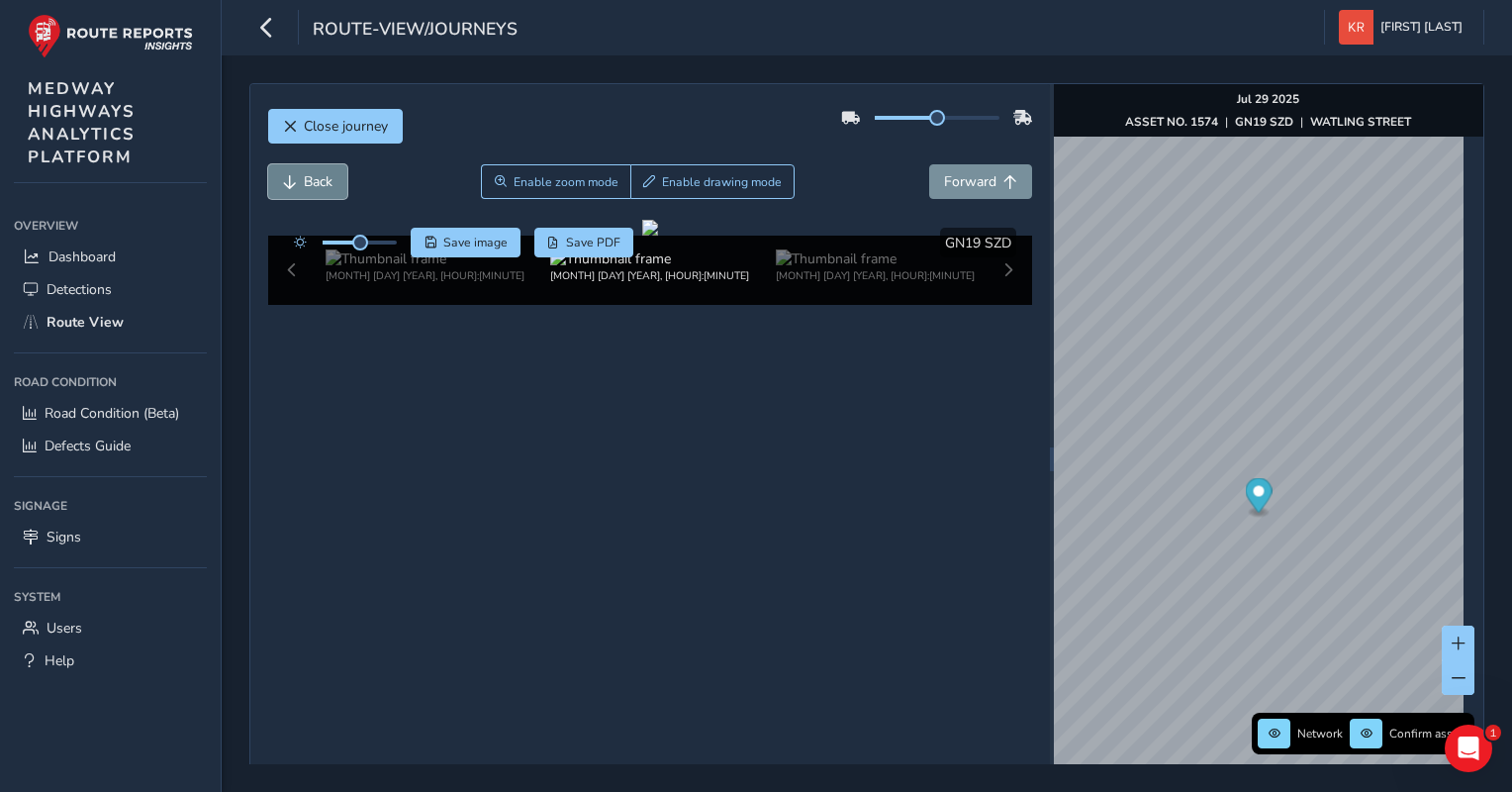click on "Back" at bounding box center (318, 181) 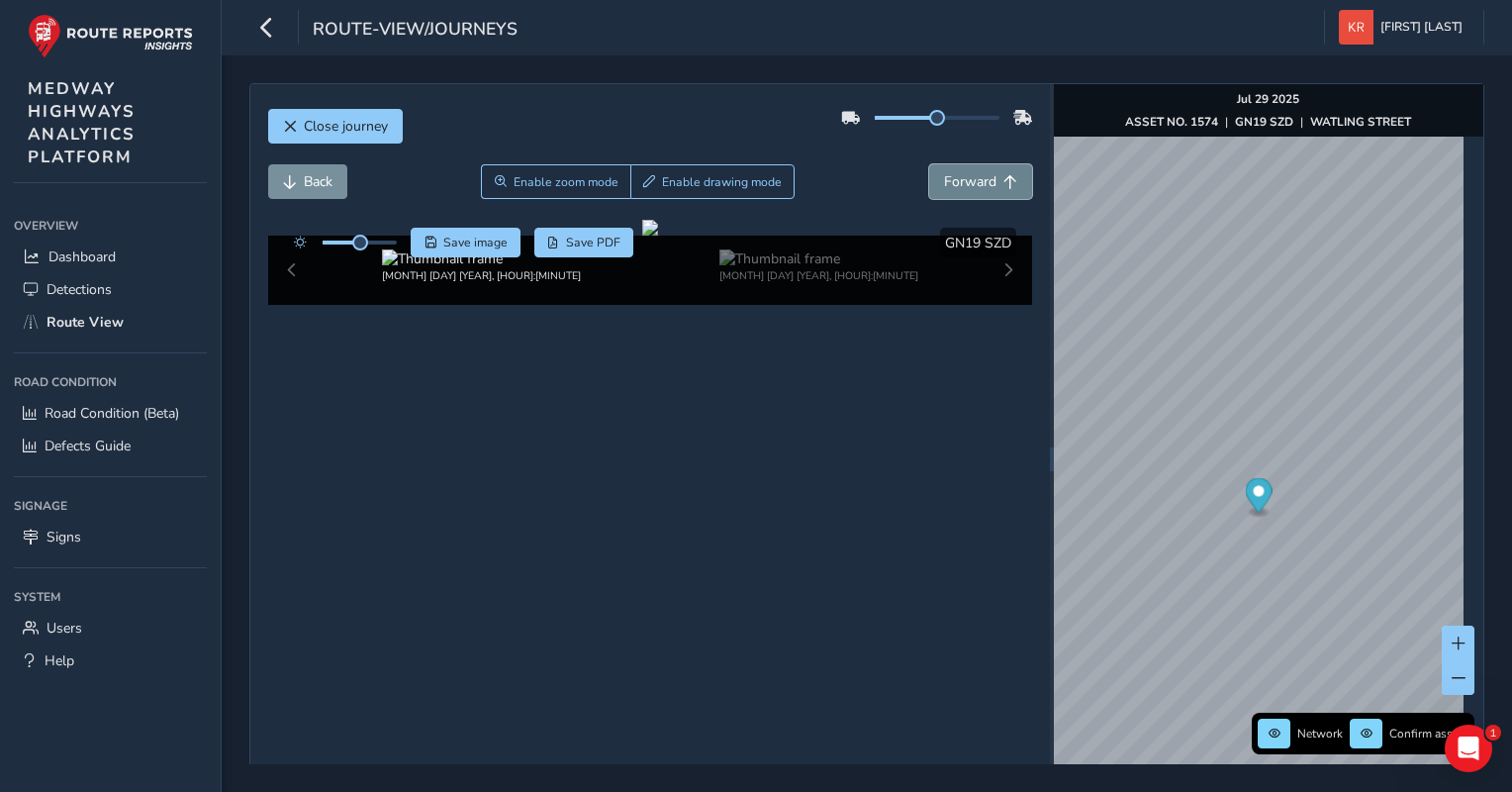 click on "Forward" at bounding box center (970, 181) 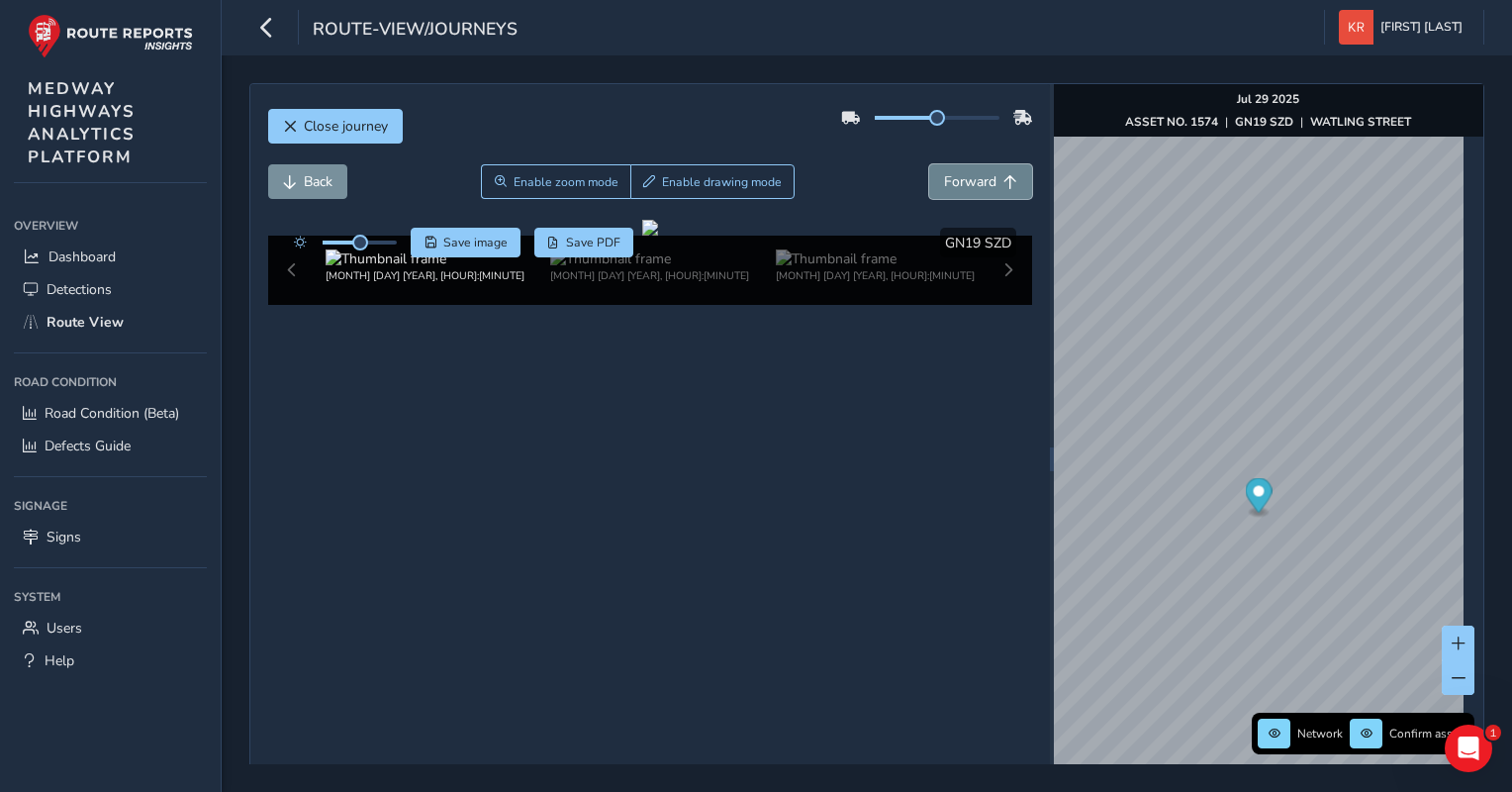 click on "Forward" at bounding box center (970, 181) 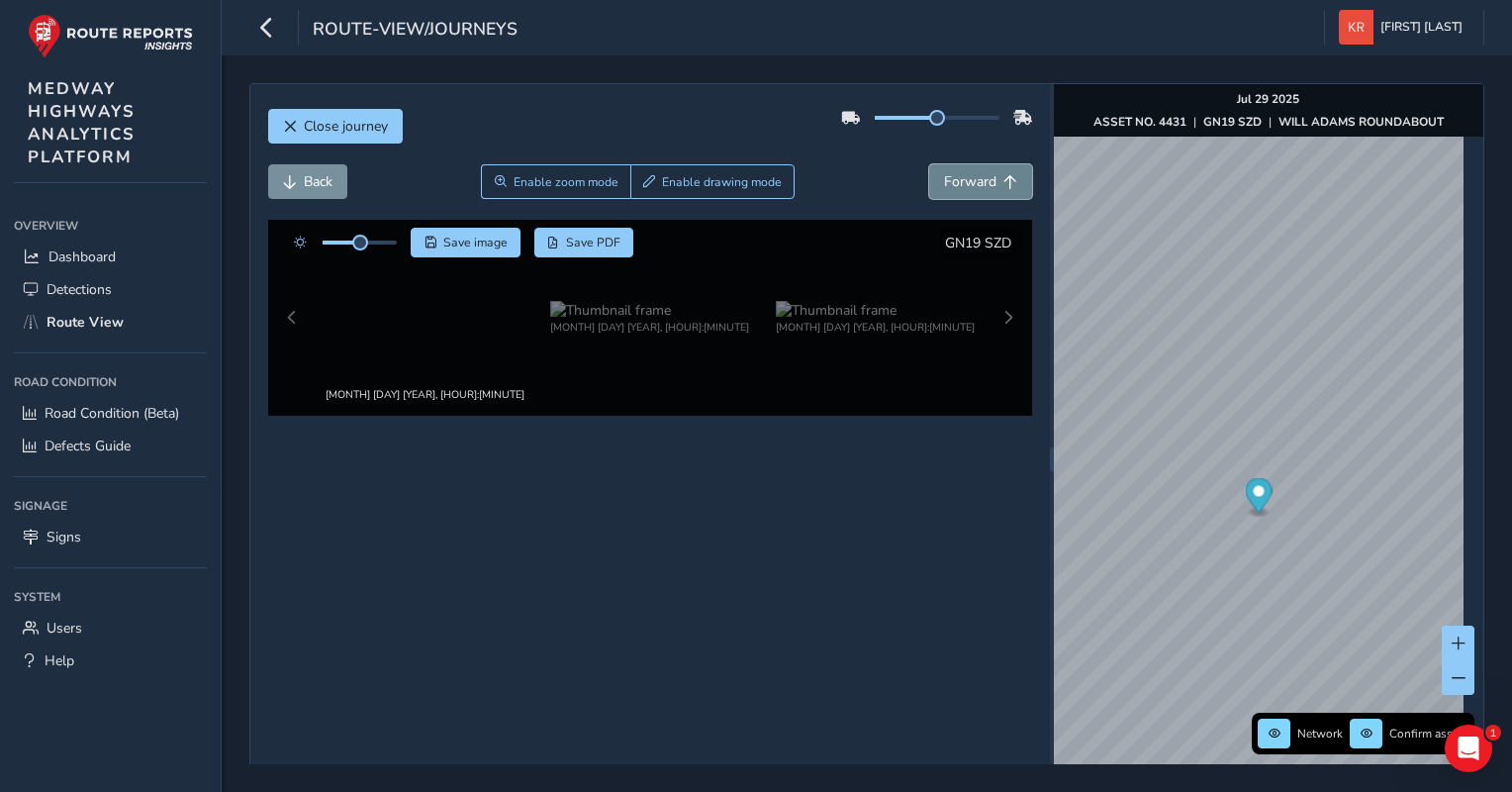 click on "Forward" at bounding box center (970, 181) 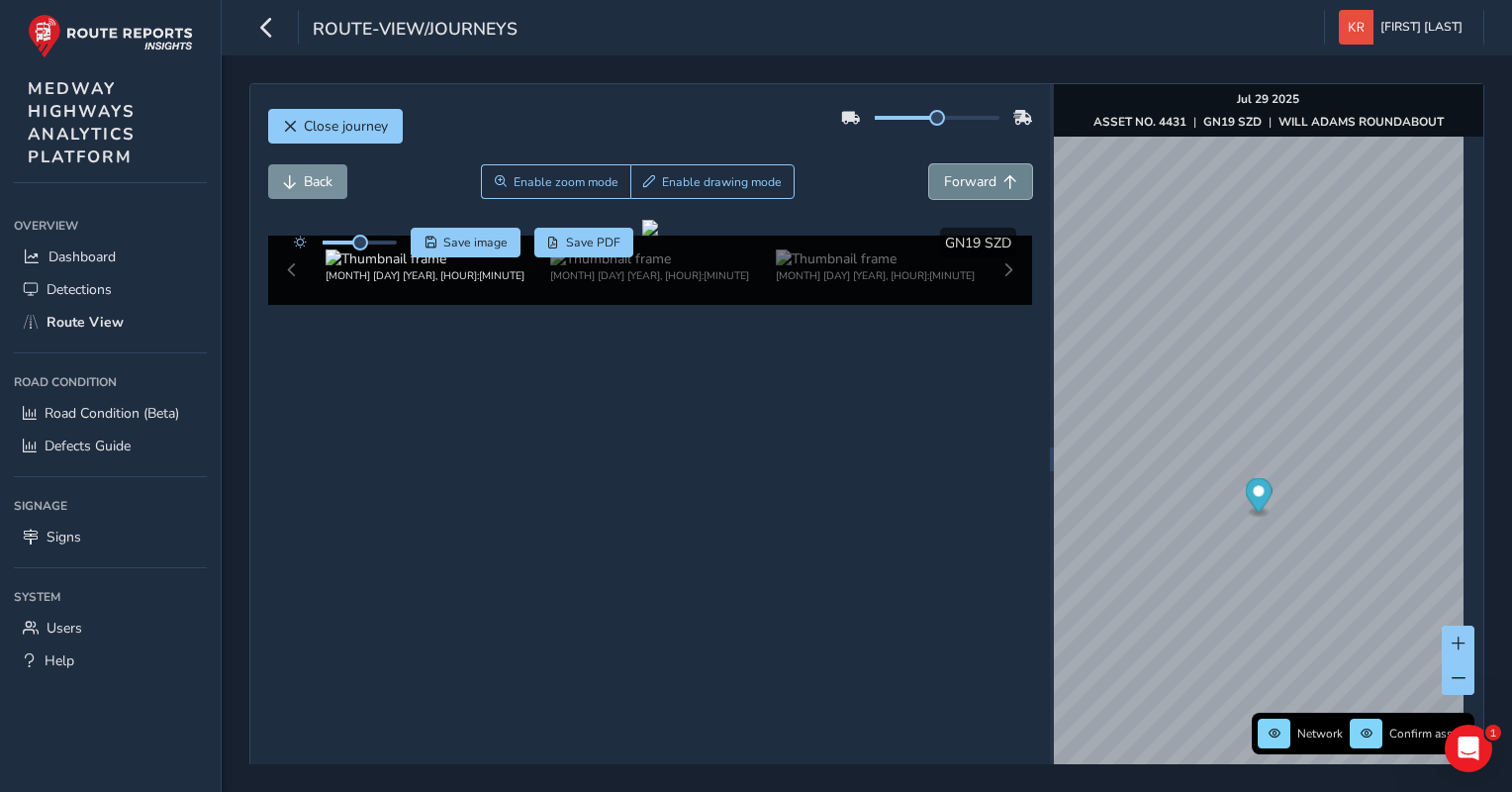 click on "Forward" at bounding box center [970, 181] 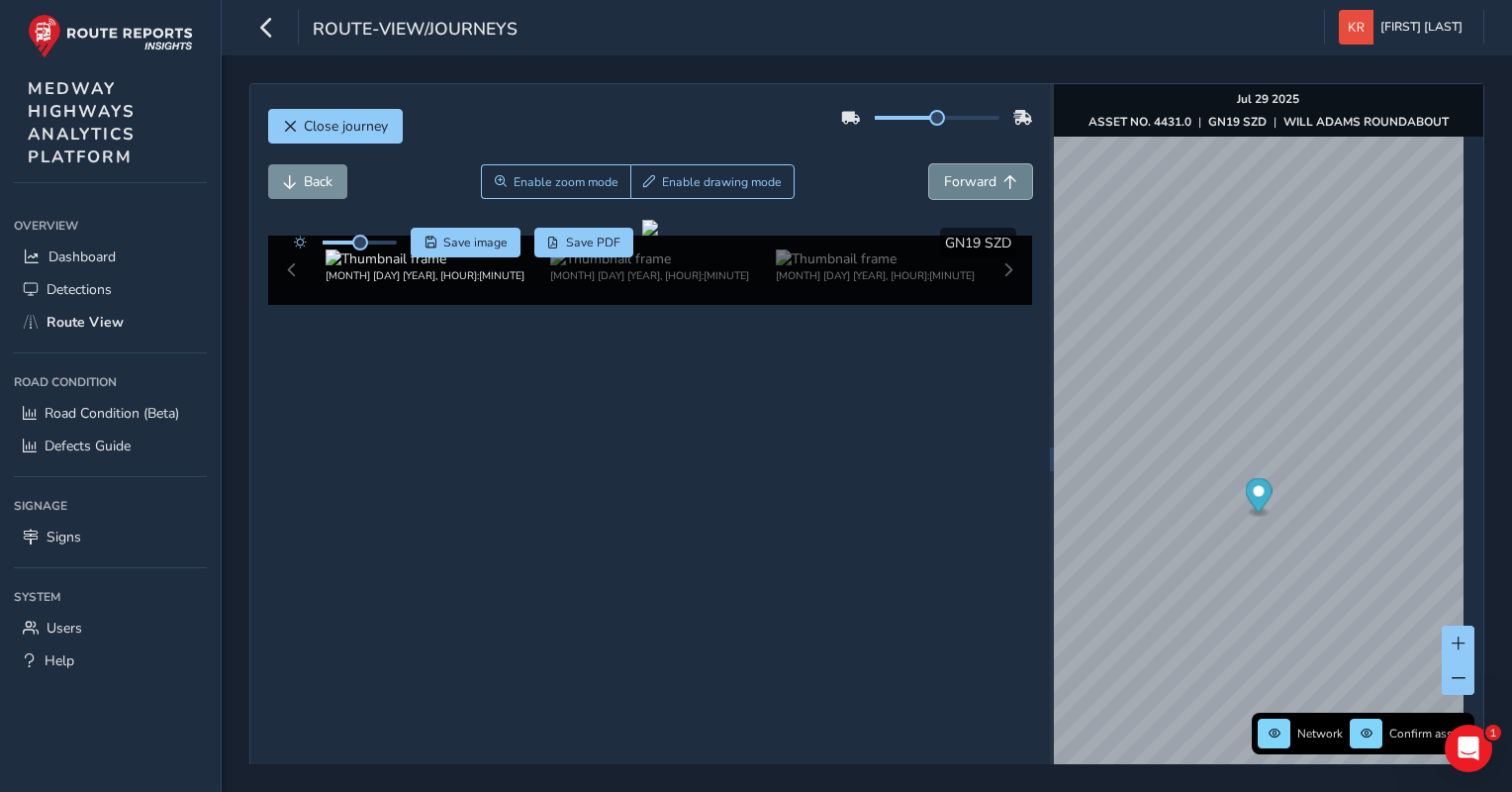 click on "Forward" at bounding box center (970, 181) 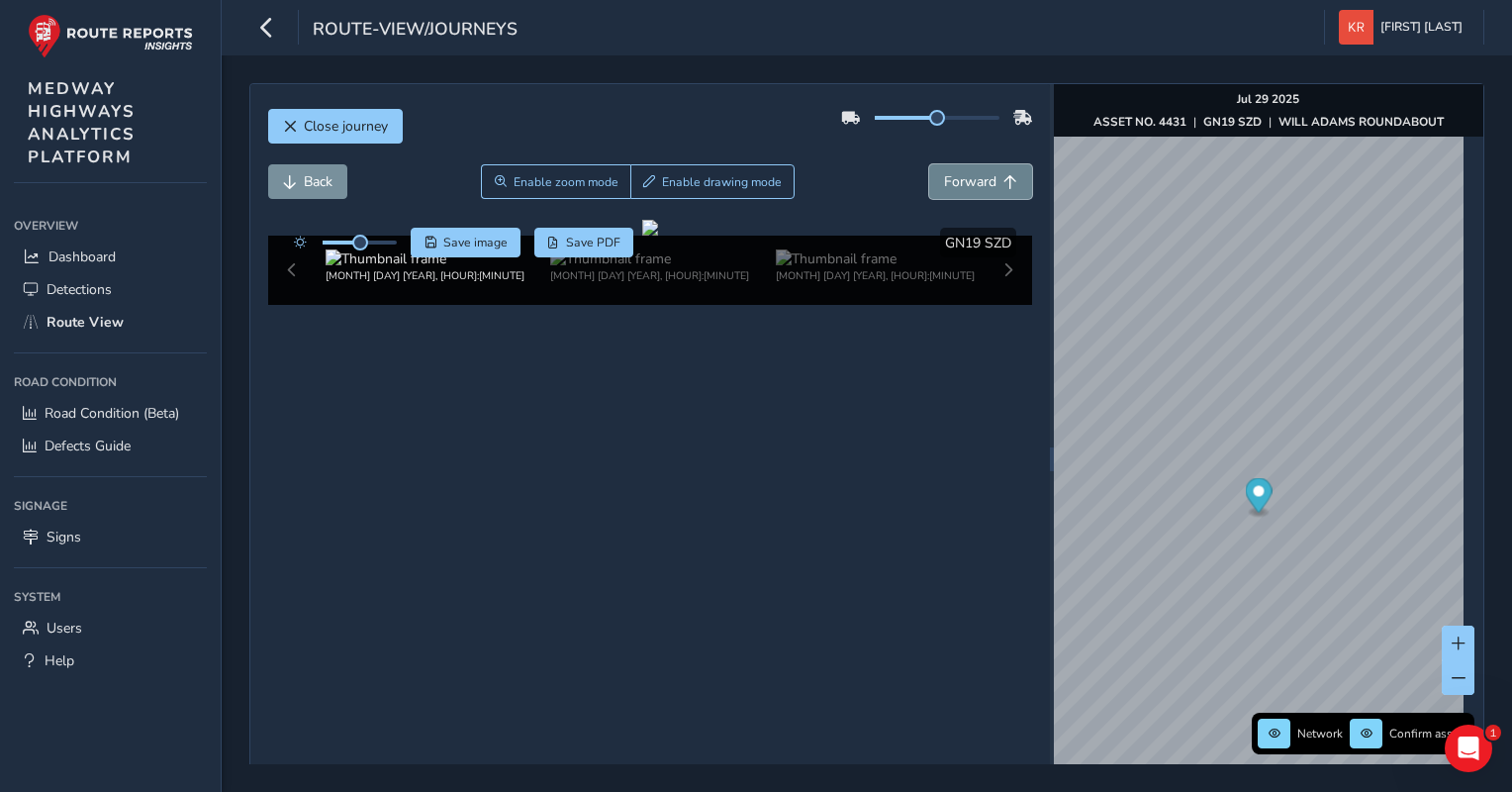 click on "Forward" at bounding box center (970, 181) 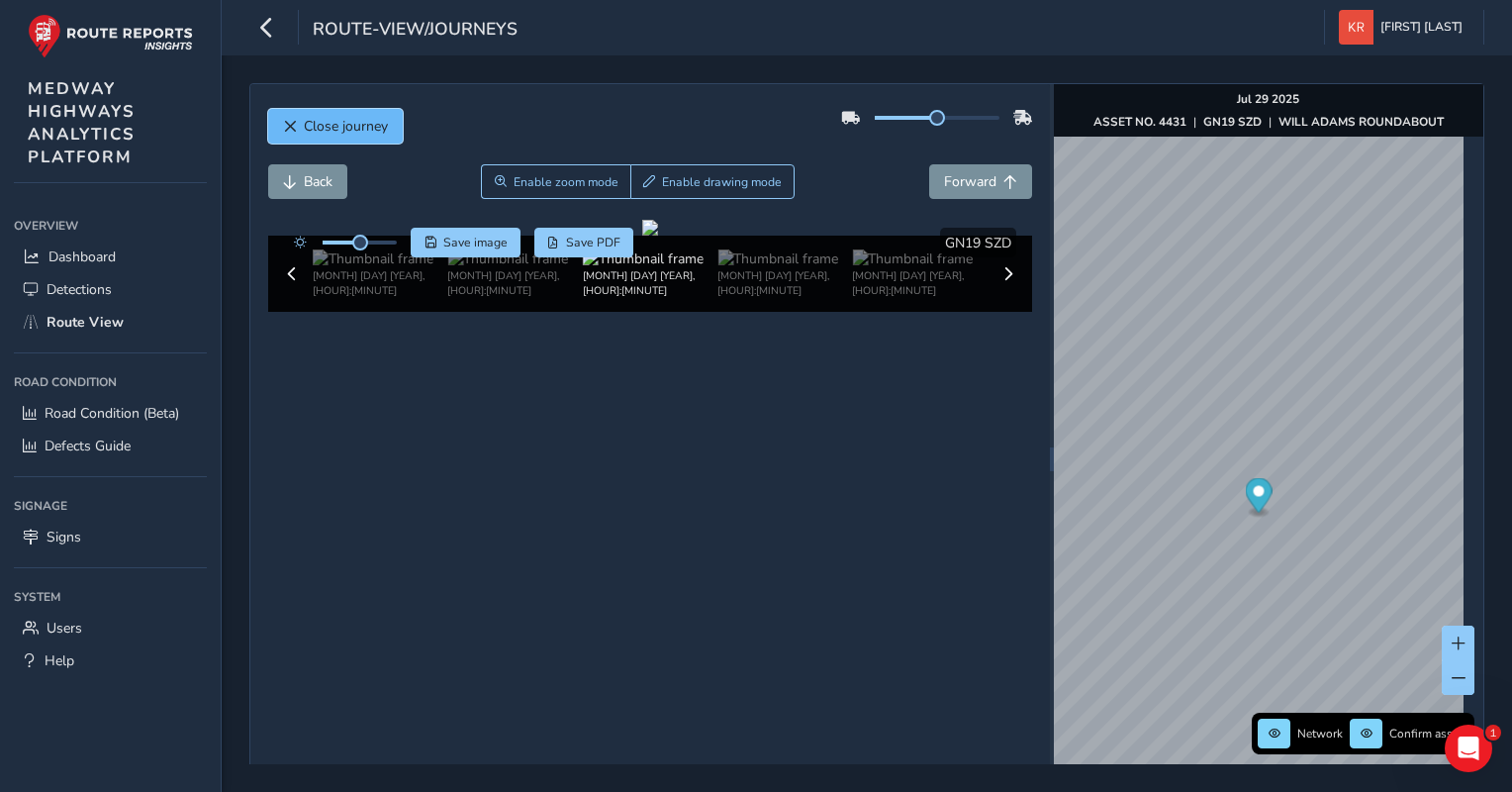 click on "Close journey" at bounding box center [345, 126] 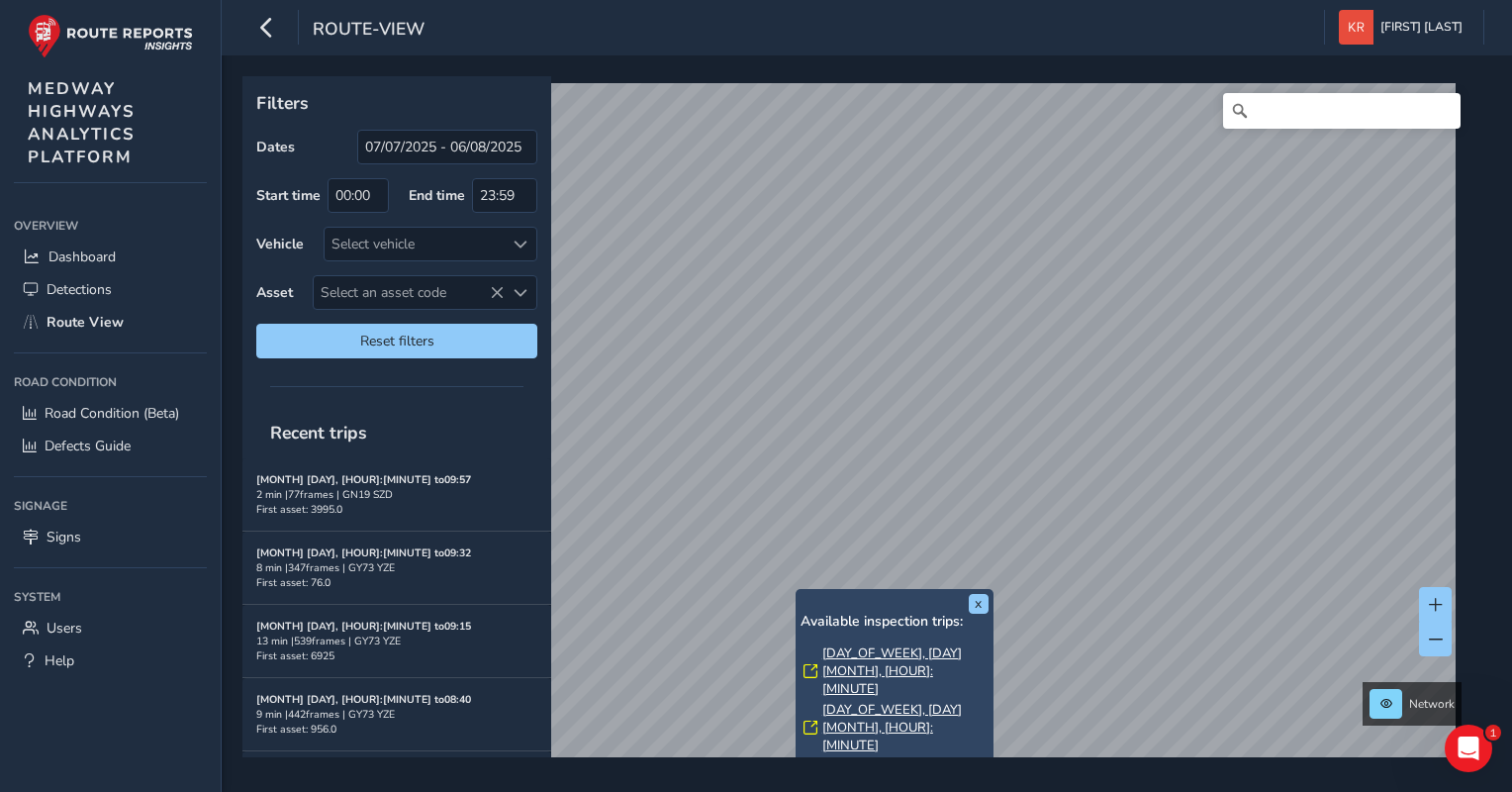 click on "[DAY_OF_WEEK], [DAY] [MONTH], [HOUR]:[MINUTE]" at bounding box center [905, 671] 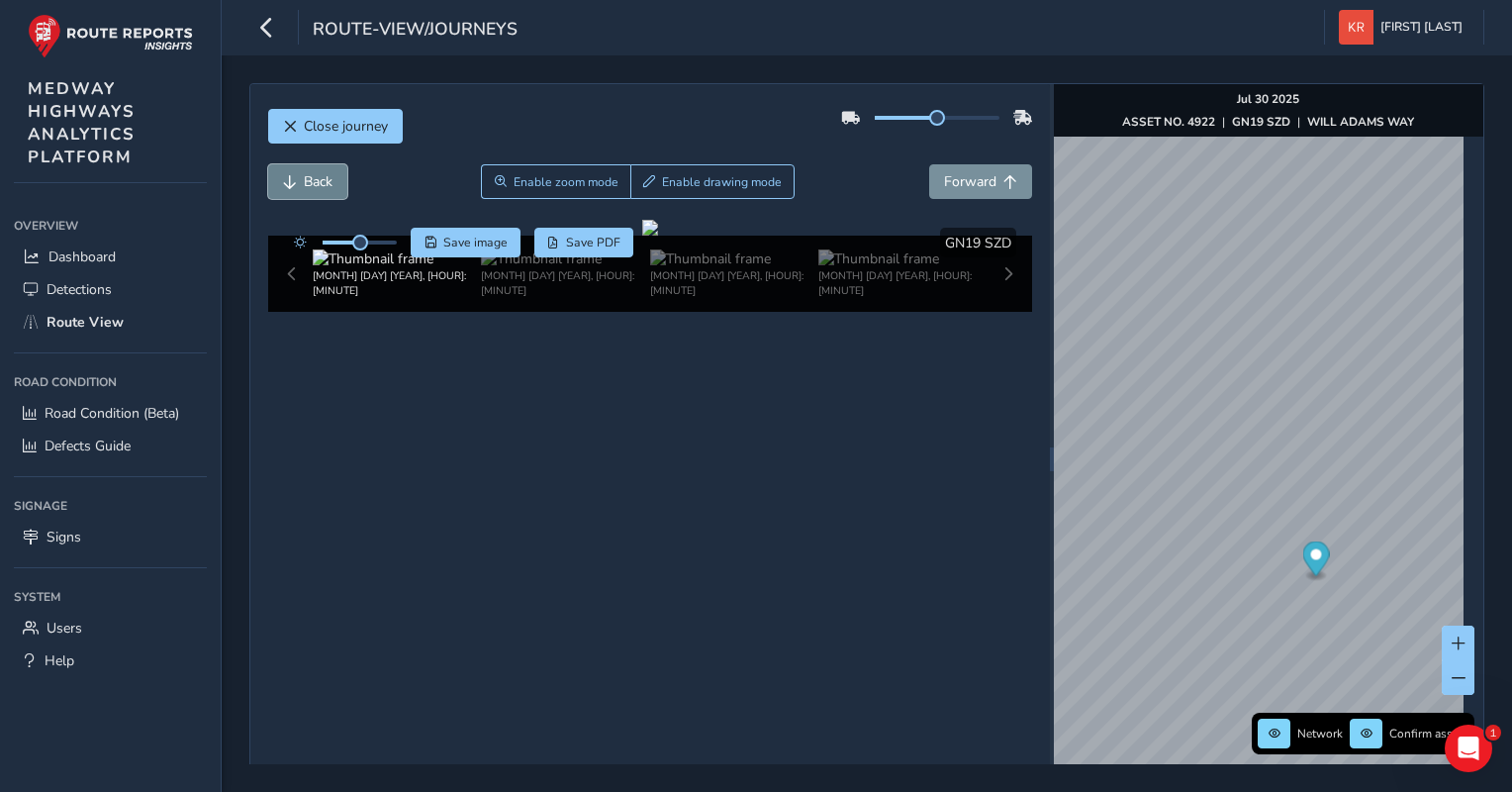 click on "Back" at bounding box center (318, 181) 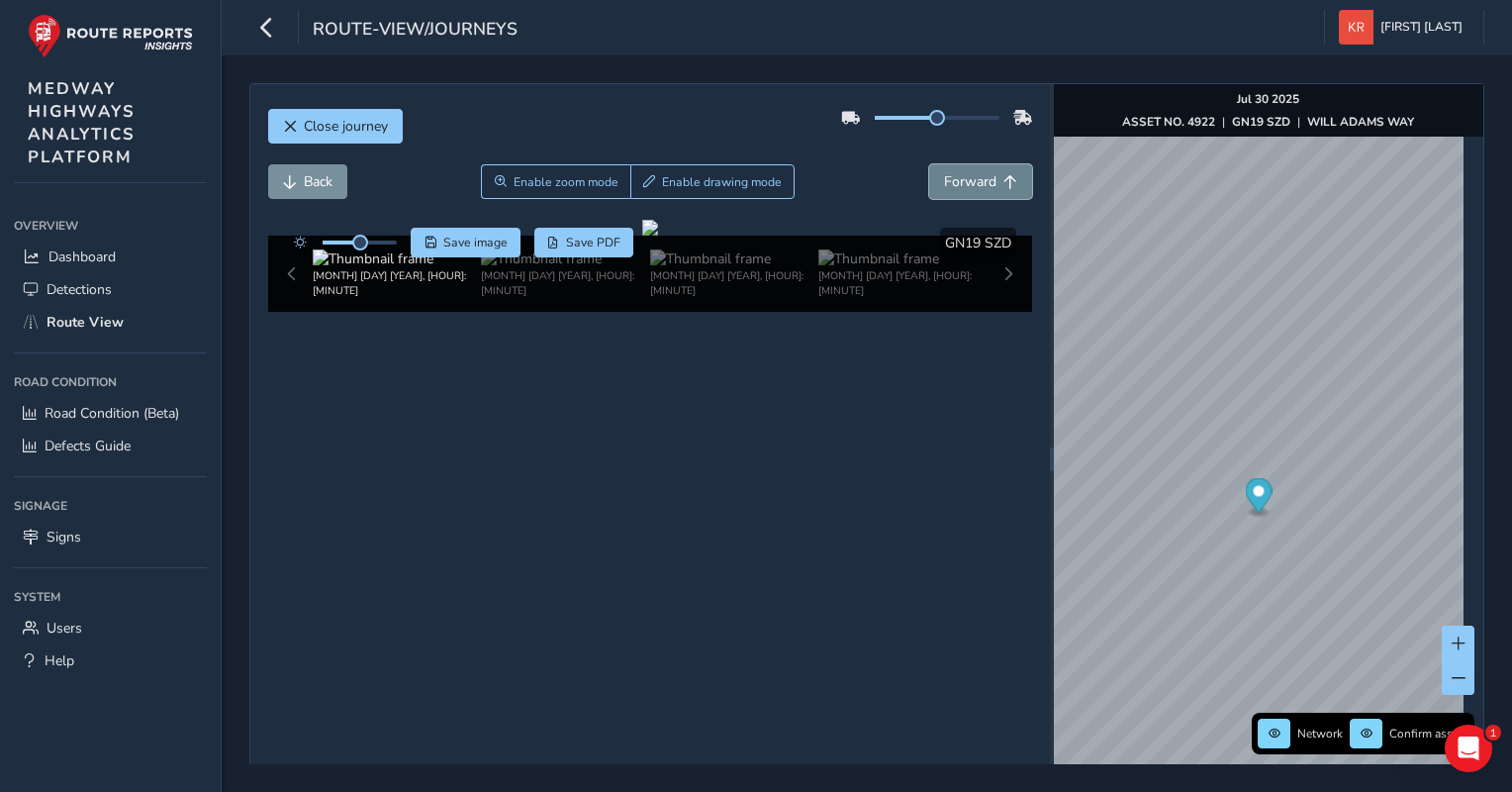 click on "Forward" at bounding box center [970, 181] 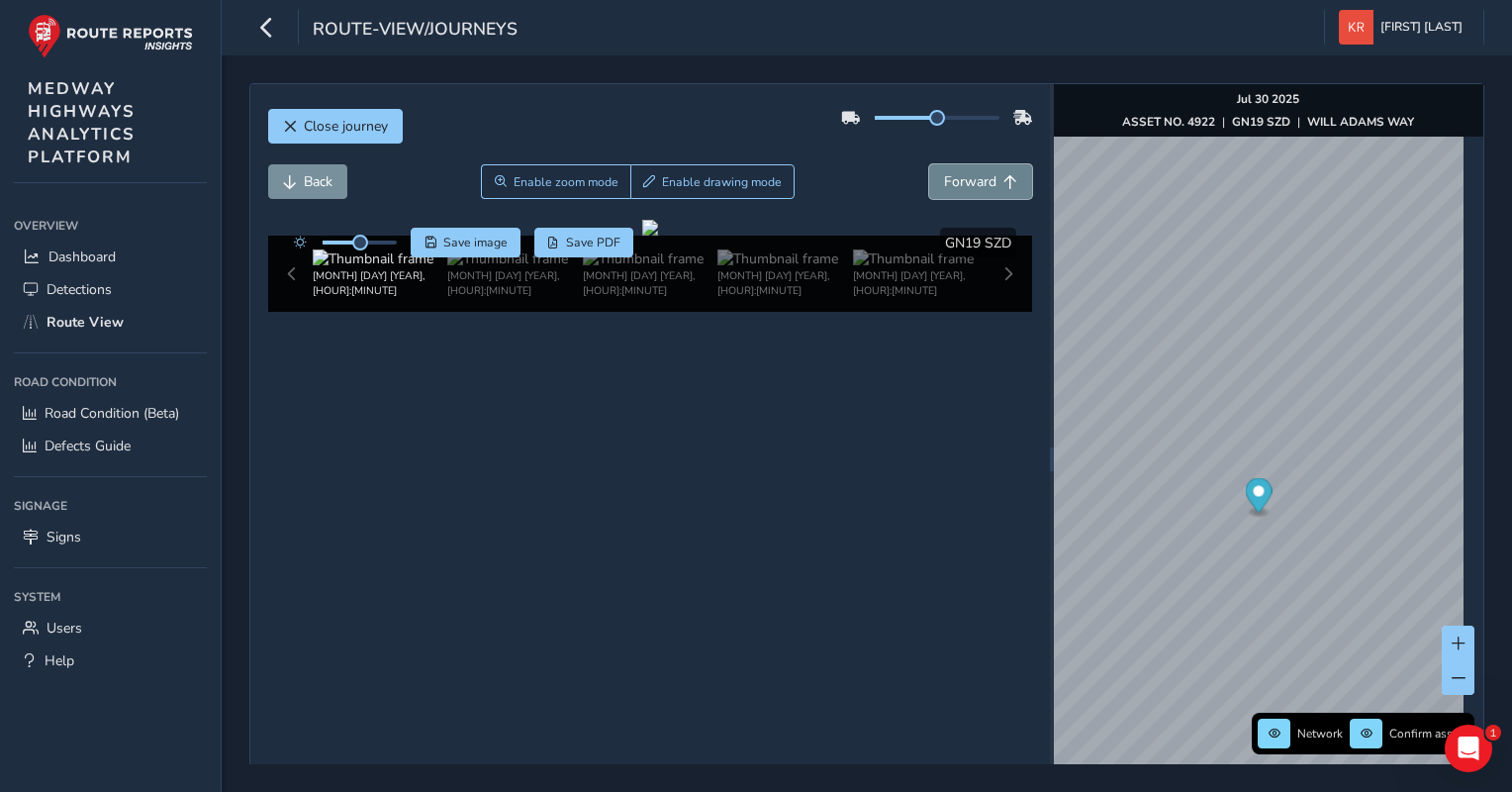 click on "Forward" at bounding box center (970, 181) 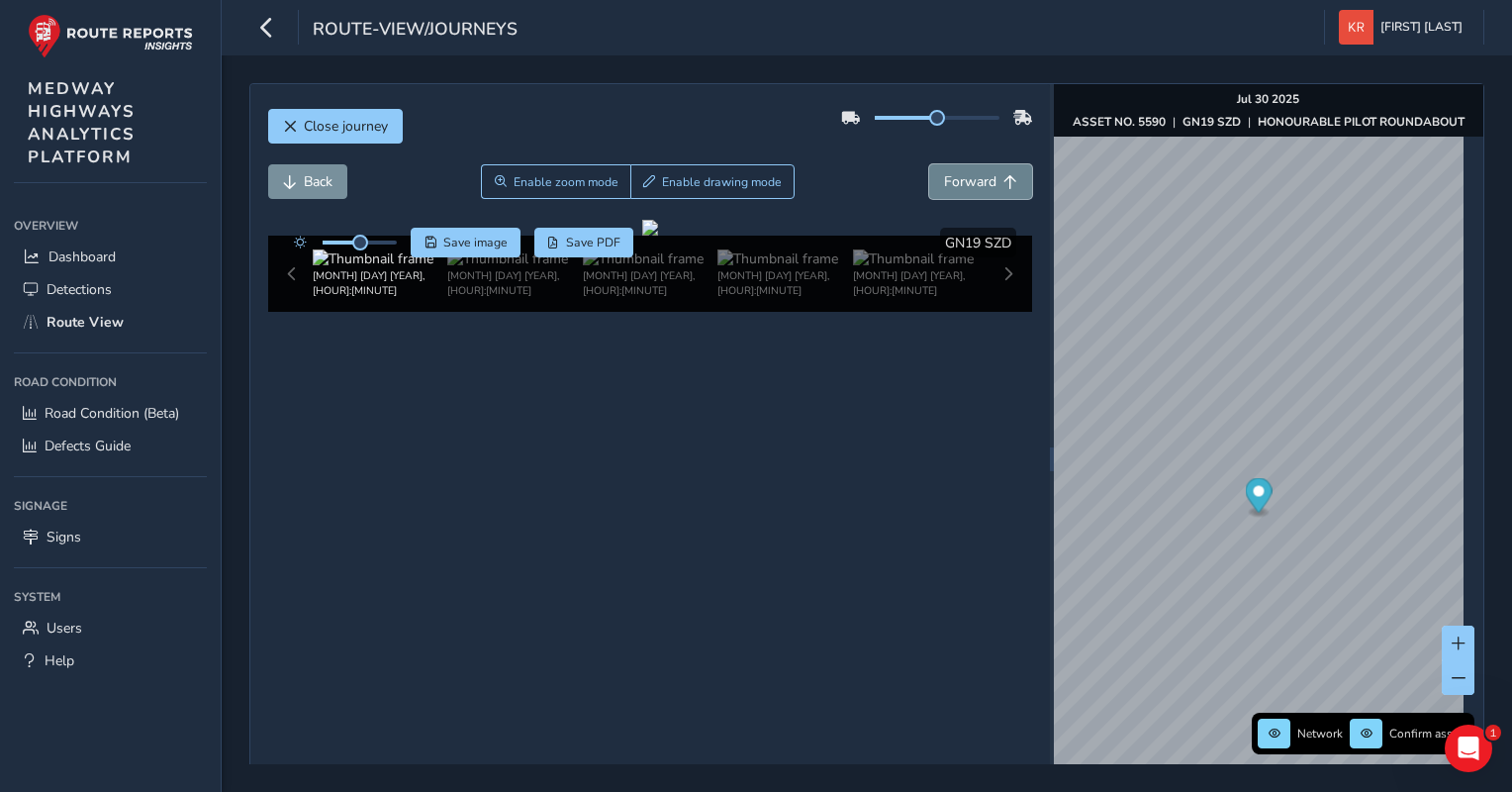 click on "Forward" at bounding box center (970, 181) 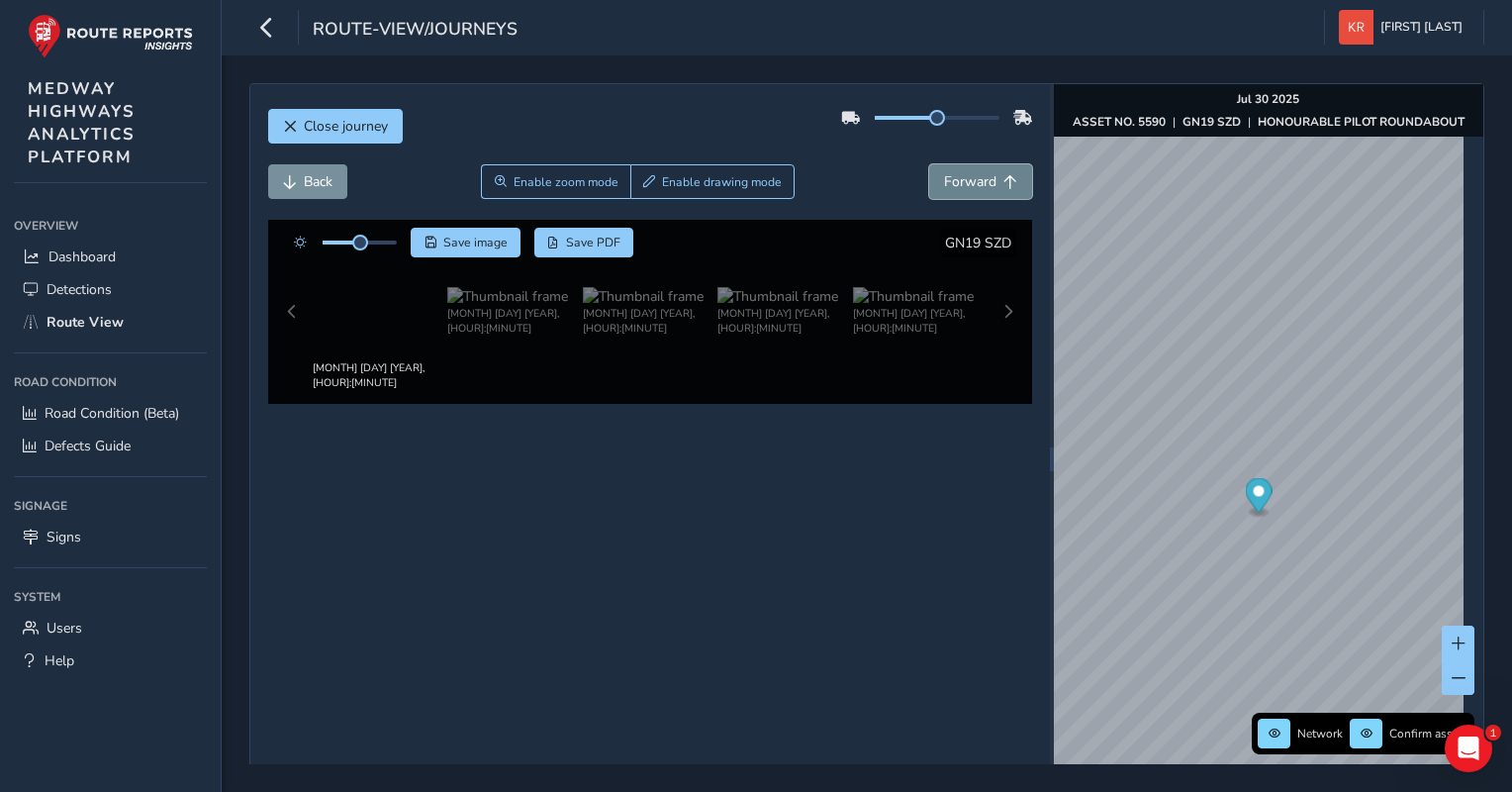 click on "Forward" at bounding box center [970, 181] 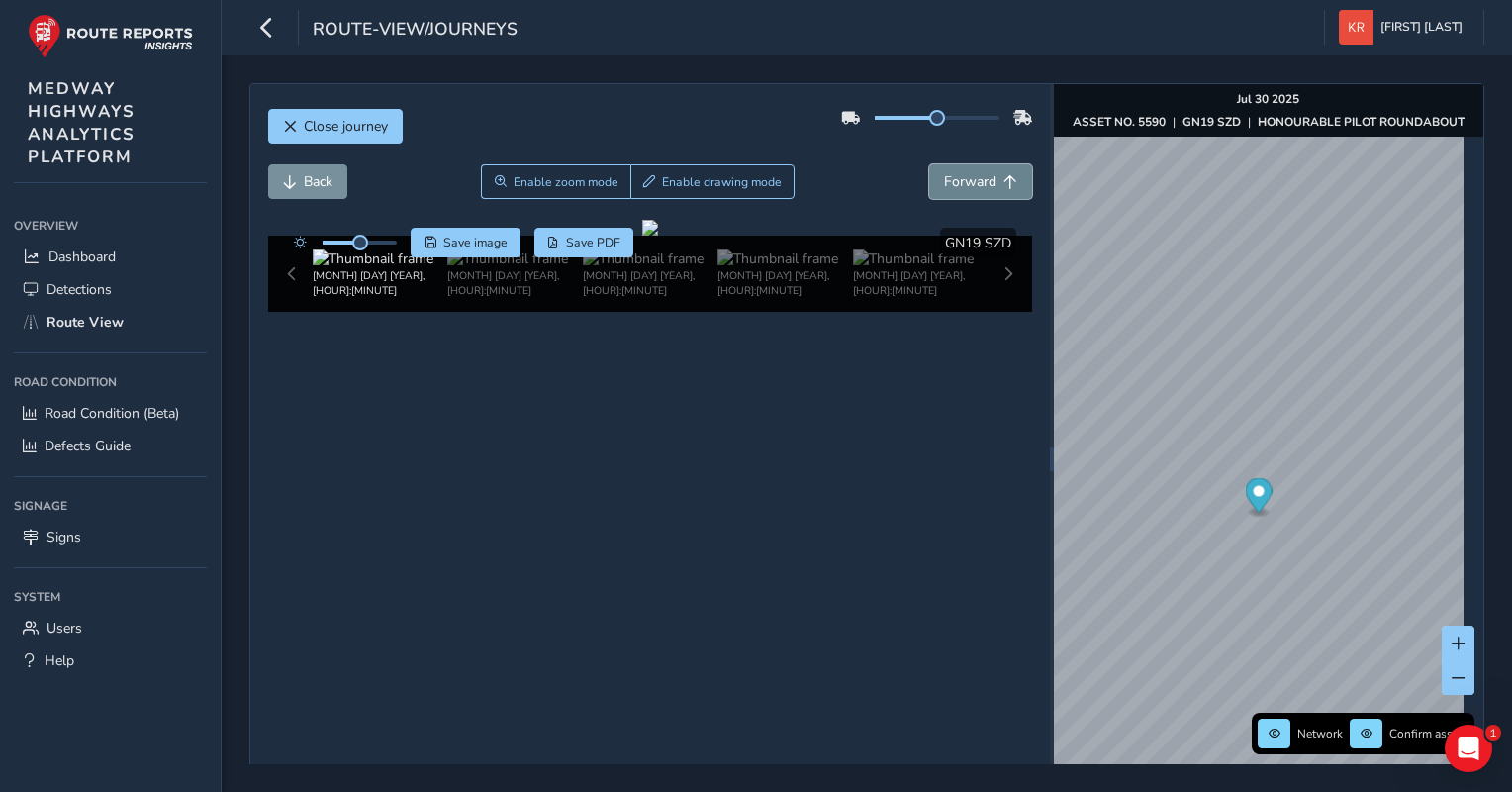 click on "Forward" at bounding box center (970, 181) 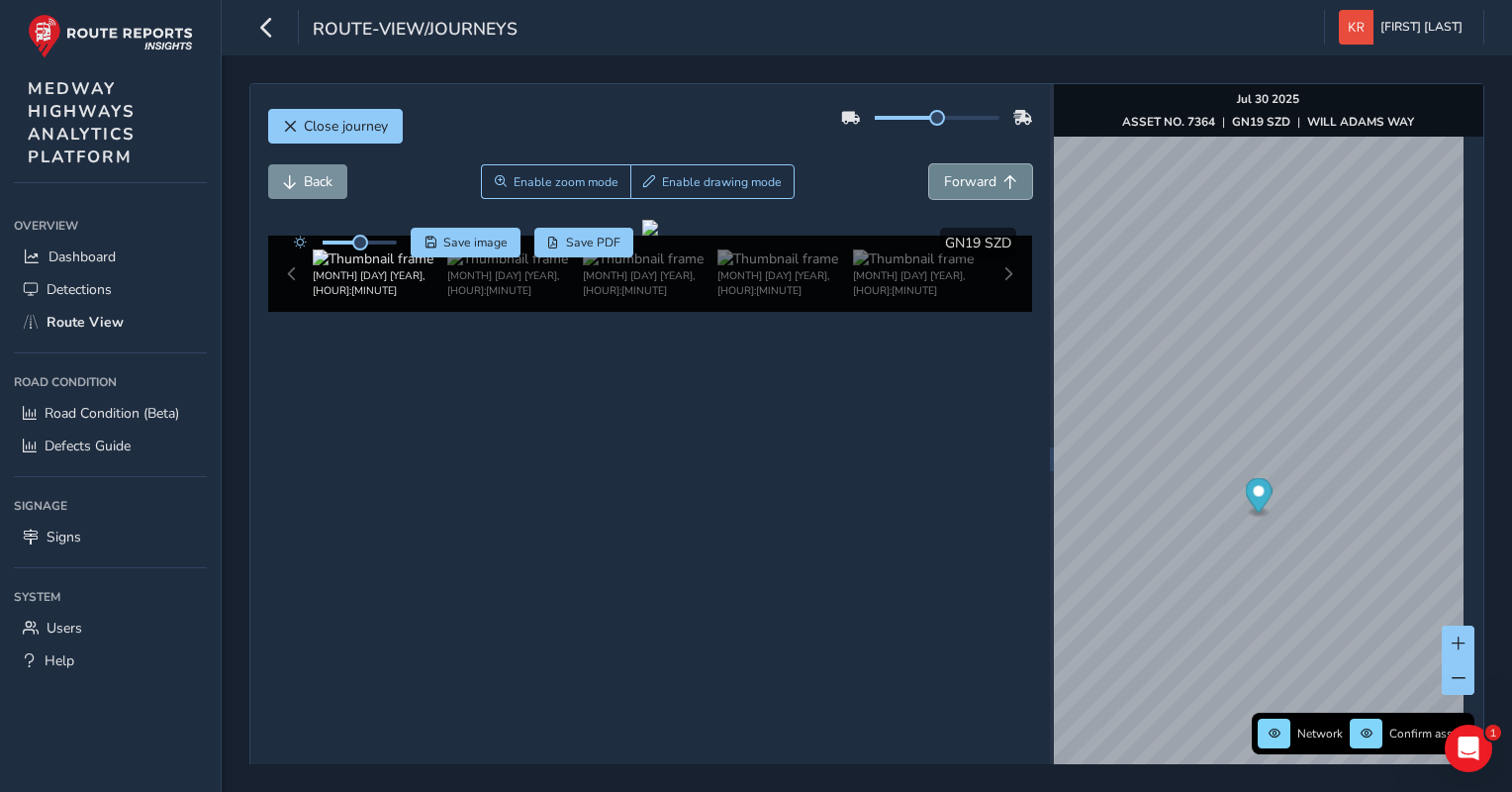 click on "Forward" at bounding box center [970, 181] 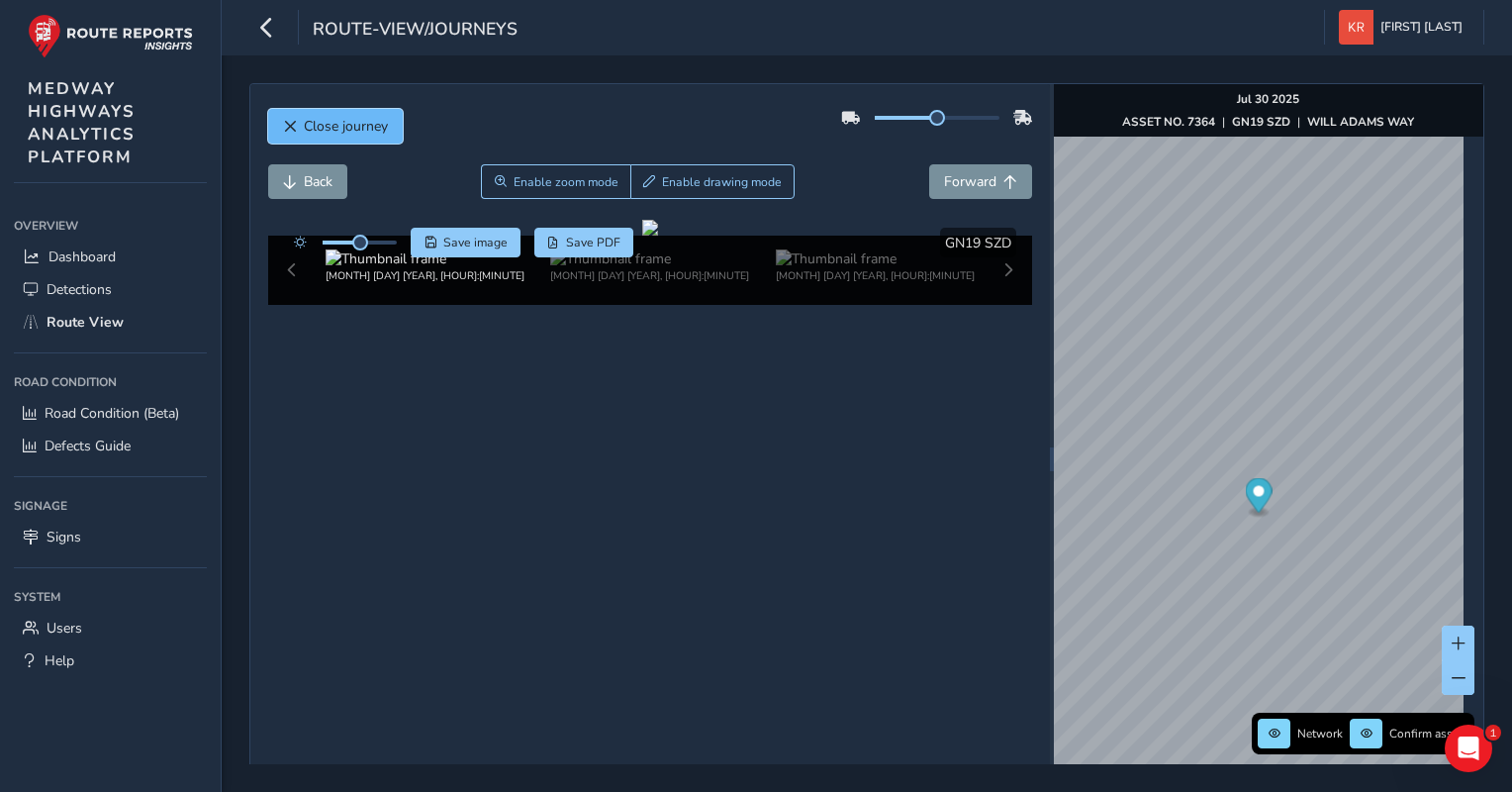 click on "Close journey" at bounding box center (335, 126) 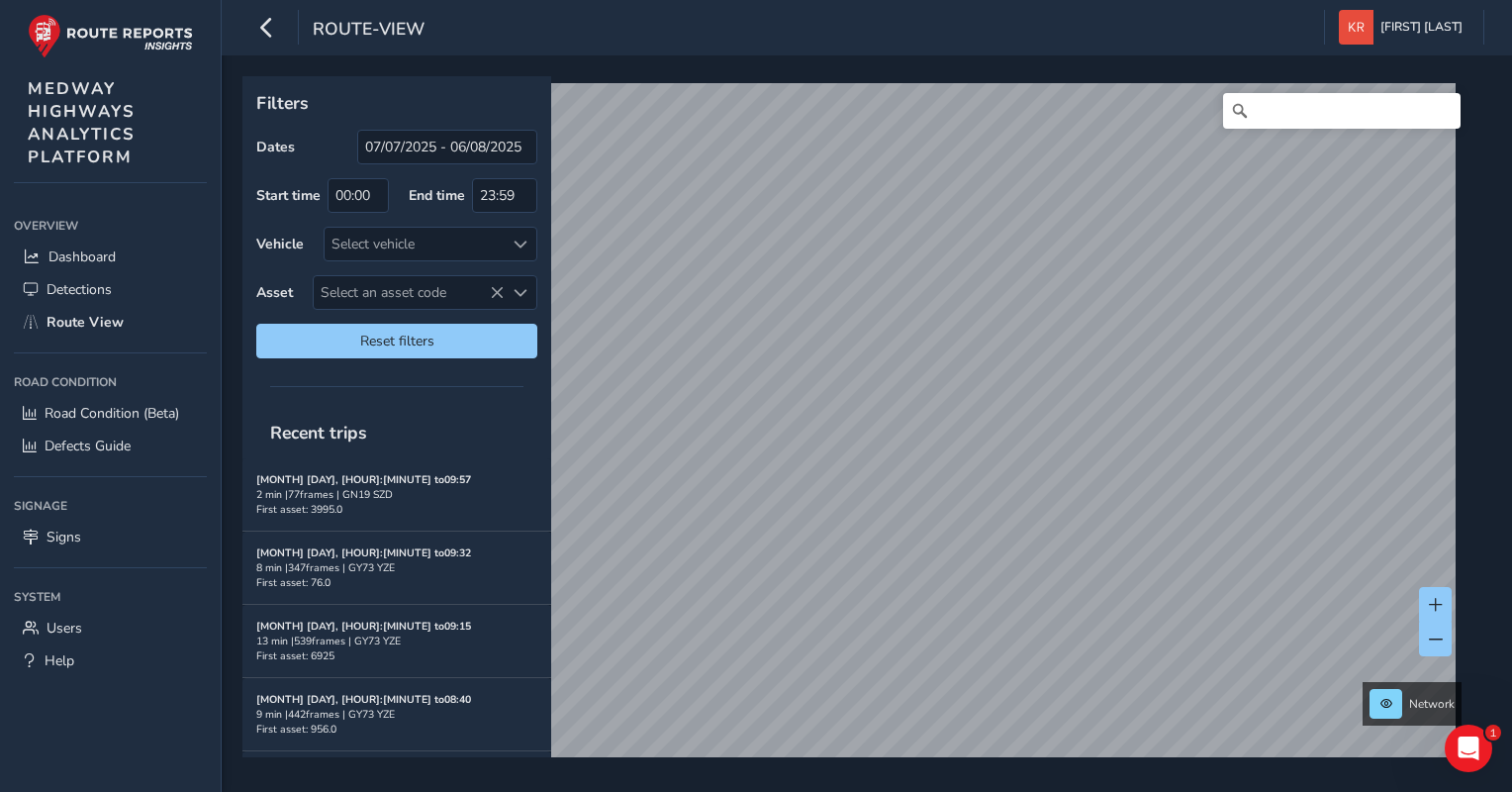 click on "route-view [FIRST] [LAST] Colour Scheme: Dark Dim Light Logout Filters Dates [MM]/[DD]/[YYYY] - [MM]/[DD]/[YYYY] Start time 00:00 End time 23:59 Vehicle Select vehicle Asset Select an asset code Select an asset code Reset filters Recent trips [MONTH] [DAY], [HOUR]:[MINUTE]   to  [HOUR]:[MINUTE] 2   min |  77  frames    | GN19 SZD First asset: 3995.0 [MONTH] [DAY], [HOUR]:[MINUTE]   to  [HOUR]:[MINUTE] 8   min |  347  frames    | GY73 YZE First asset: 76.0 [MONTH] [DAY], [HOUR]:[MINUTE]   to  [HOUR]:[MINUTE] 13   min |  539  frames    | GY73 YZE First asset: 6925 [MONTH] [DAY], [HOUR]:[MINUTE]   to  [HOUR]:[MINUTE] 9   min |  442  frames    | GY73 YZE First asset: 956.0 [MONTH] [DAY], [HOUR]:[MINUTE]   to  [HOUR]:[MINUTE] 10   min |  588  frames    | GY73 LBO First asset: 8249.0 [MONTH] [DAY], [HOUR]:[MINUTE]   to  [HOUR]:[MINUTE] 11   min |  411  frames    | GY73 LBO First asset: 9095.0 [MONTH] [DAY], [HOUR]:[MINUTE]   to  [HOUR]:[MINUTE] 3   min |  95  frames    | GY73 FBK First asset: 653.0 [MONTH] [DAY], [HOUR]:[MINUTE]   to  [HOUR]:[MINUTE] 28   min |  1682  frames    | GY73 LBO First asset: 9560.0 [MONTH] [DAY], [HOUR]:[MINUTE]   to  [HOUR]:[MINUTE] 11   min |  505  frames    | GY73 FBK First asset: 8239.0       Network © Mapbox   © OpenStreetMap" at bounding box center (756, 396) 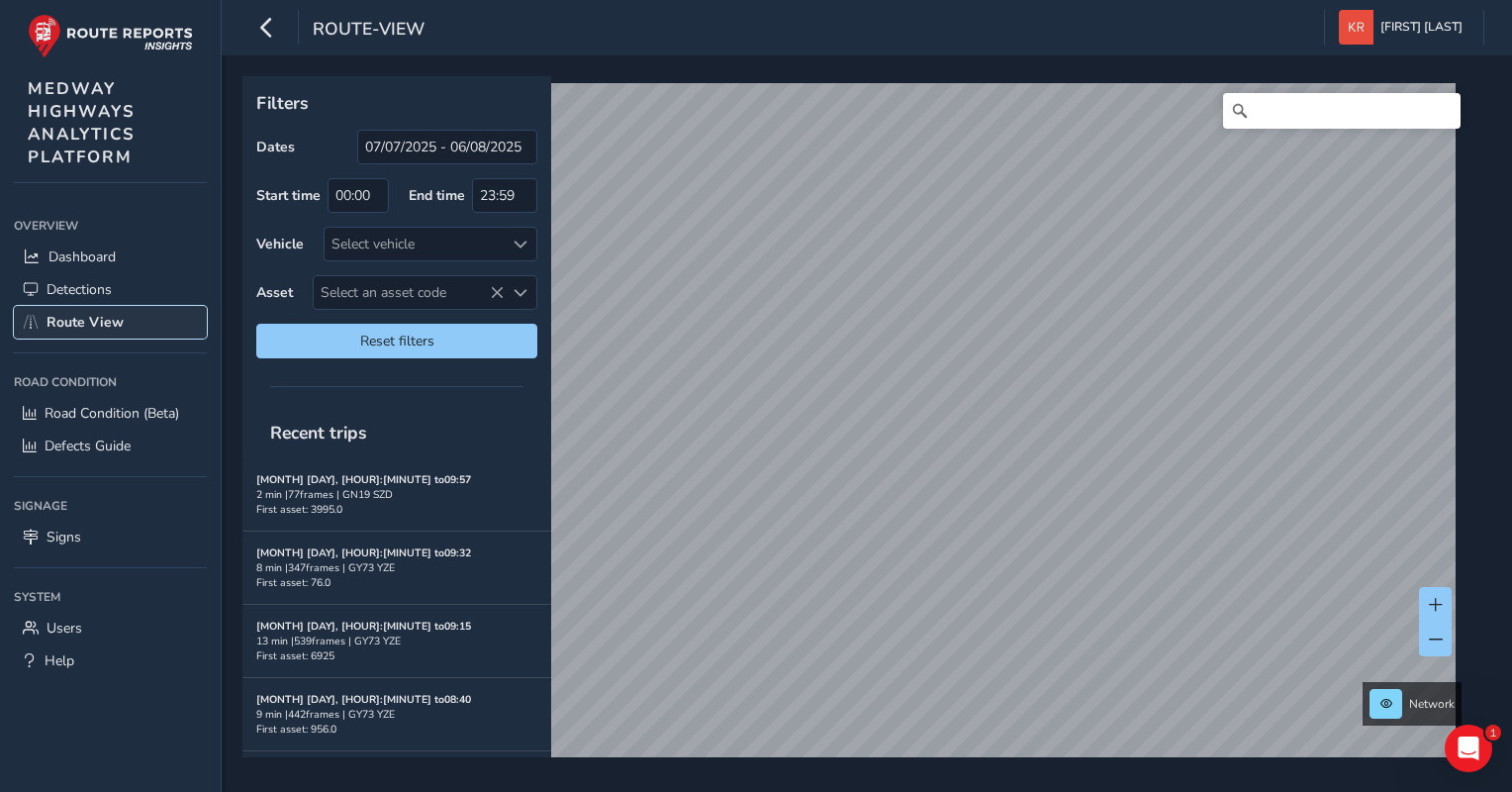 click on "Route View" at bounding box center [85, 322] 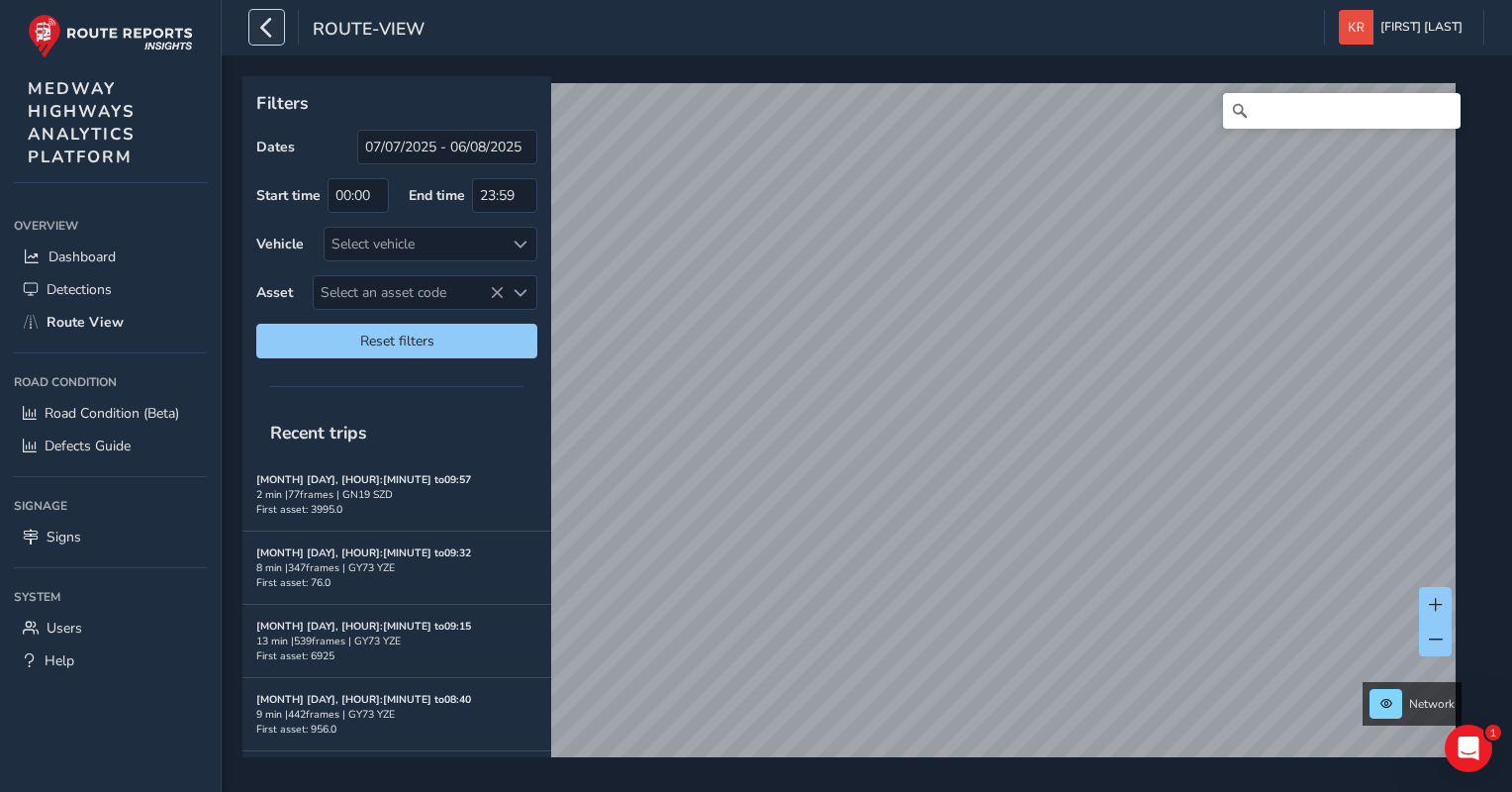 click at bounding box center [266, 27] 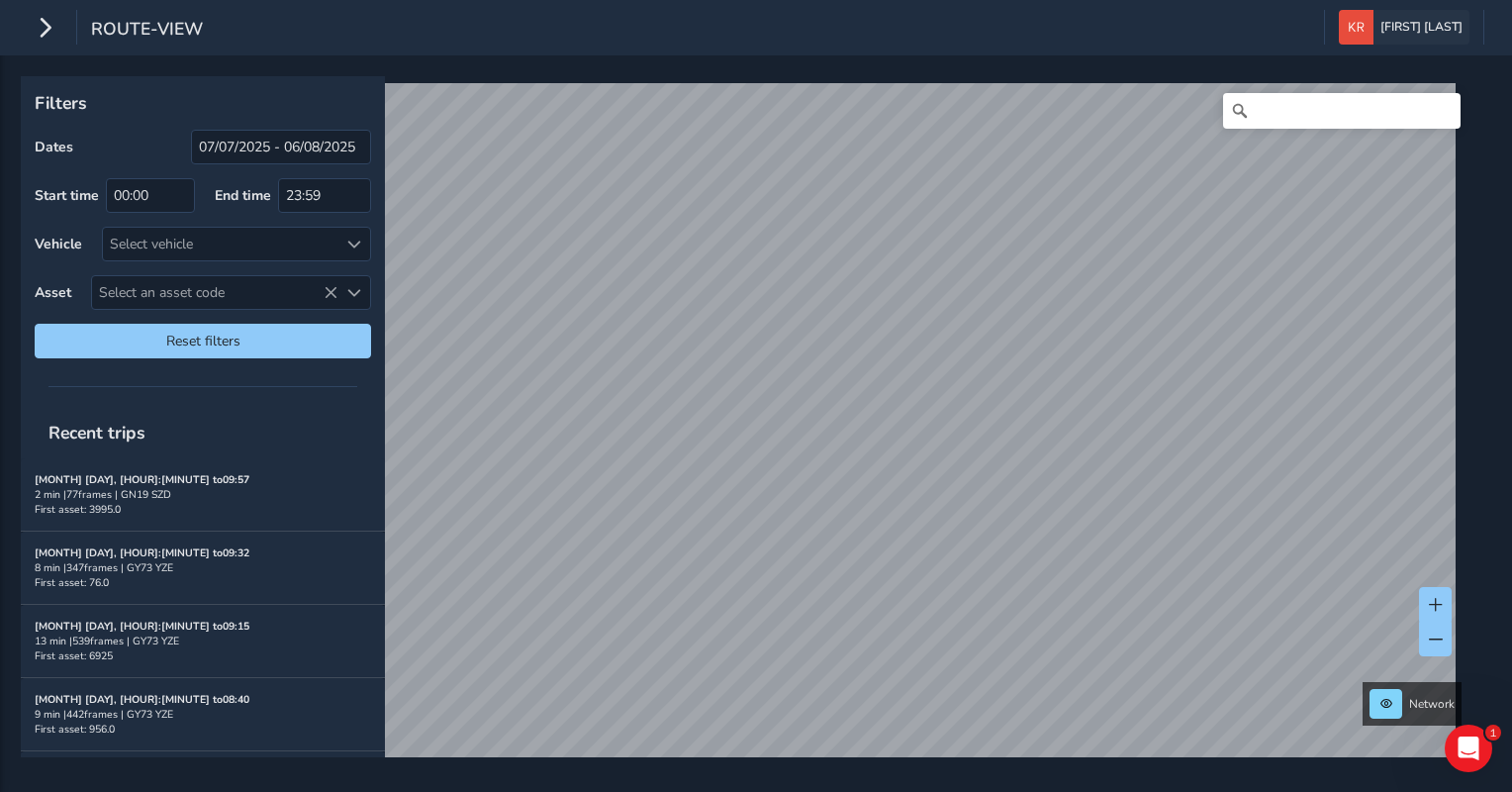 click on "route-view [FIRST] [LAST] Colour Scheme: Dark Dim Light Logout Filters Dates [MM]/[DD]/[YYYY] - [MM]/[DD]/[YYYY] Start time 00:00 End time 23:59 Vehicle Select vehicle Asset Select an asset code Select an asset code Reset filters Recent trips [MONTH] [DAY], [HOUR]:[MINUTE]   to  [HOUR]:[MINUTE] 2   min |  77  frames    | GN19 SZD First asset: 3995.0 [MONTH] [DAY], [HOUR]:[MINUTE]   to  [HOUR]:[MINUTE] 8   min |  347  frames    | GY73 YZE First asset: 76.0 [MONTH] [DAY], [HOUR]:[MINUTE]   to  [HOUR]:[MINUTE] 13   min |  539  frames    | GY73 YZE First asset: 6925 [MONTH] [DAY], [HOUR]:[MINUTE]   to  [HOUR]:[MINUTE] 9   min |  442  frames    | GY73 YZE First asset: 956.0 [MONTH] [DAY], [HOUR]:[MINUTE]   to  [HOUR]:[MINUTE] 10   min |  588  frames    | GY73 LBO First asset: 8249.0 [MONTH] [DAY], [HOUR]:[MINUTE]   to  [HOUR]:[MINUTE] 11   min |  411  frames    | GY73 LBO First asset: 9095.0 [MONTH] [DAY], [HOUR]:[MINUTE]   to  [HOUR]:[MINUTE] 3   min |  95  frames    | GY73 FBK First asset: 653.0 [MONTH] [DAY], [HOUR]:[MINUTE]   to  [HOUR]:[MINUTE] 28   min |  1682  frames    | GY73 LBO First asset: 9560.0 [MONTH] [DAY], [HOUR]:[MINUTE]   to  [HOUR]:[MINUTE] 11   min |  505  frames    | GY73 FBK First asset: 8239.0       Network © Mapbox   © OpenStreetMap" at bounding box center (756, 396) 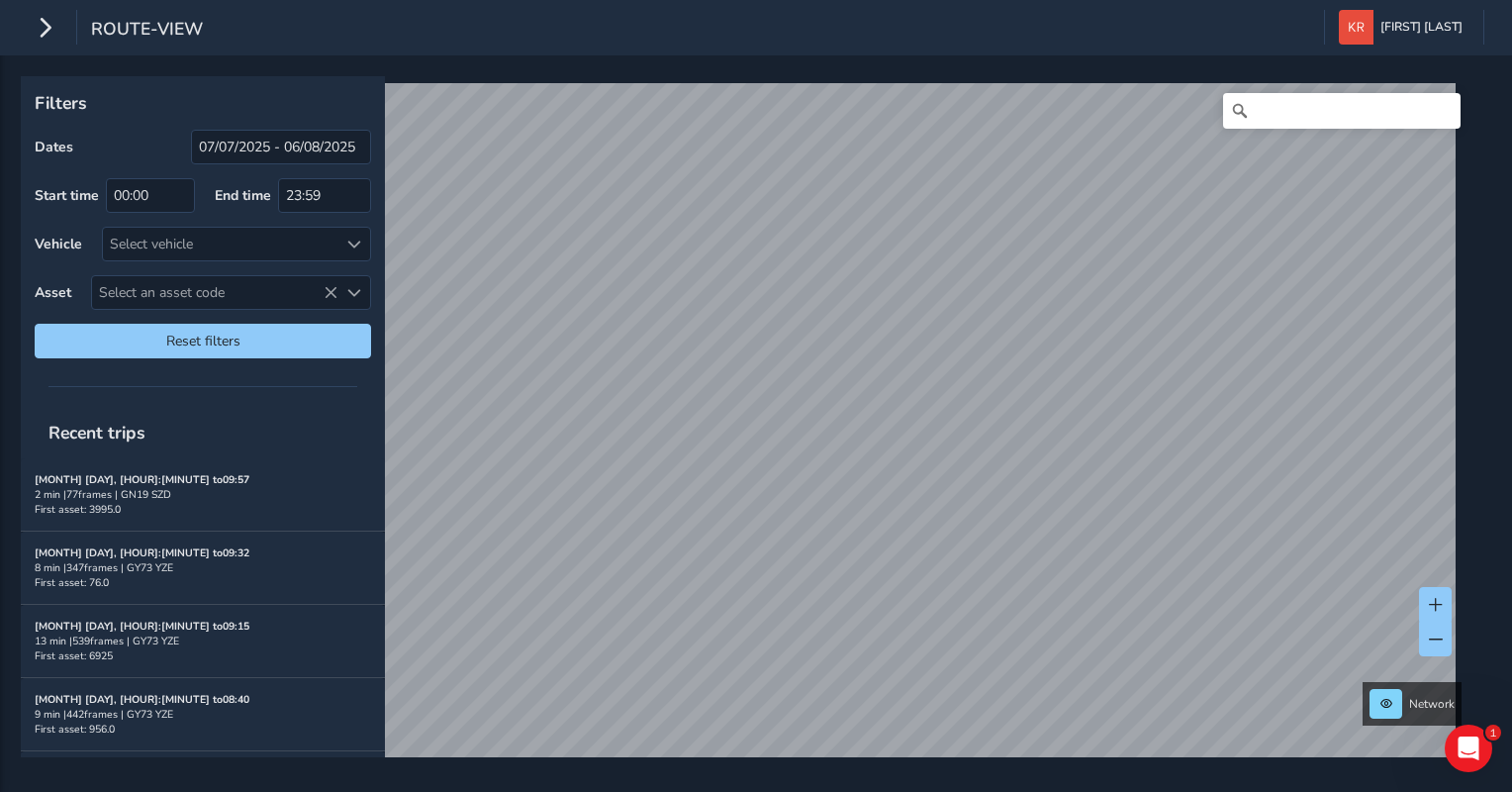 click on "route-view [FIRST] [LAST] Colour Scheme: Dark Dim Light Logout Filters Dates [MM]/[DD]/[YYYY] - [MM]/[DD]/[YYYY] Start time 00:00 End time 23:59 Vehicle Select vehicle Asset Select an asset code Select an asset code Reset filters Recent trips [MONTH] [DAY], [HOUR]:[MINUTE]   to  [HOUR]:[MINUTE] 2   min |  77  frames    | GN19 SZD First asset: 3995.0 [MONTH] [DAY], [HOUR]:[MINUTE]   to  [HOUR]:[MINUTE] 8   min |  347  frames    | GY73 YZE First asset: 76.0 [MONTH] [DAY], [HOUR]:[MINUTE]   to  [HOUR]:[MINUTE] 13   min |  539  frames    | GY73 YZE First asset: 6925 [MONTH] [DAY], [HOUR]:[MINUTE]   to  [HOUR]:[MINUTE] 9   min |  442  frames    | GY73 YZE First asset: 956.0 [MONTH] [DAY], [HOUR]:[MINUTE]   to  [HOUR]:[MINUTE] 10   min |  588  frames    | GY73 LBO First asset: 8249.0 [MONTH] [DAY], [HOUR]:[MINUTE]   to  [HOUR]:[MINUTE] 11   min |  411  frames    | GY73 LBO First asset: 9095.0 [MONTH] [DAY], [HOUR]:[MINUTE]   to  [HOUR]:[MINUTE] 3   min |  95  frames    | GY73 FBK First asset: 653.0 [MONTH] [DAY], [HOUR]:[MINUTE]   to  [HOUR]:[MINUTE] 28   min |  1682  frames    | GY73 LBO First asset: 9560.0 [MONTH] [DAY], [HOUR]:[MINUTE]   to  [HOUR]:[MINUTE] 11   min |  505  frames    | GY73 FBK First asset: 8239.0       Network © Mapbox   © OpenStreetMap" at bounding box center [756, 396] 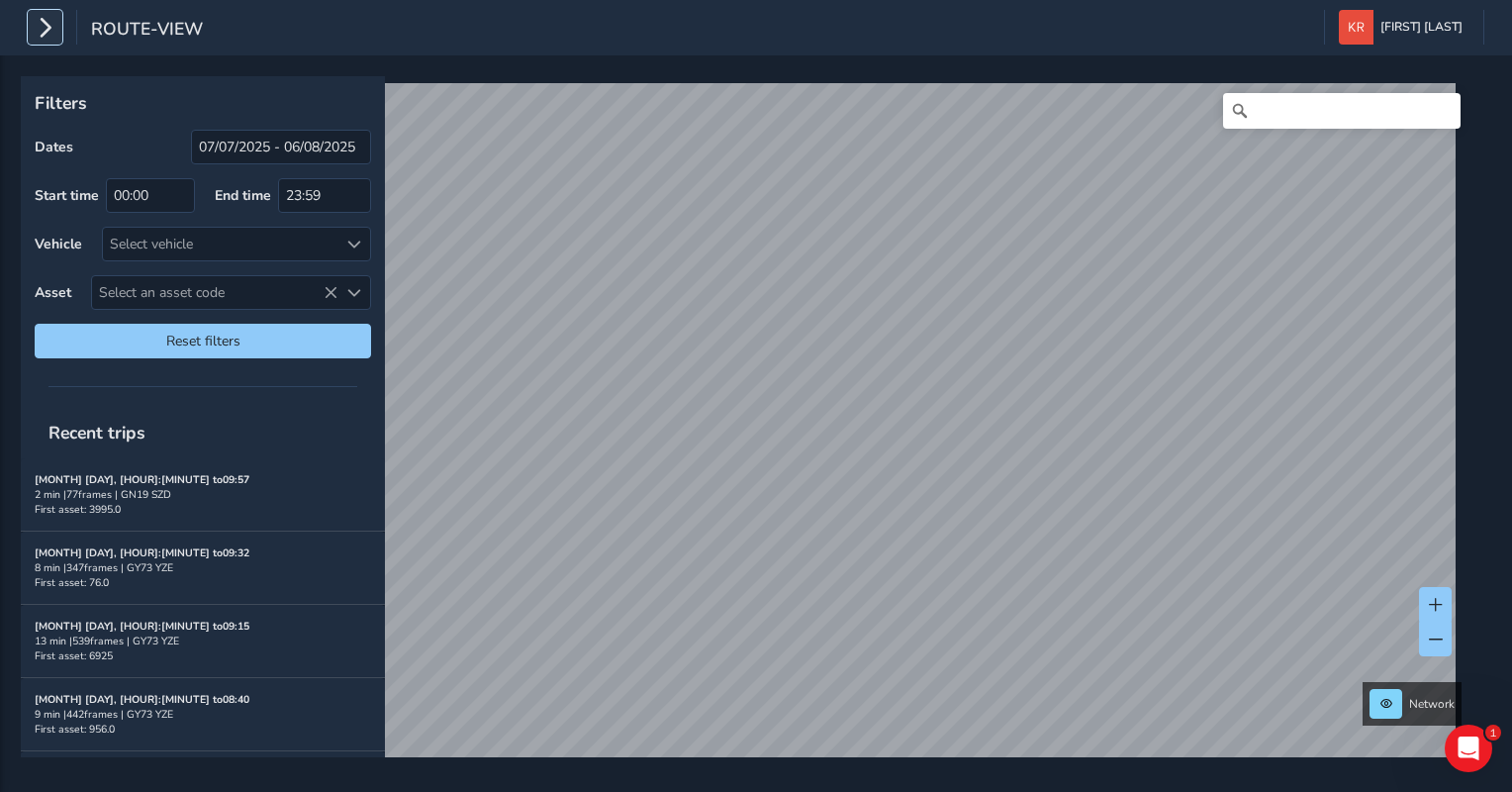 click at bounding box center [45, 27] 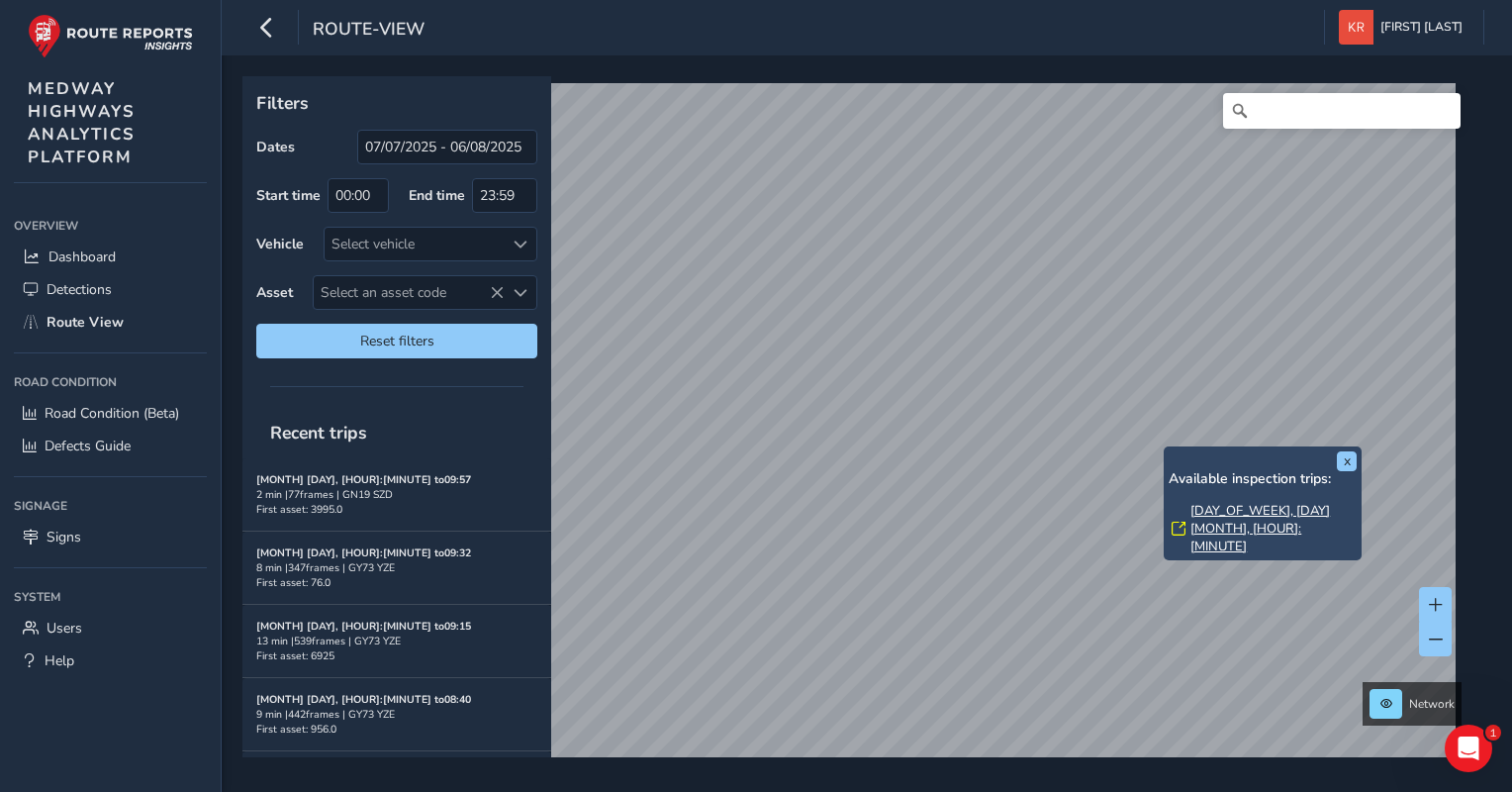 click on "x Available inspection trips: [DAY_OF_WEEK], [DAY] [MONTH], [HOUR]:[MINUTE]" at bounding box center [1263, 503] 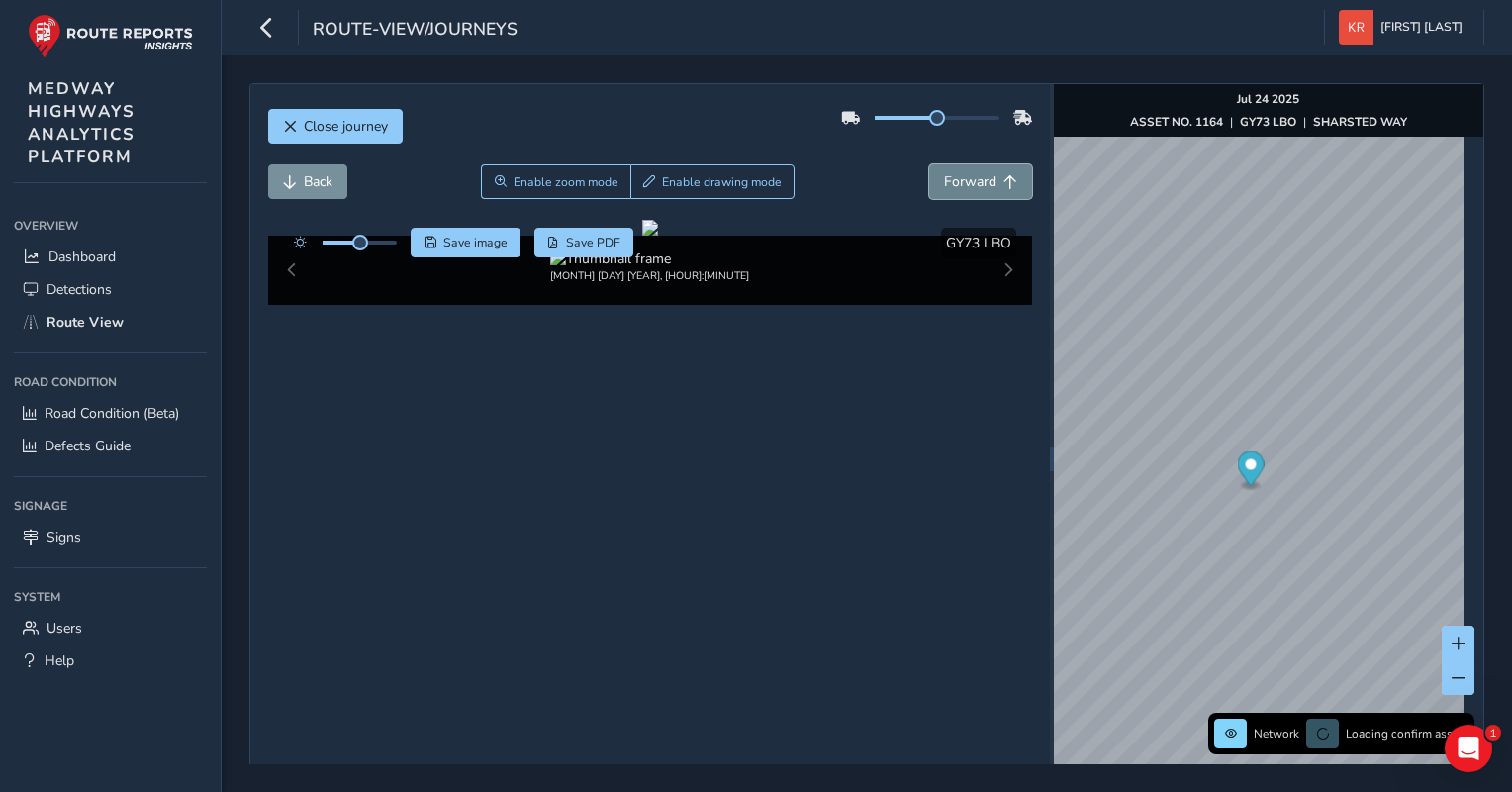 click on "Forward" at bounding box center (970, 181) 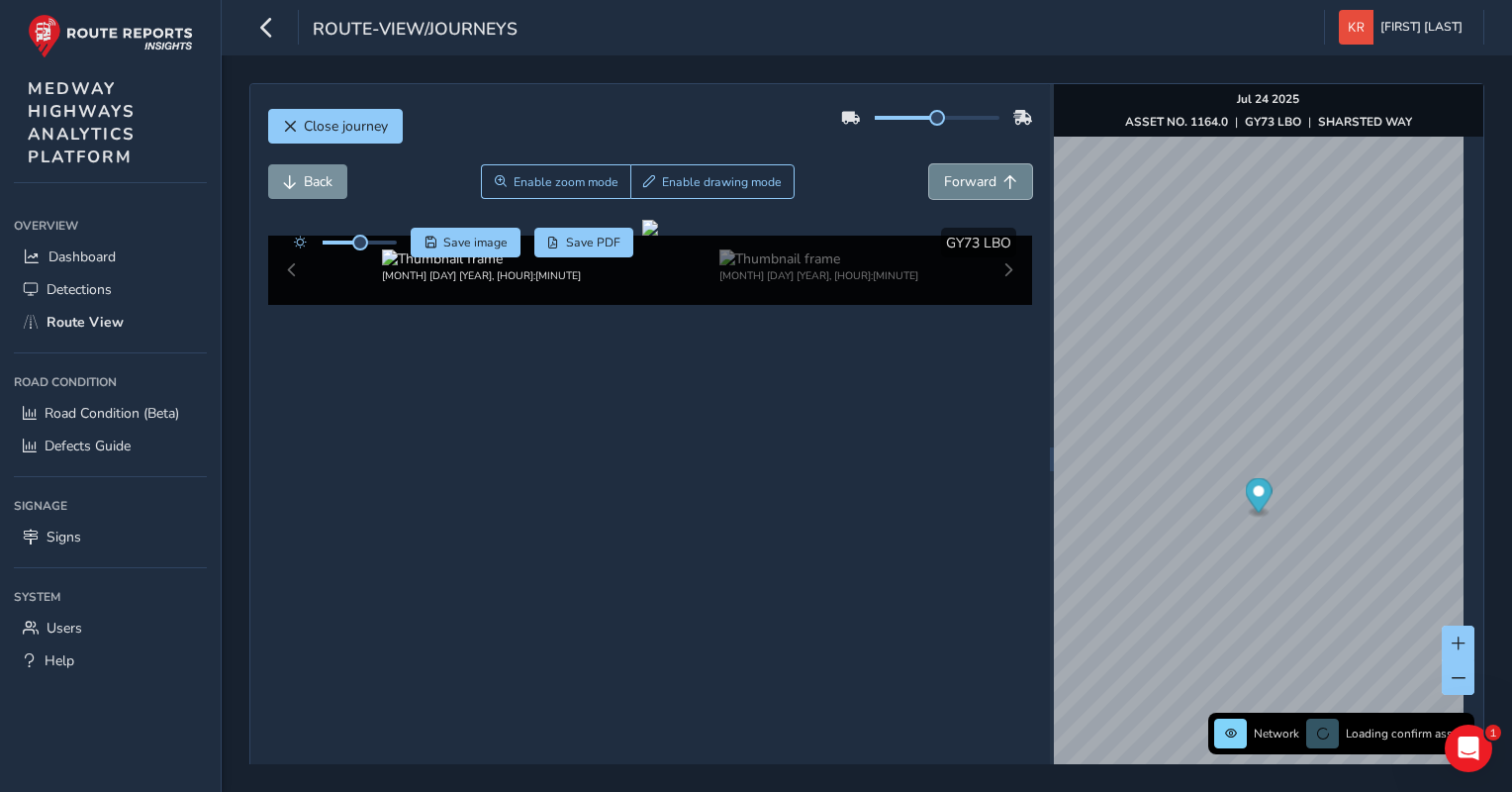 click on "Forward" at bounding box center (970, 181) 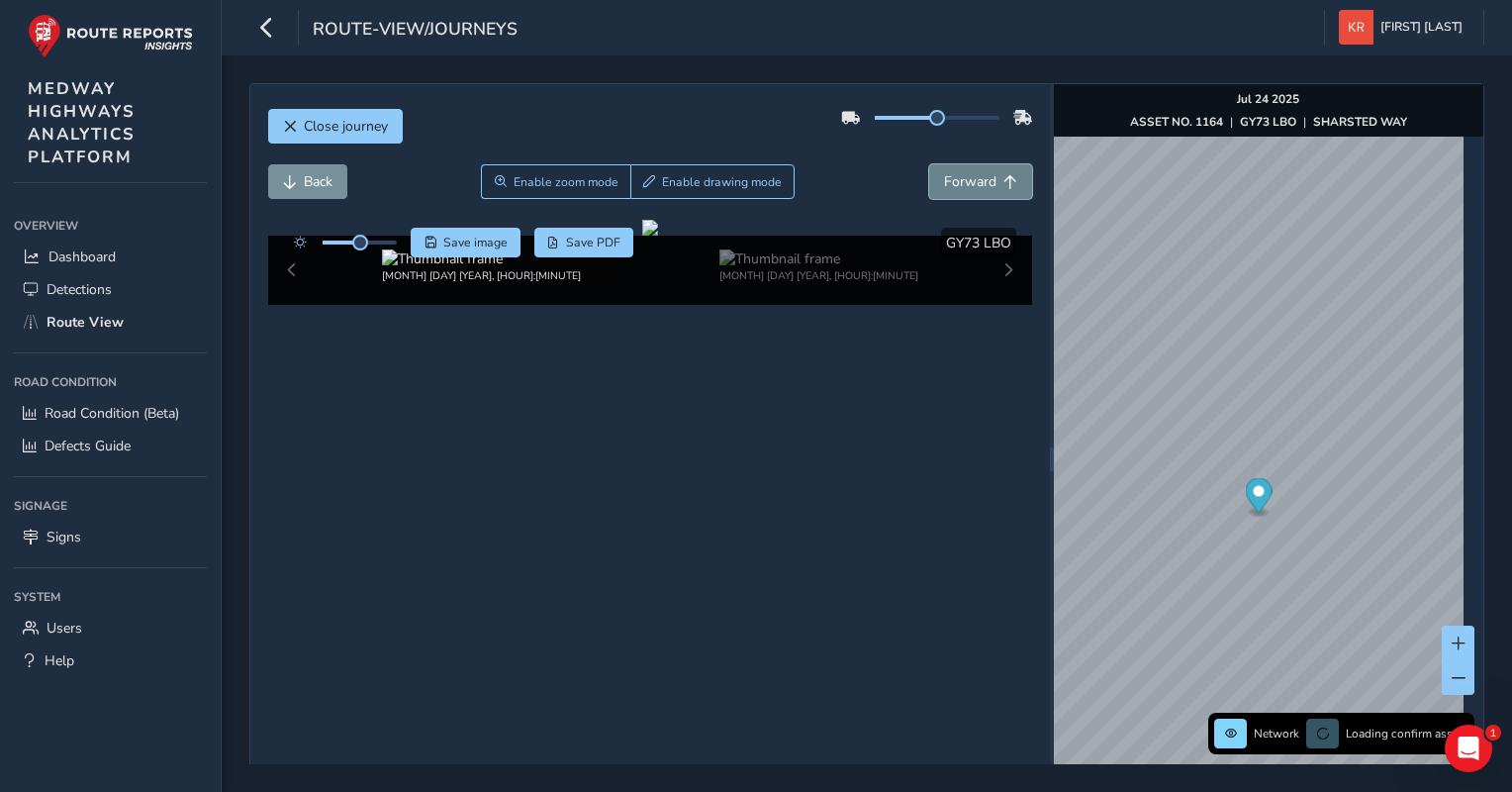 click on "Forward" at bounding box center (970, 181) 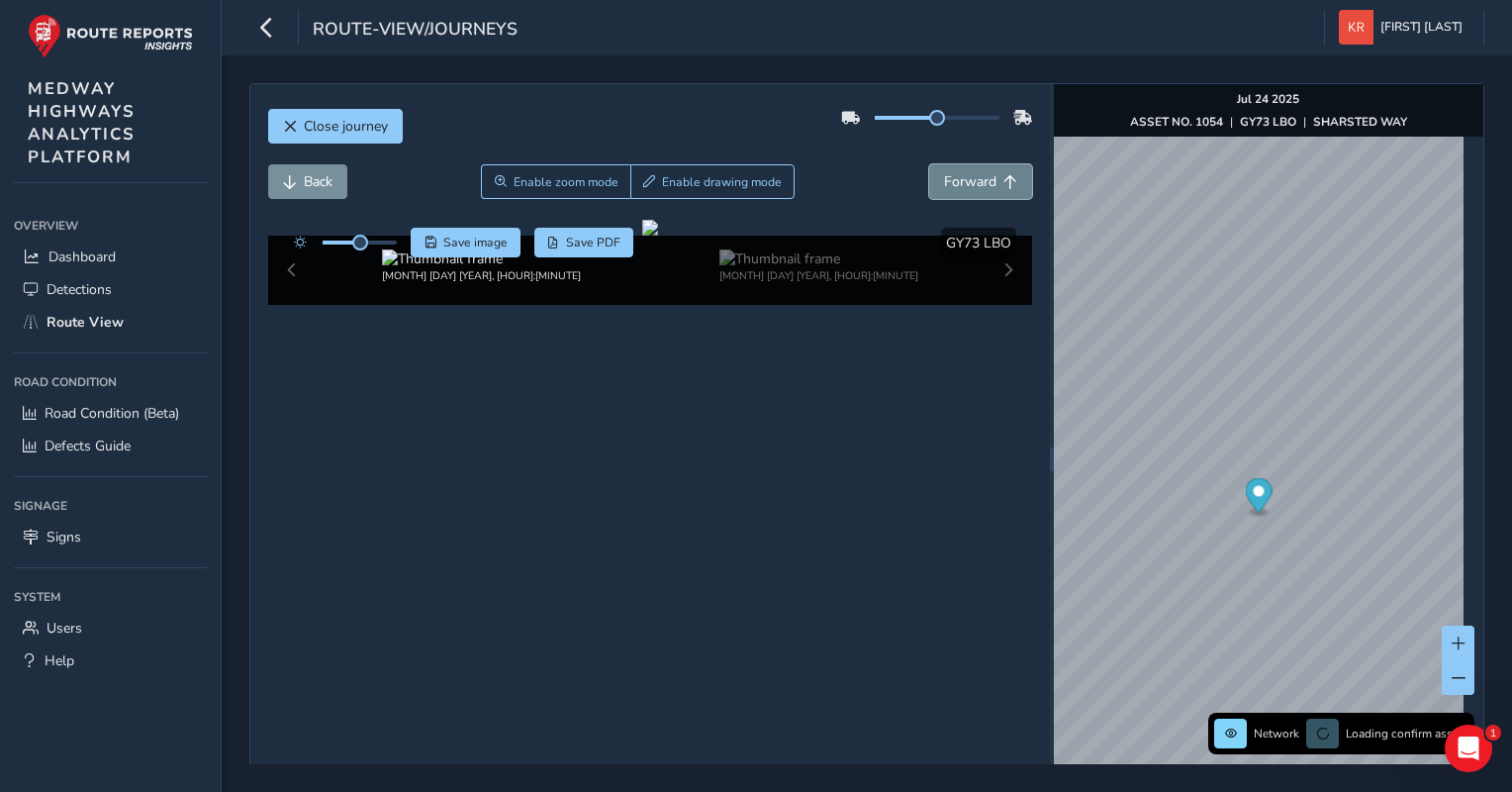 click on "Forward" at bounding box center (970, 181) 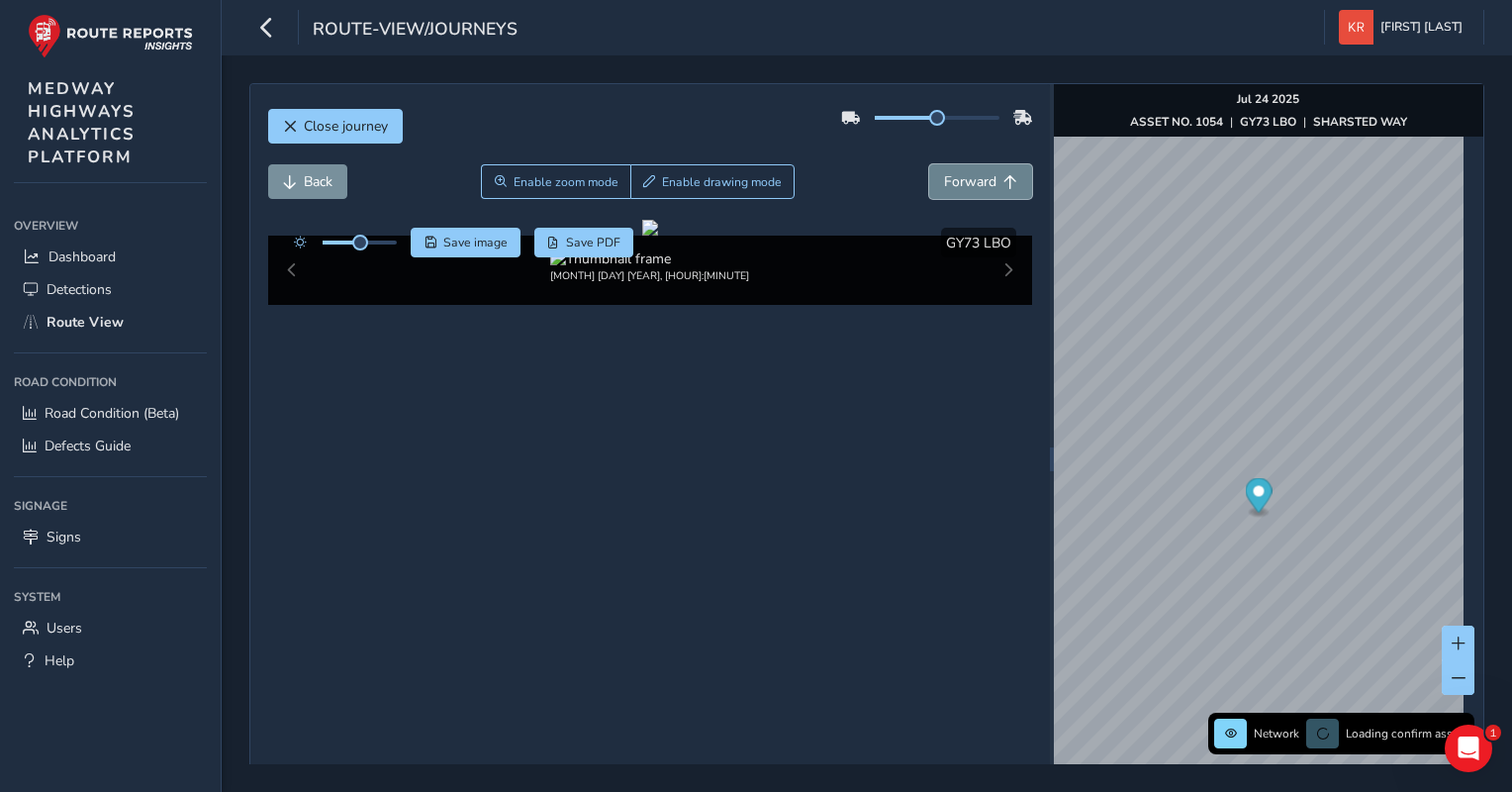 click on "Forward" at bounding box center [970, 181] 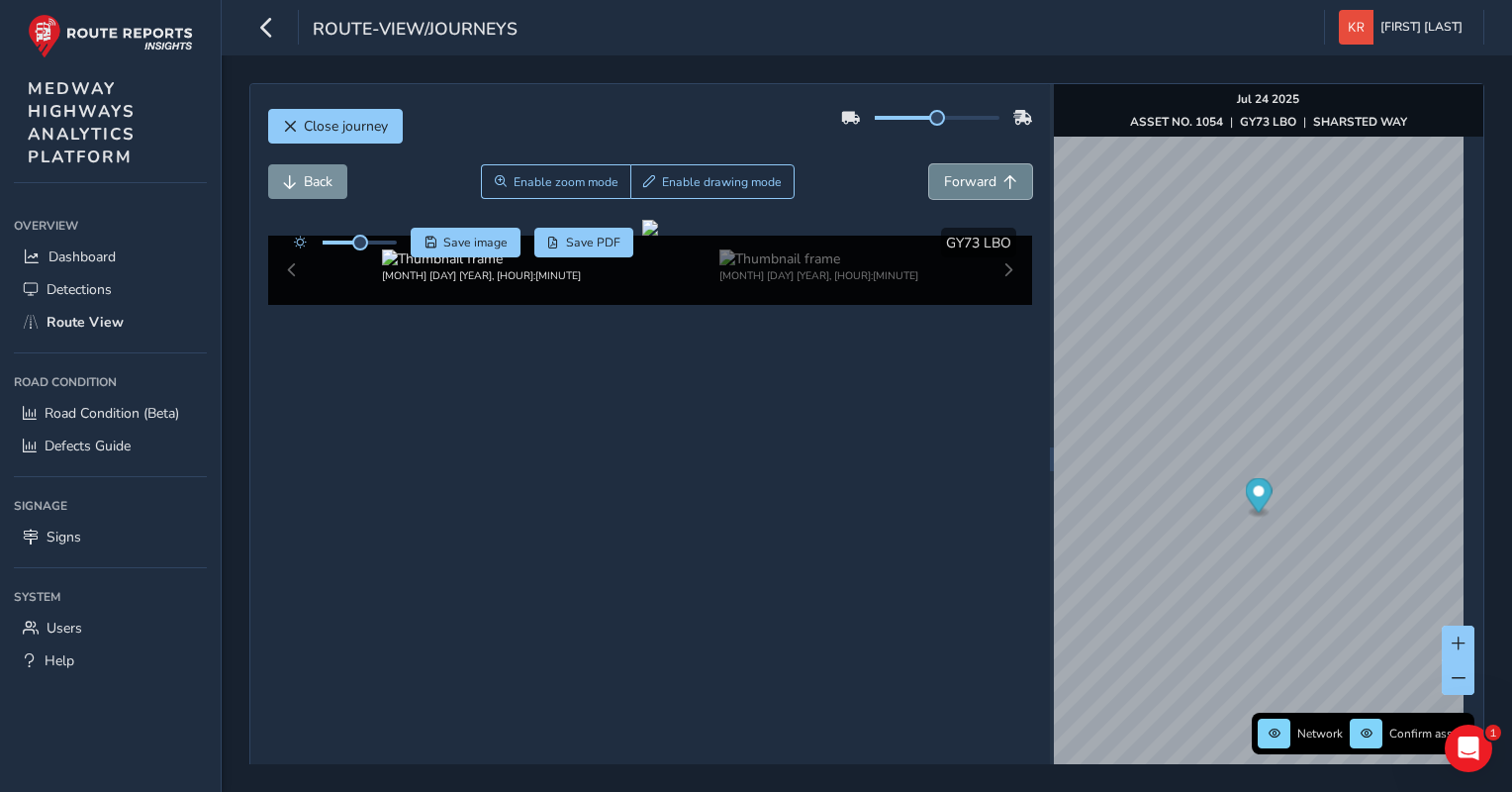 click on "Forward" at bounding box center (970, 181) 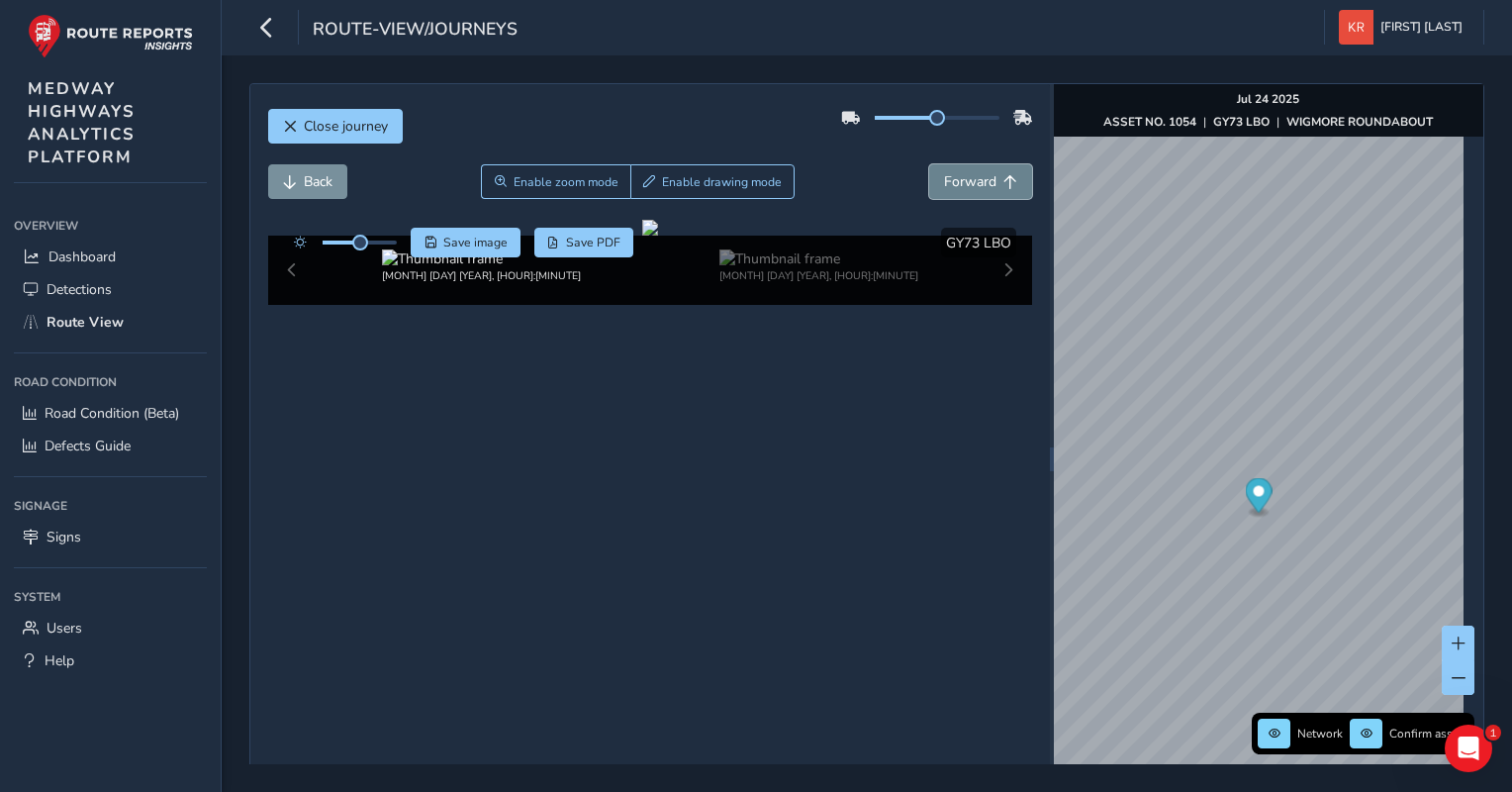 click on "Forward" at bounding box center (970, 181) 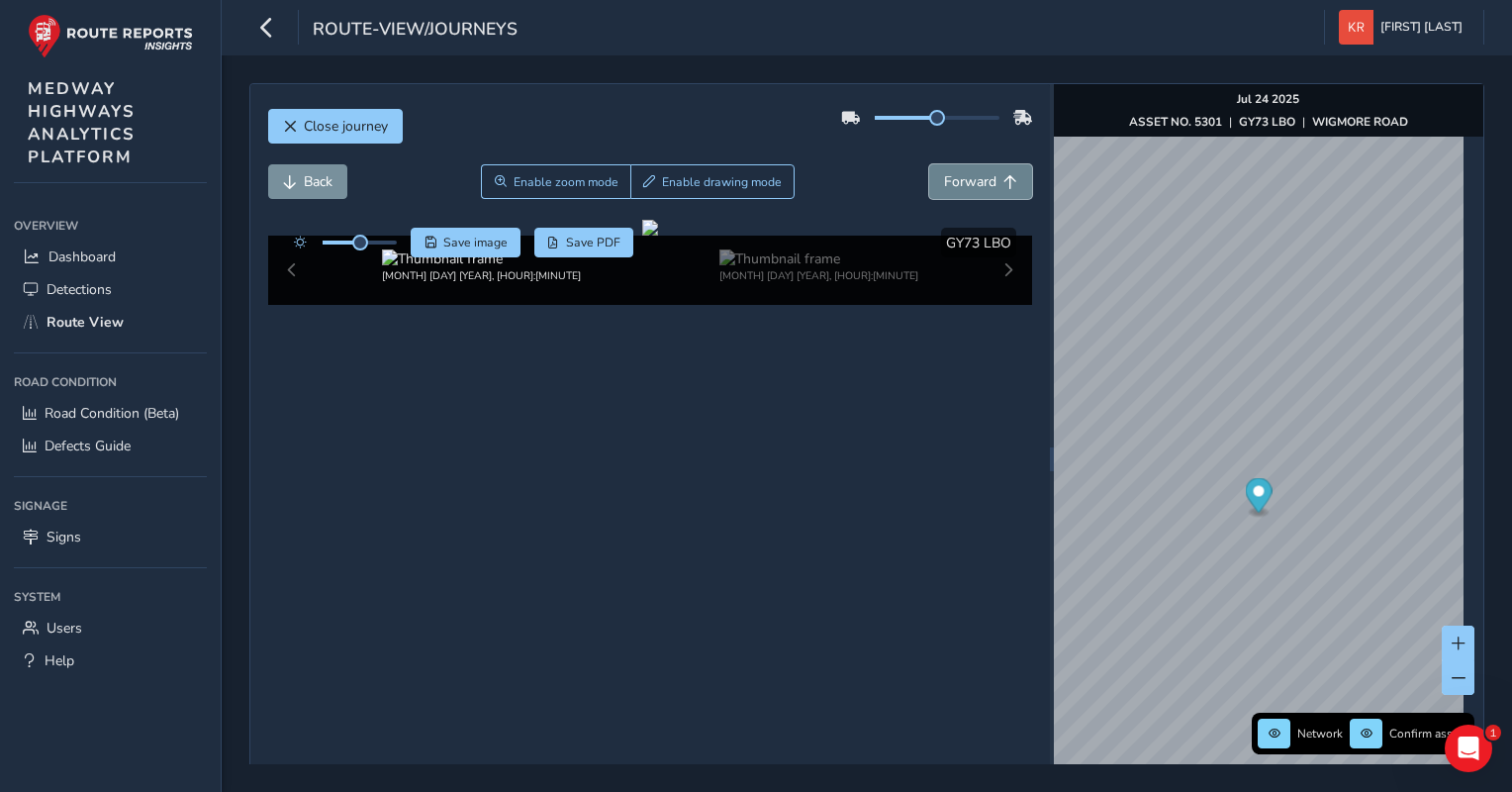 click on "Forward" at bounding box center (970, 181) 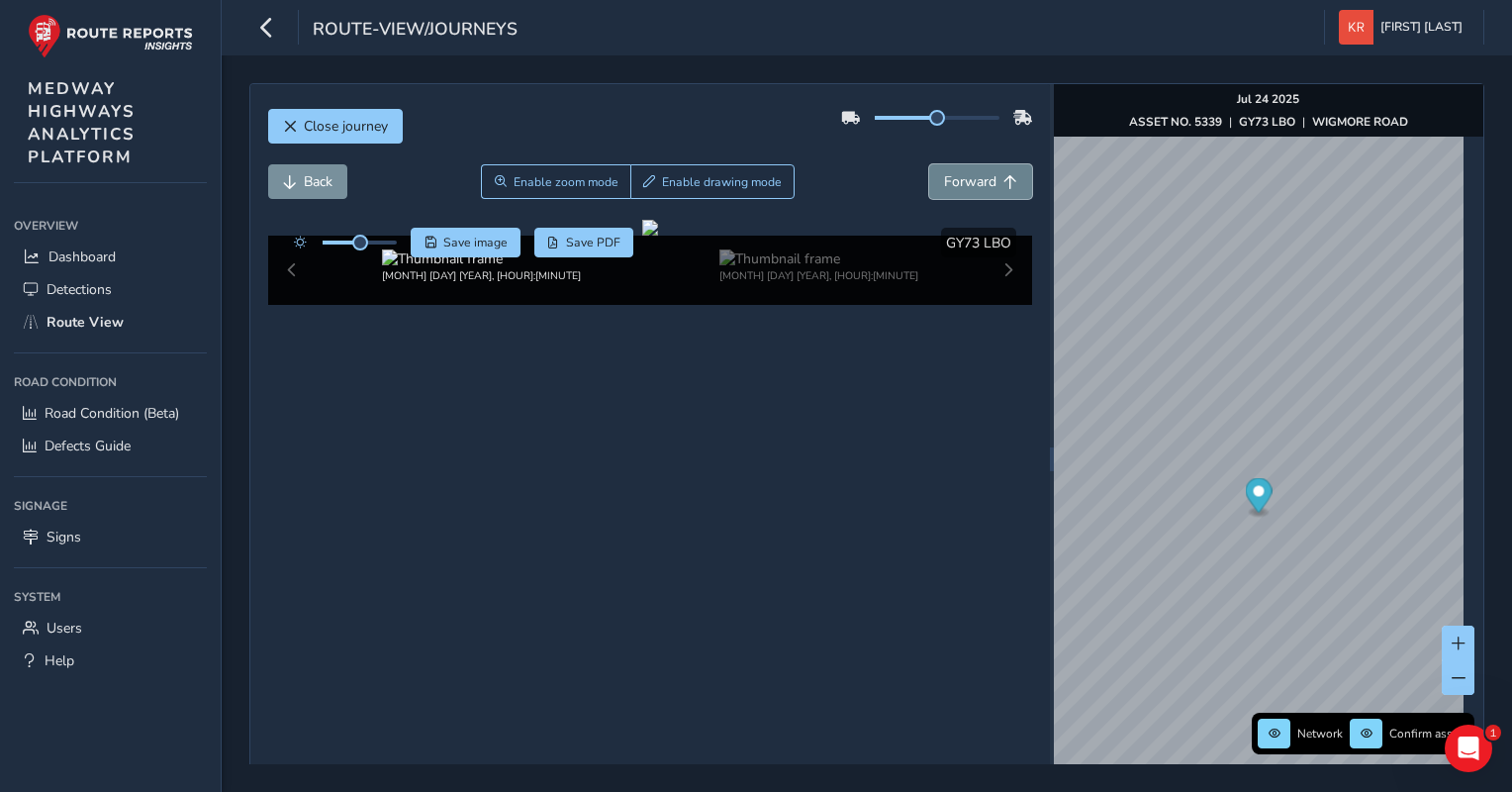 click on "Forward" at bounding box center [970, 181] 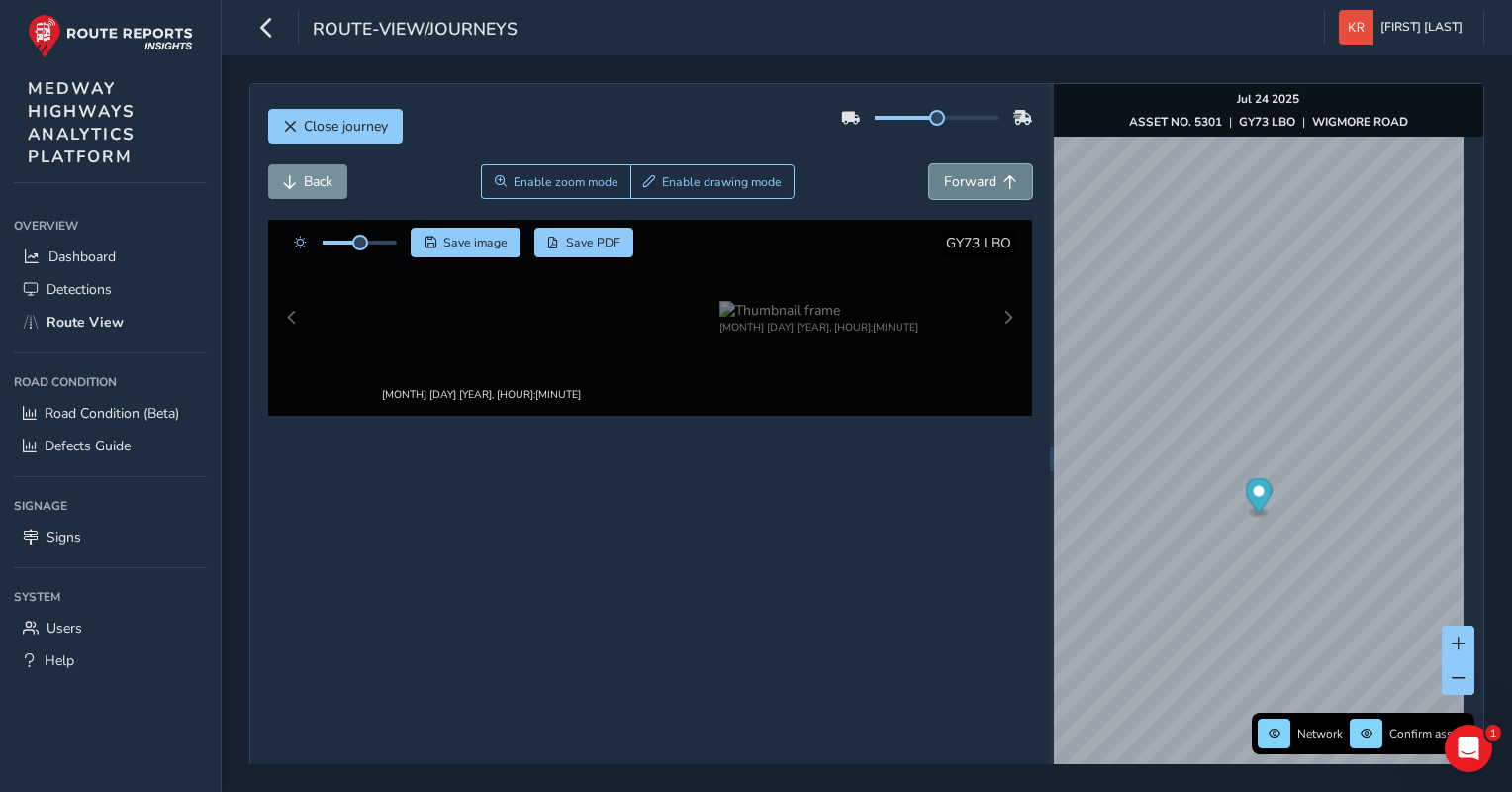 click on "Forward" at bounding box center [970, 181] 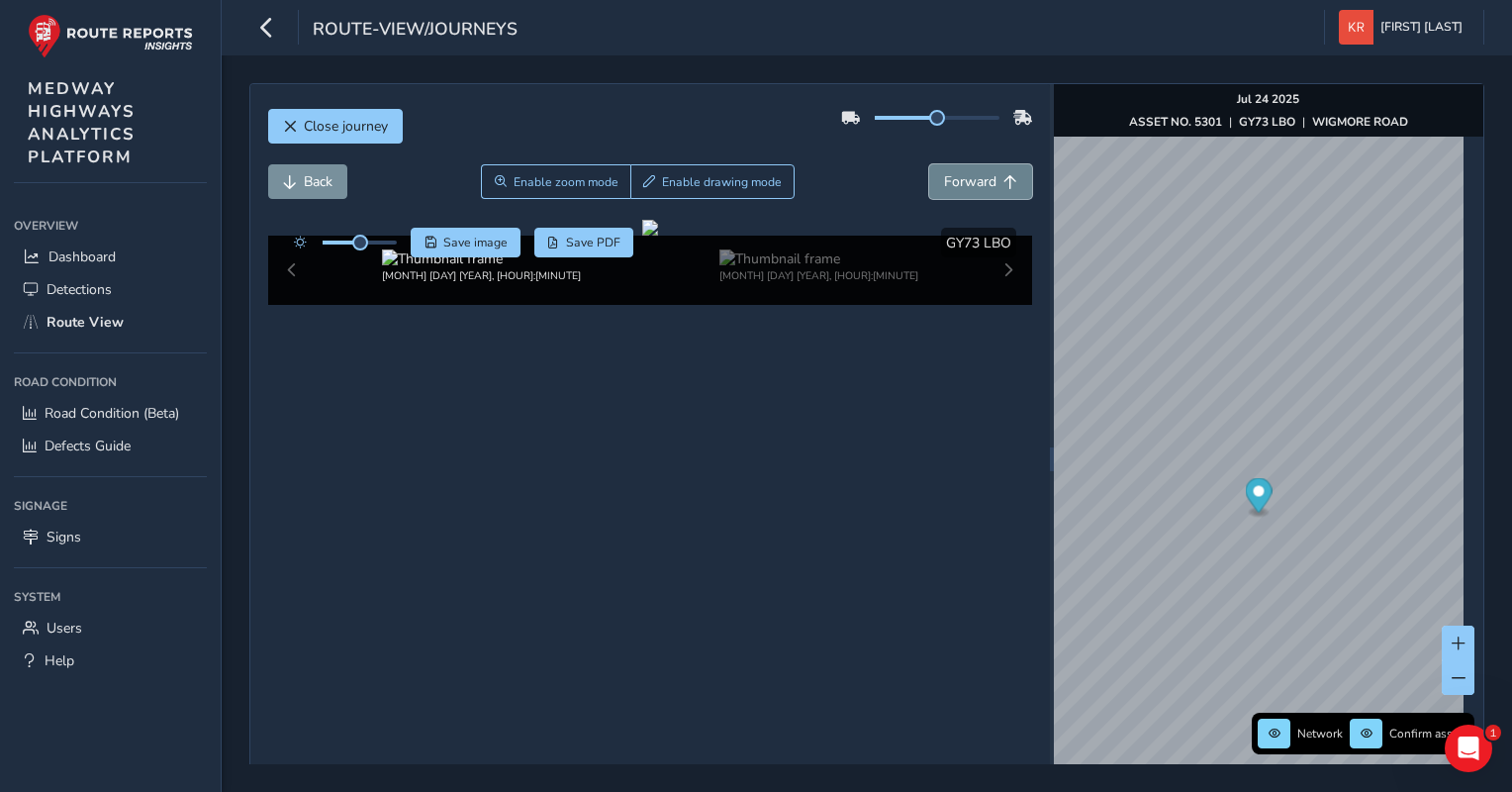 click on "Forward" at bounding box center (970, 181) 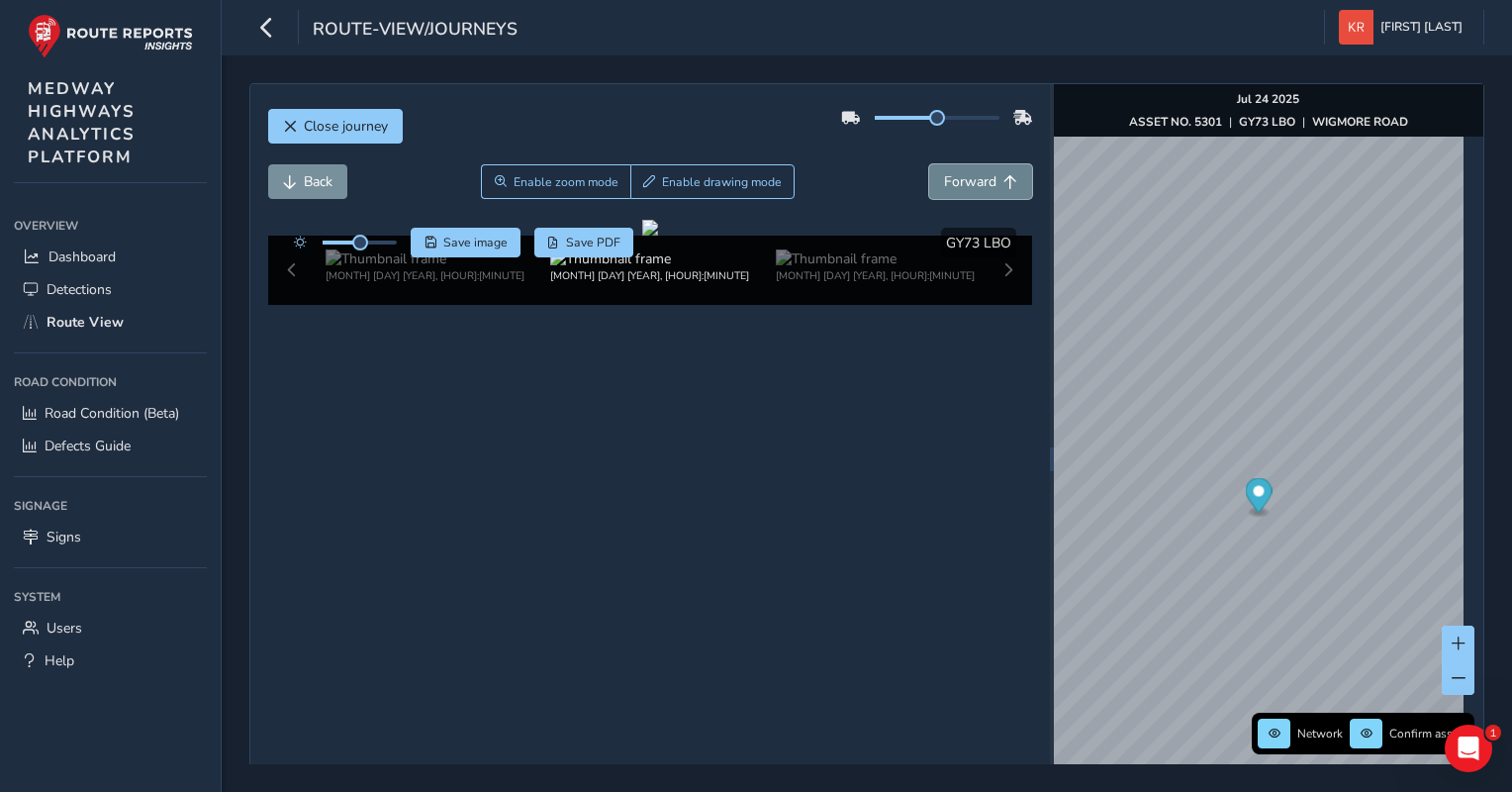 click on "Forward" at bounding box center [970, 181] 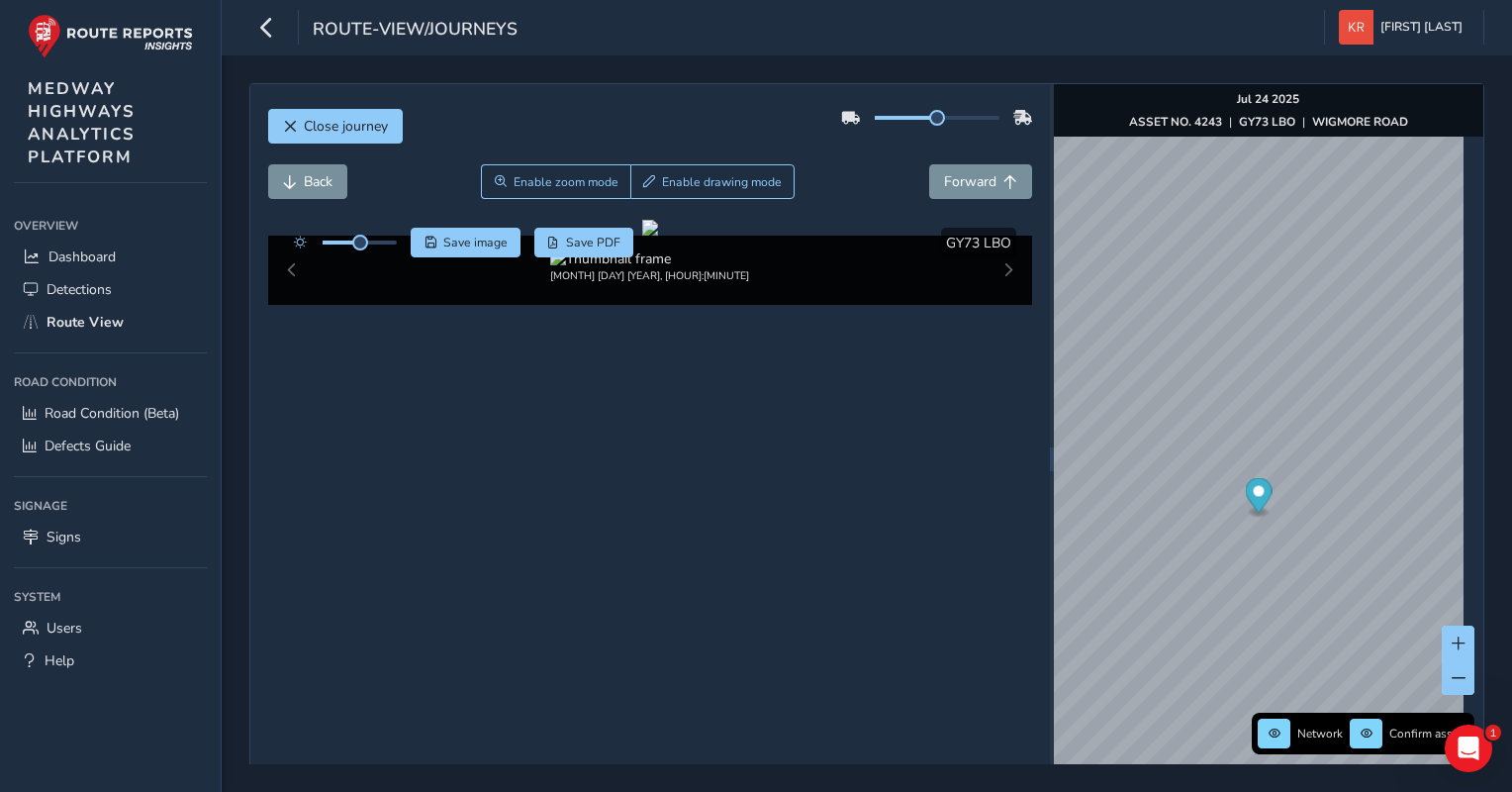click on "route-view/journeys [FIRST] [LAST] Colour Scheme: Dark Dim Light Logout" at bounding box center [867, 28] 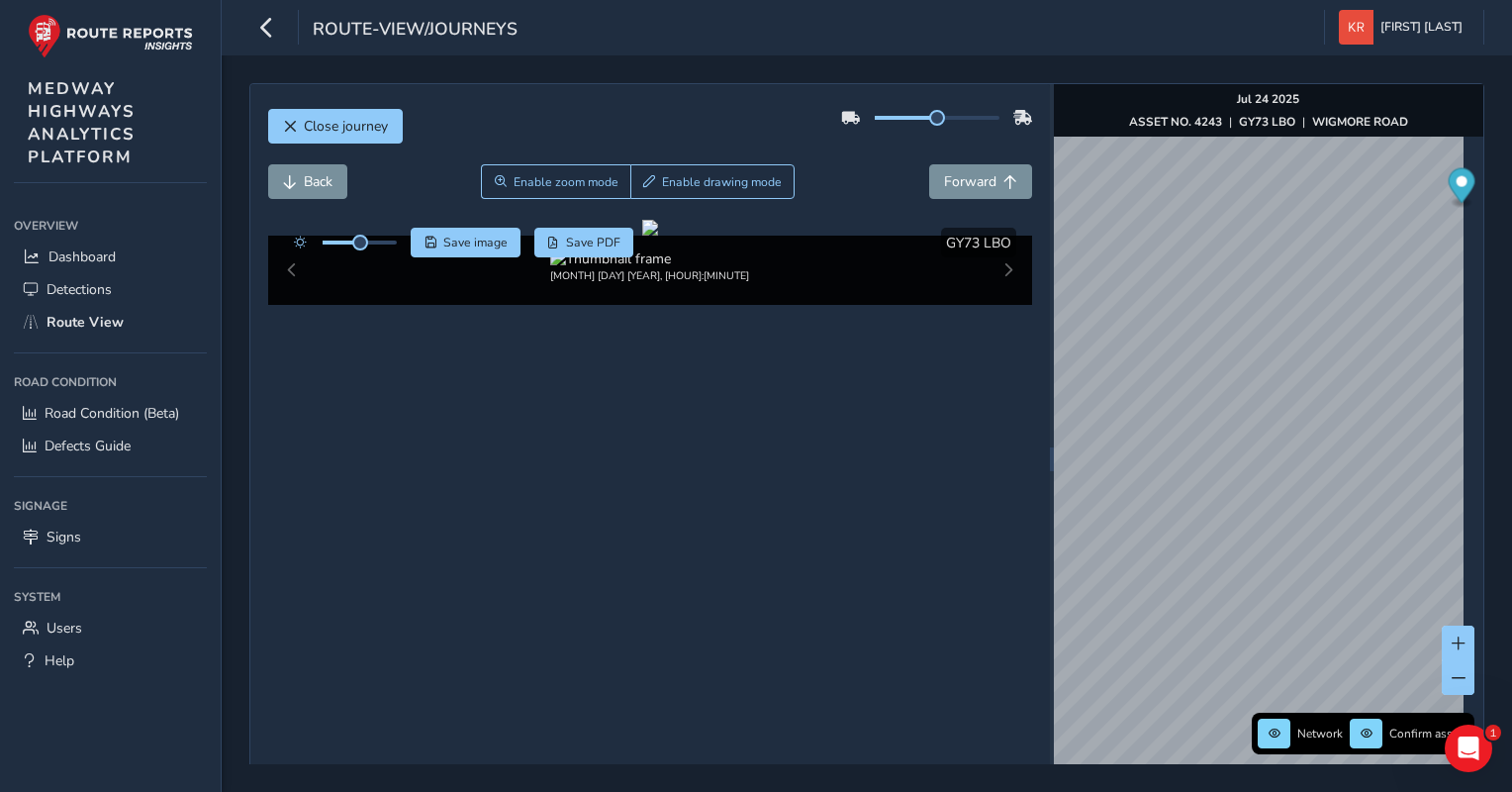 click on "Close journey Back Enable zoom mode Enable drawing mode Forward Click and Drag to Annotate [MONTH] [DAY] [YEAR], [HOUR]:[MINUTE]   Save image Save PDF Hide detections GY73 LBO   Network   Confirm assets     [MONTH] [DAY] [YEAR] ASSET NO. 4243  | GY73 LBO  | WIGMORE ROAD © Mapbox   © OpenStreetMap   Improve this map   © Maxar" at bounding box center [867, 424] 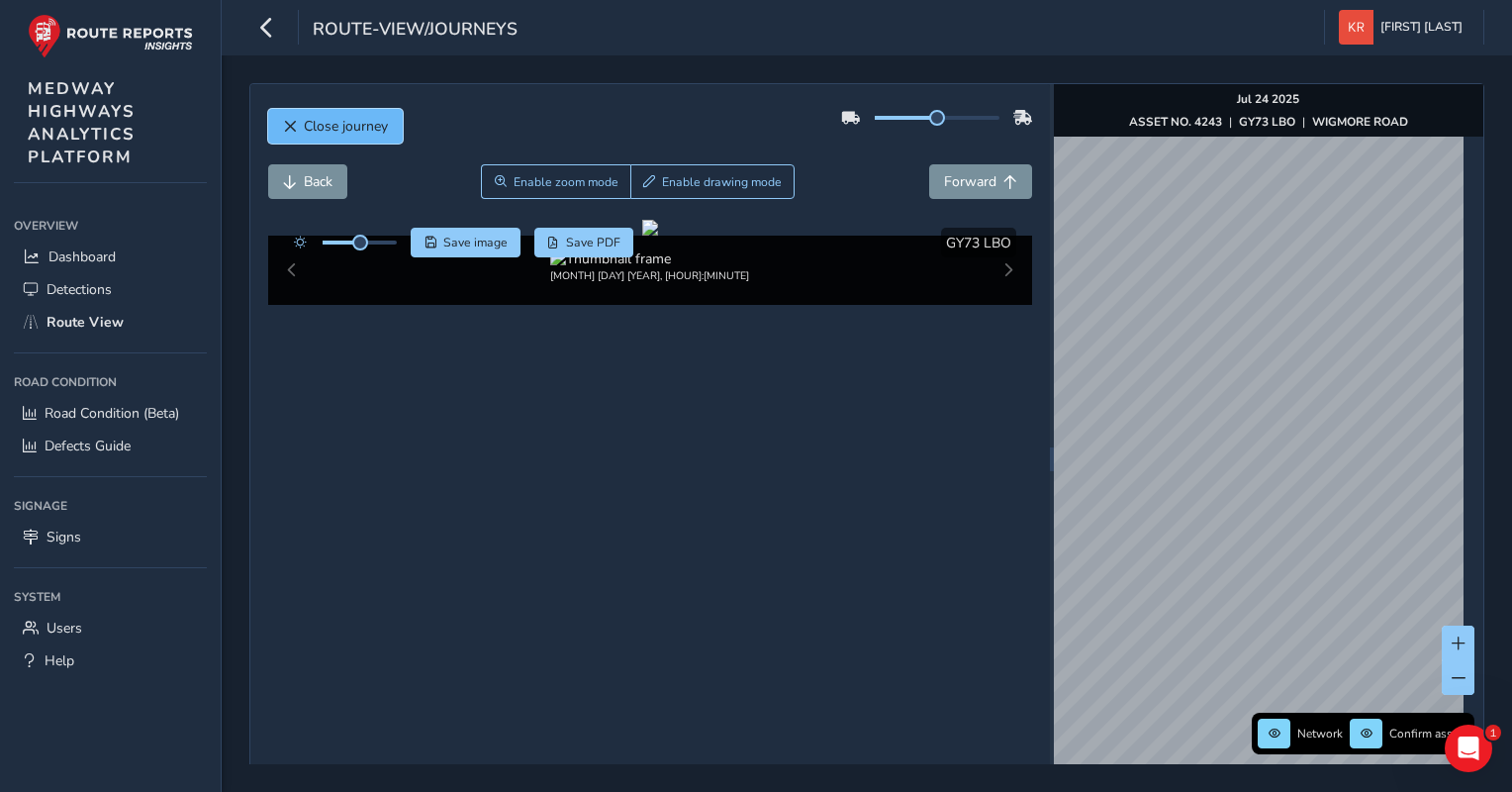 click on "Close journey" at bounding box center (335, 126) 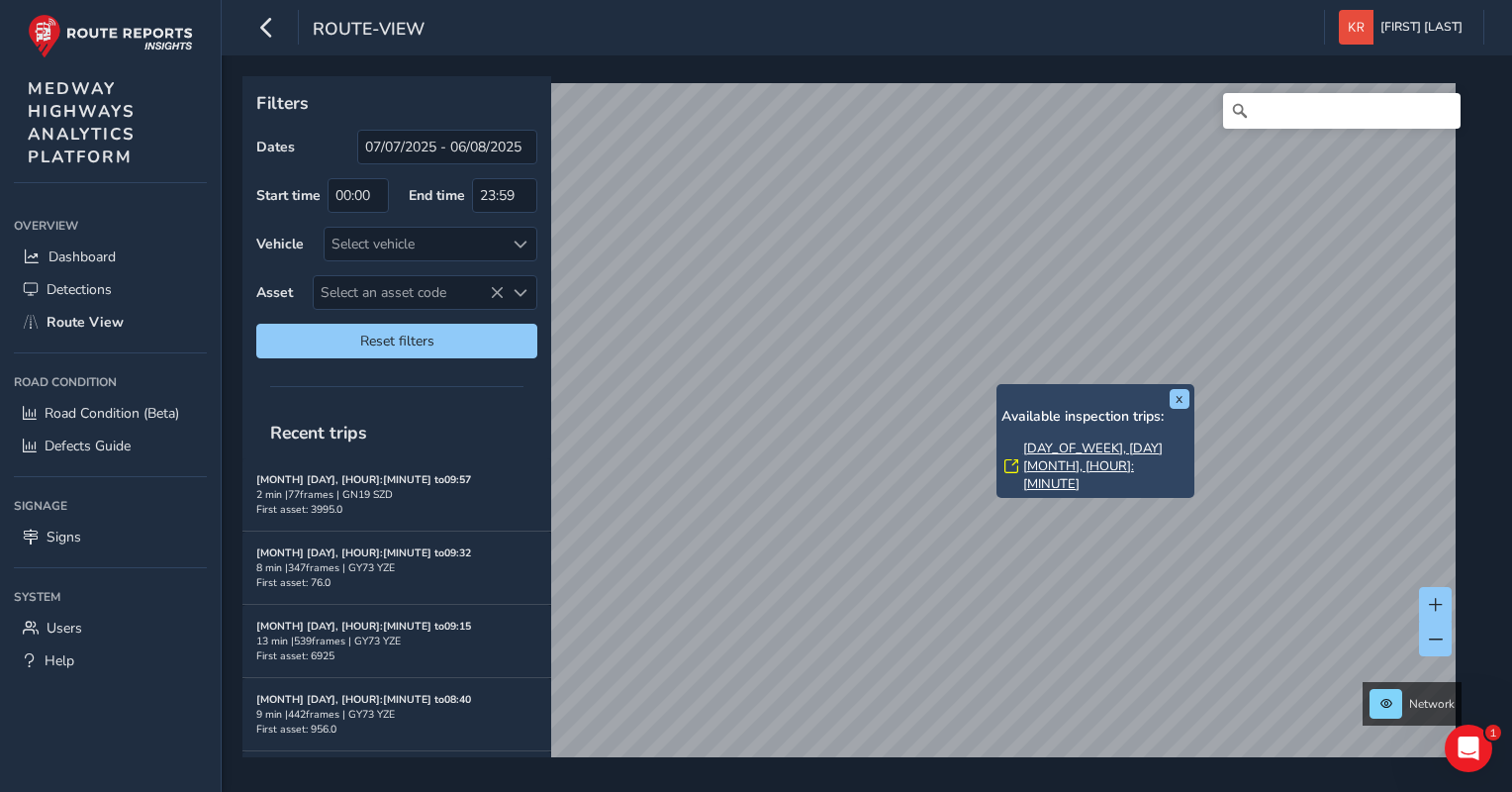 click on "[DAY_OF_WEEK], [DAY] [MONTH], [HOUR]:[MINUTE]" at bounding box center [1106, 466] 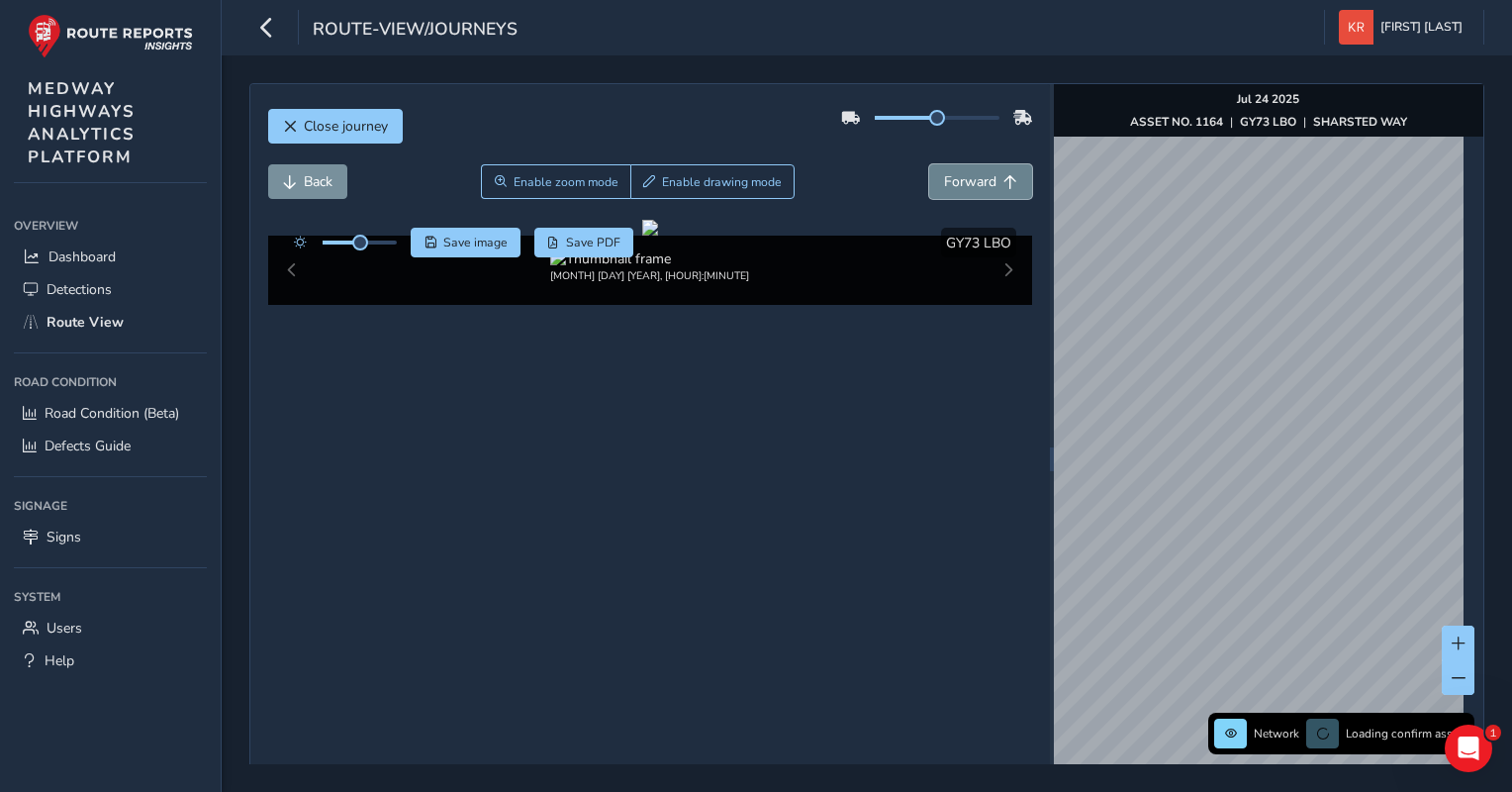 click on "Forward" at bounding box center (970, 181) 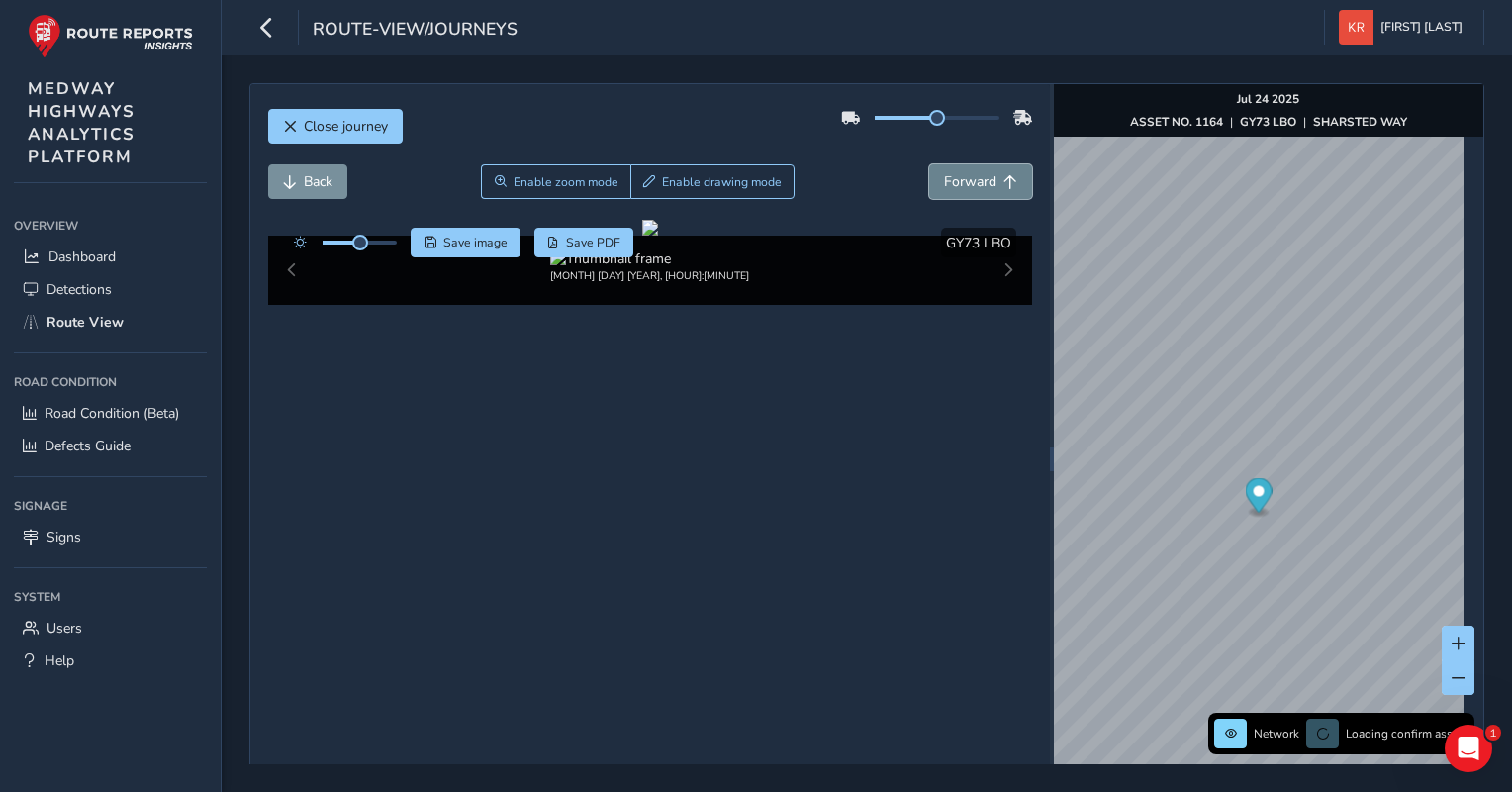 click on "Forward" at bounding box center (970, 181) 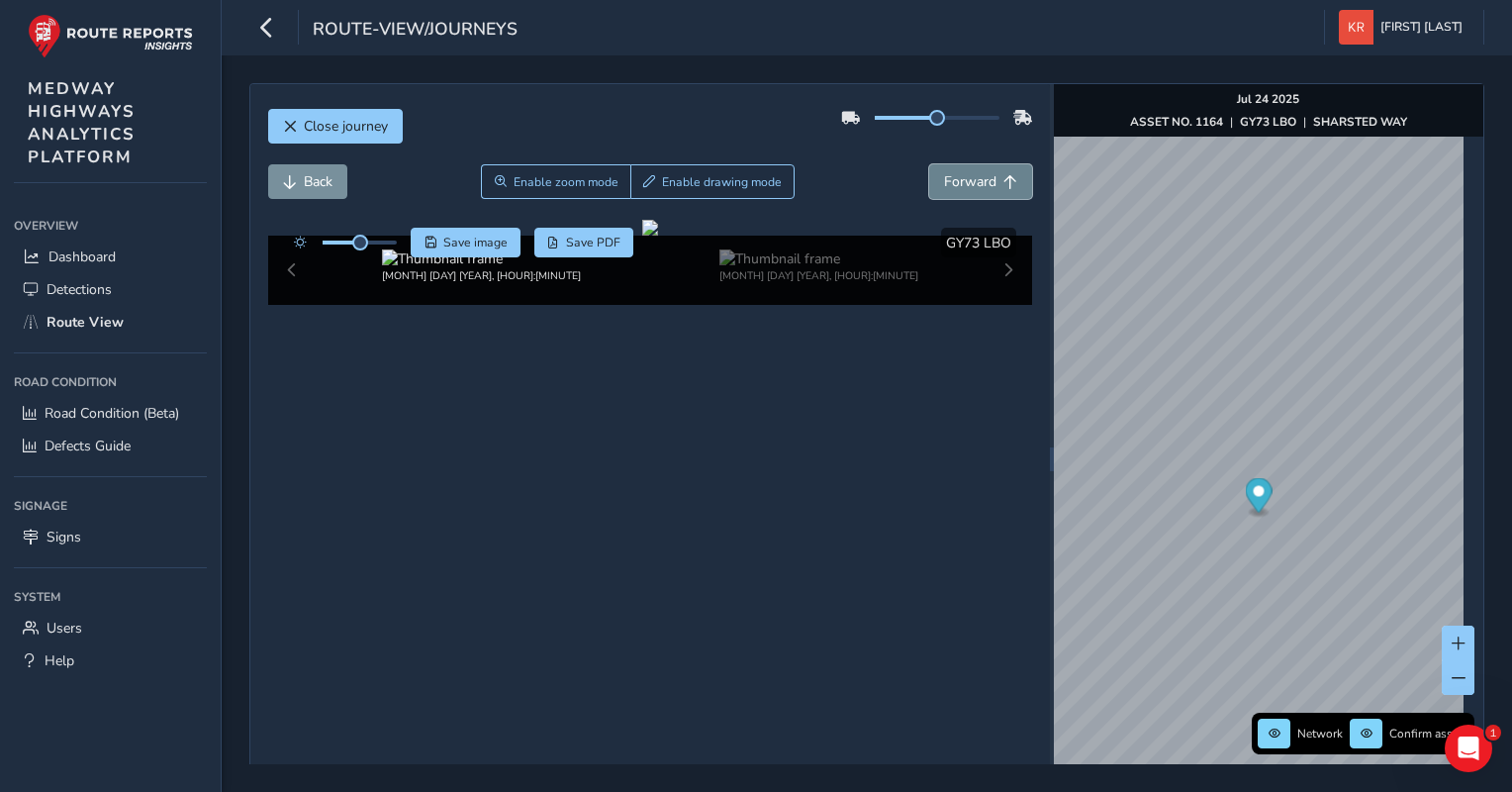 click on "Forward" at bounding box center (970, 181) 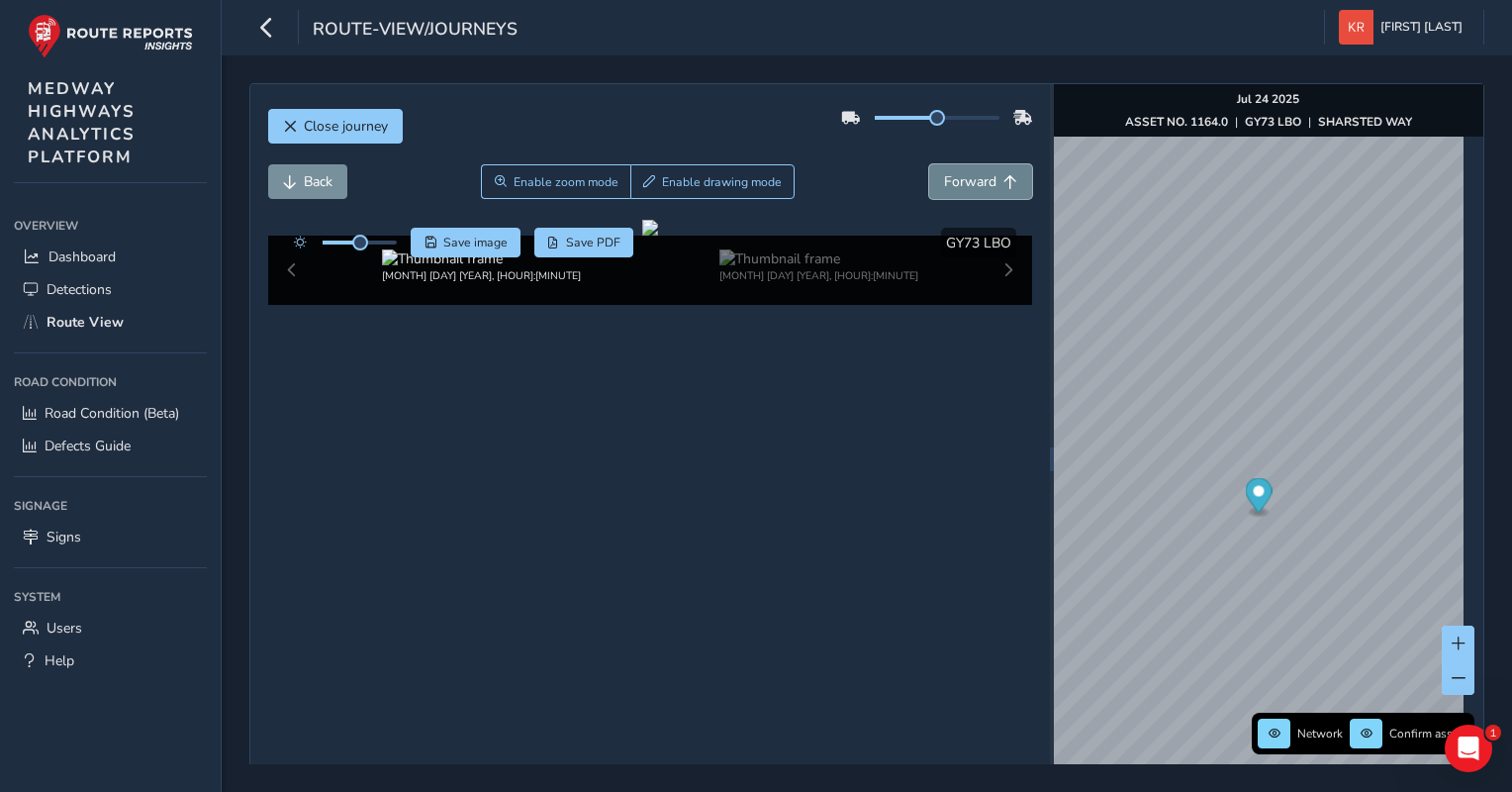 click on "Forward" at bounding box center (970, 181) 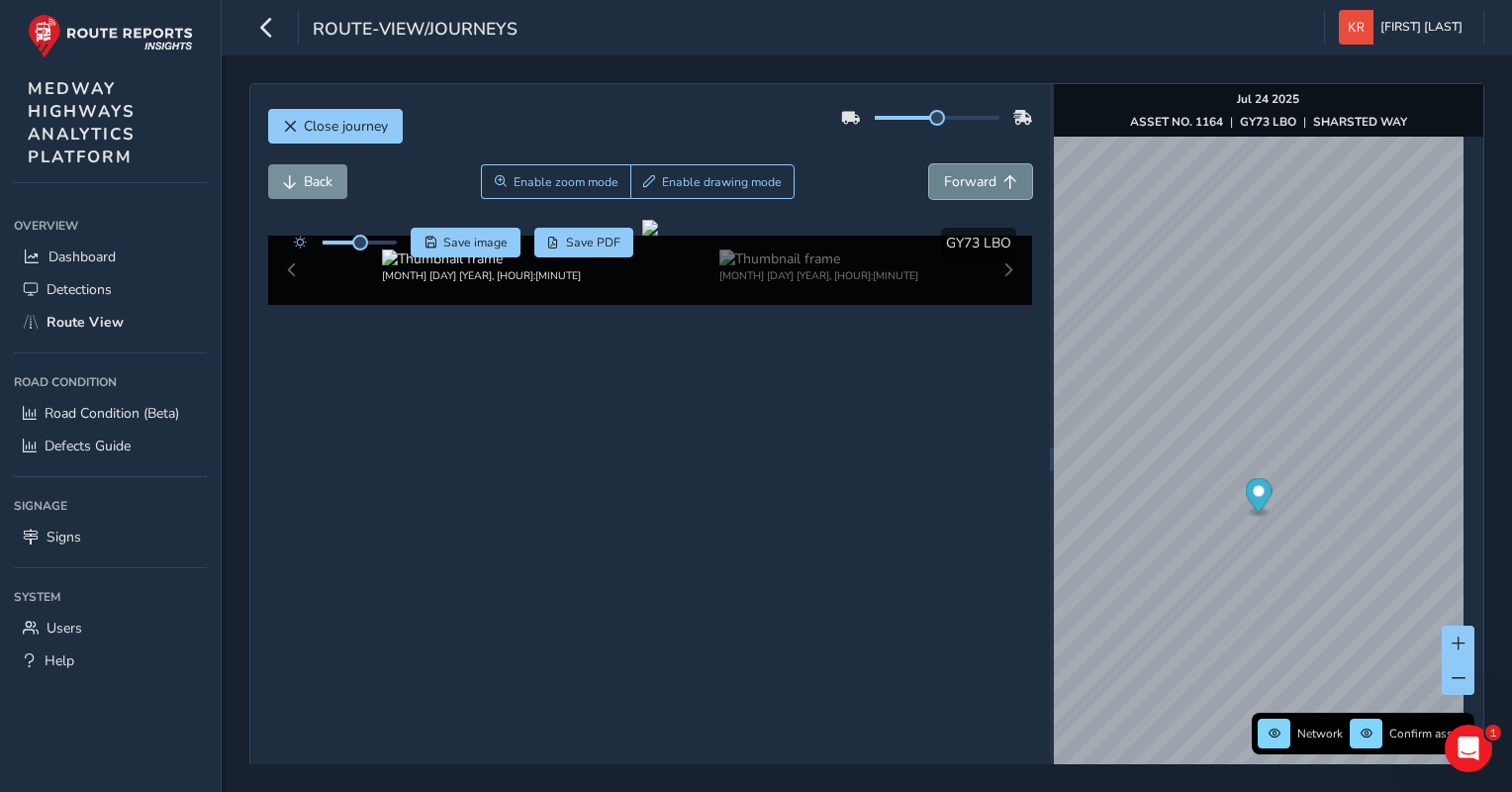 click on "Forward" at bounding box center (970, 181) 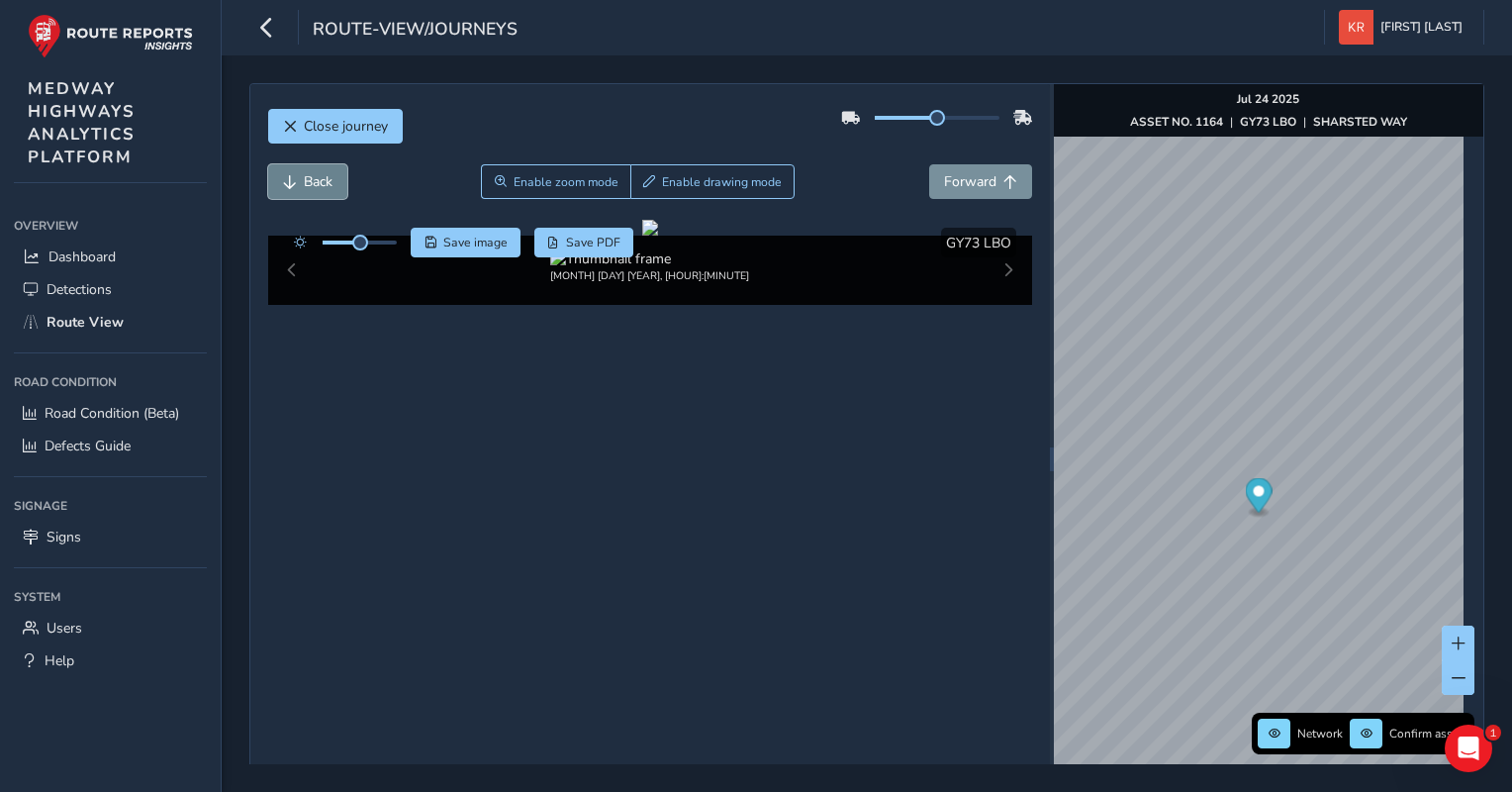 click on "Back" at bounding box center (318, 181) 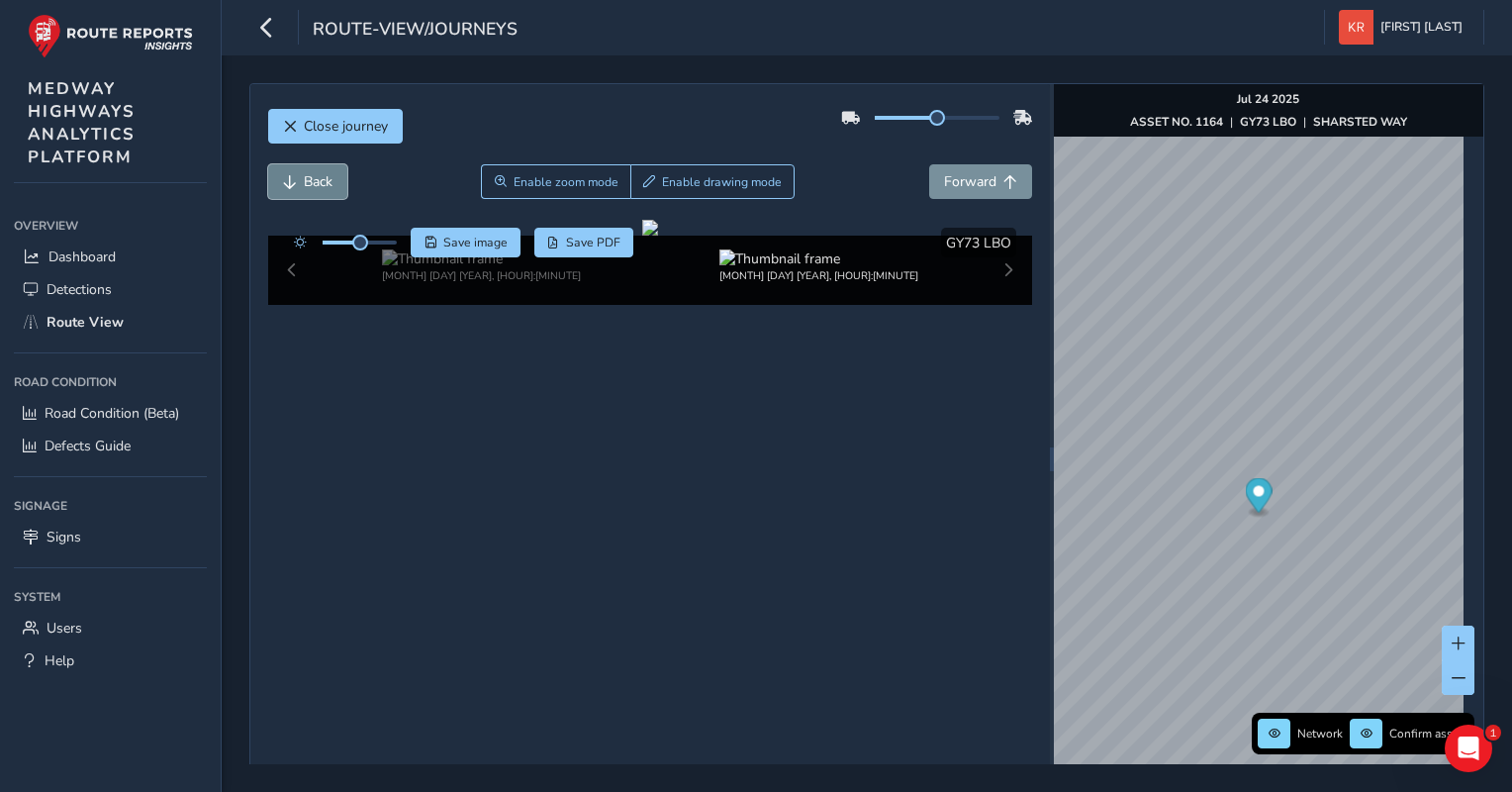 click on "Back" at bounding box center (318, 181) 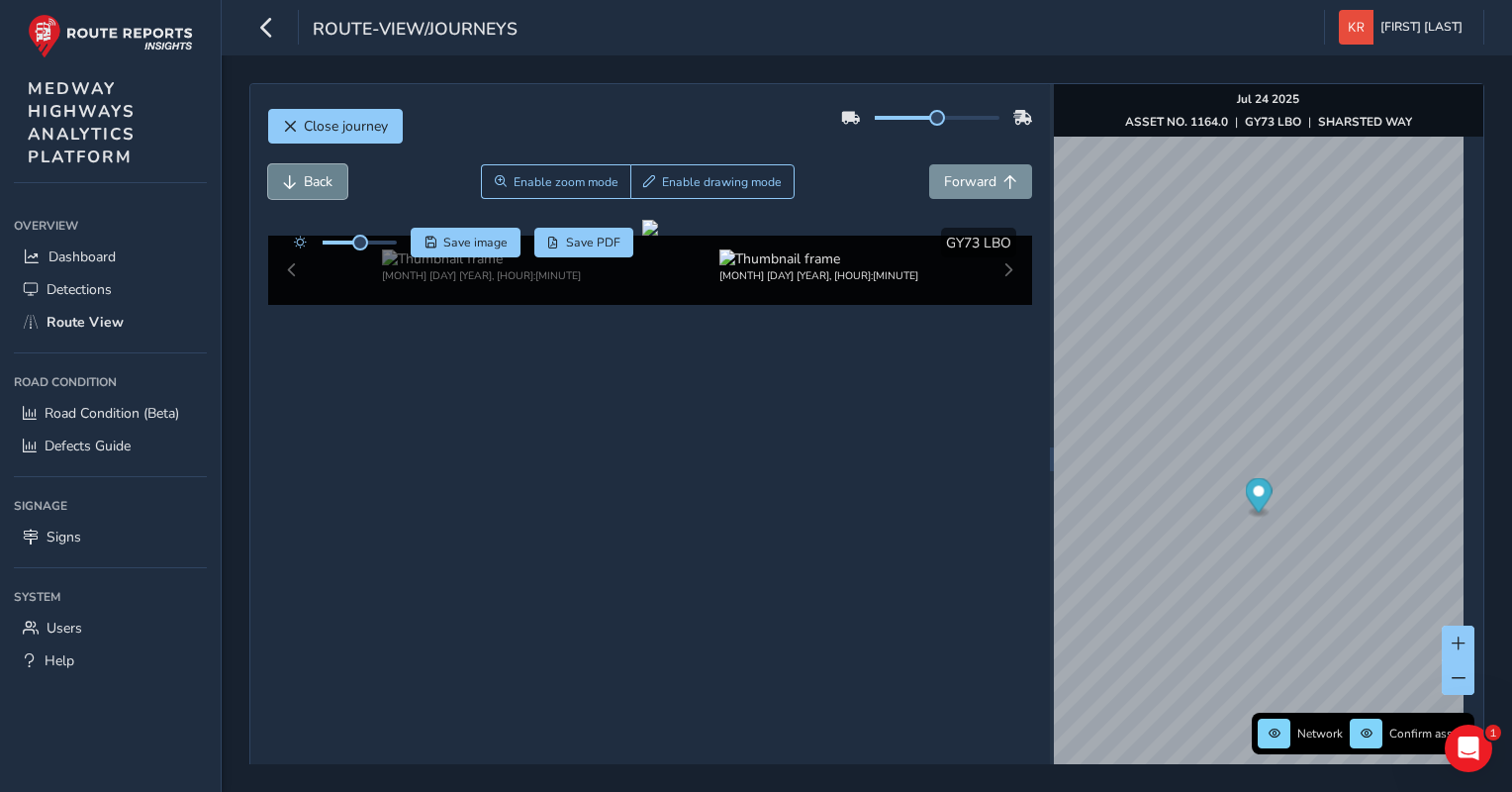 click on "Back" at bounding box center [318, 181] 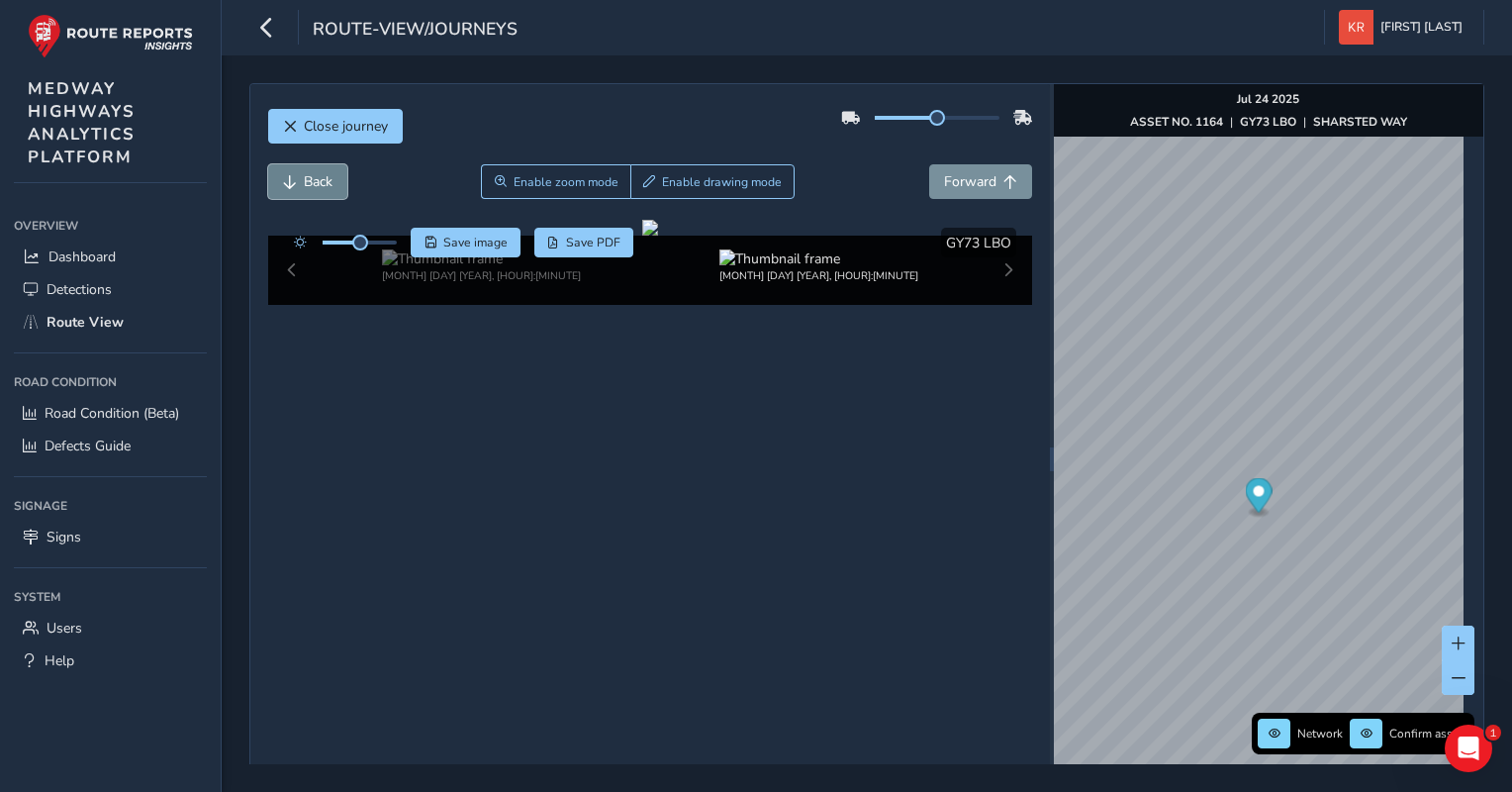 click on "Back" at bounding box center (318, 181) 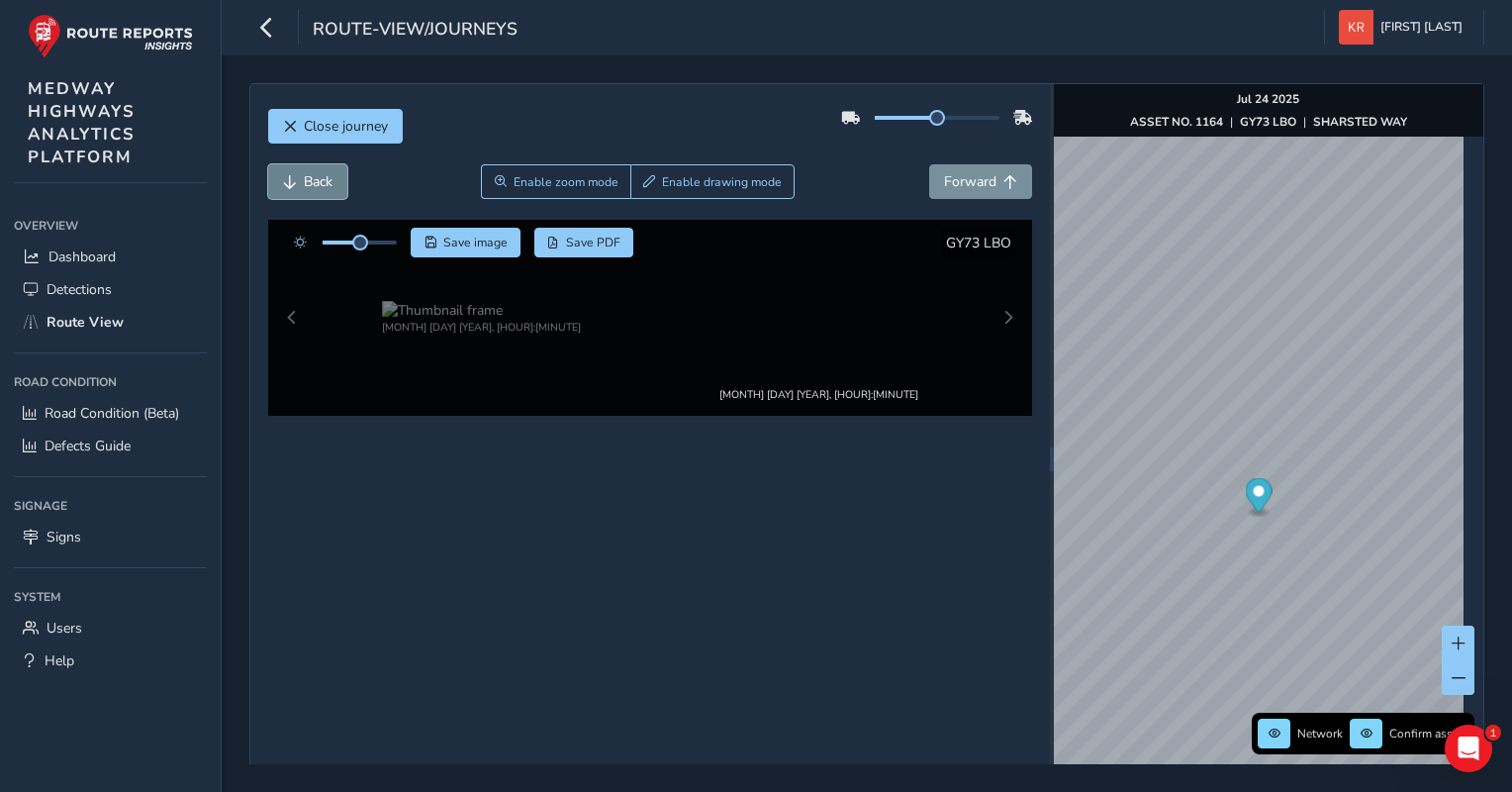 click on "Back" at bounding box center (318, 181) 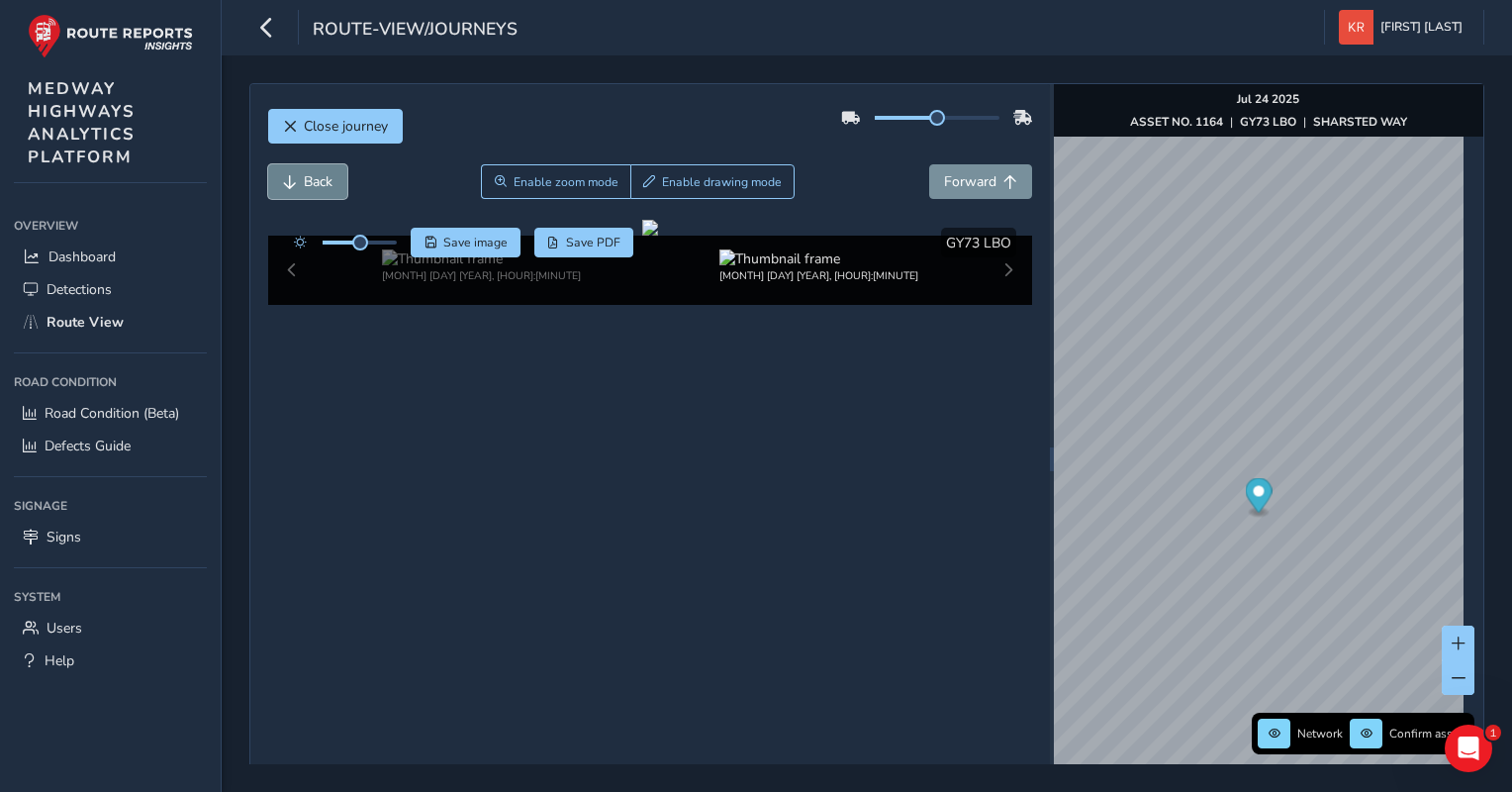 click on "Back" at bounding box center [318, 181] 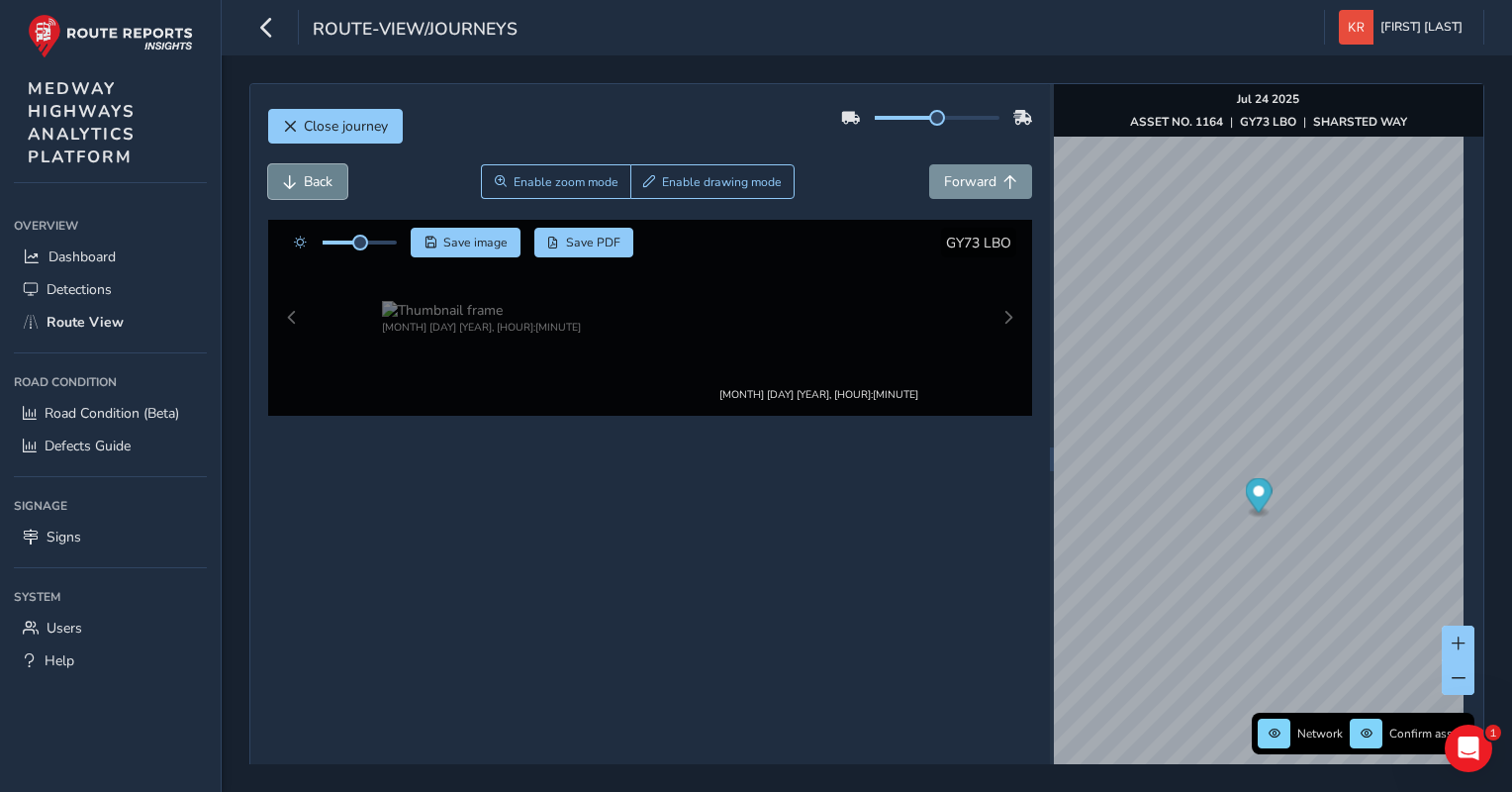 click on "Back" at bounding box center [318, 181] 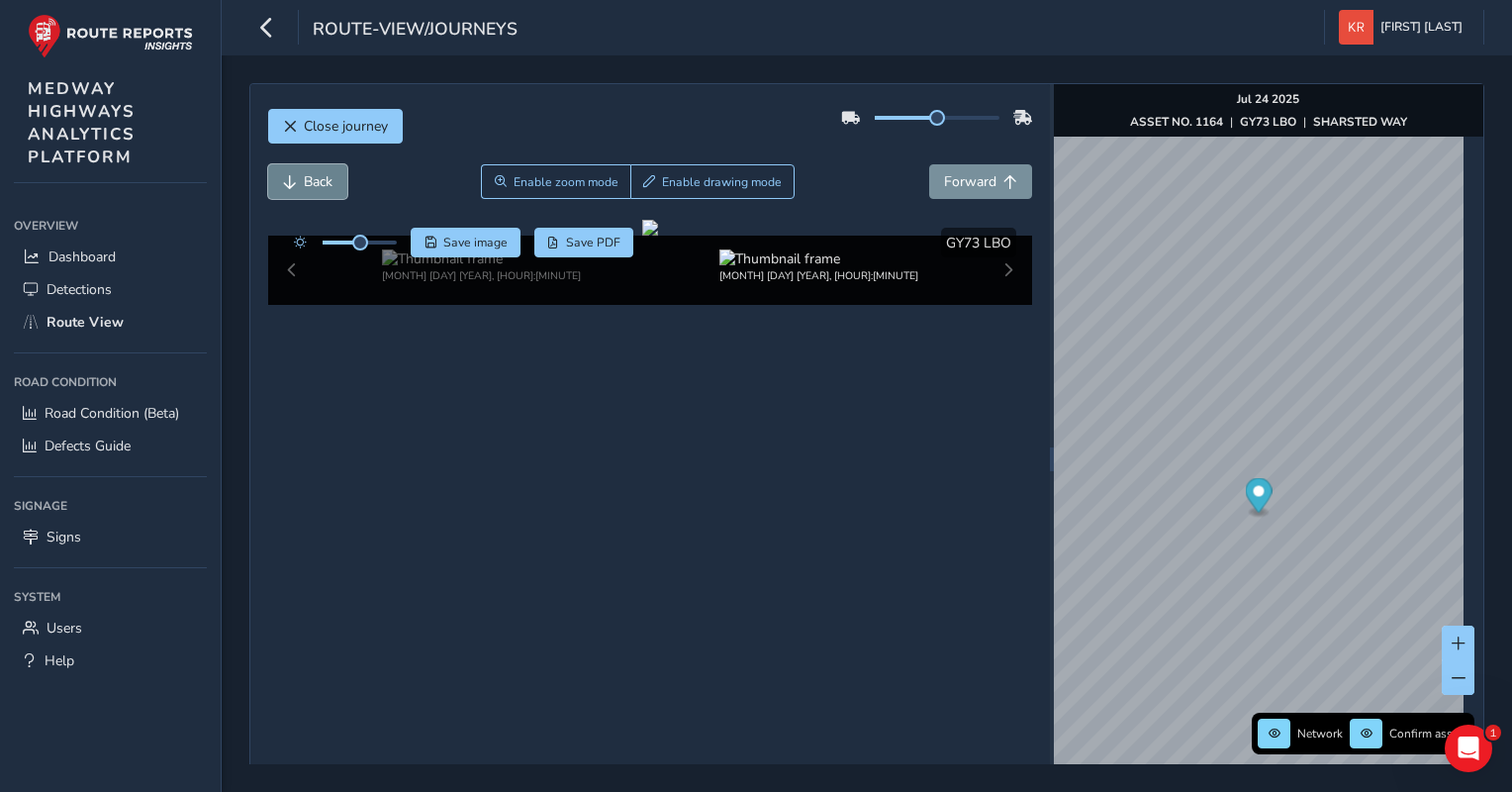 click on "Back" at bounding box center (318, 181) 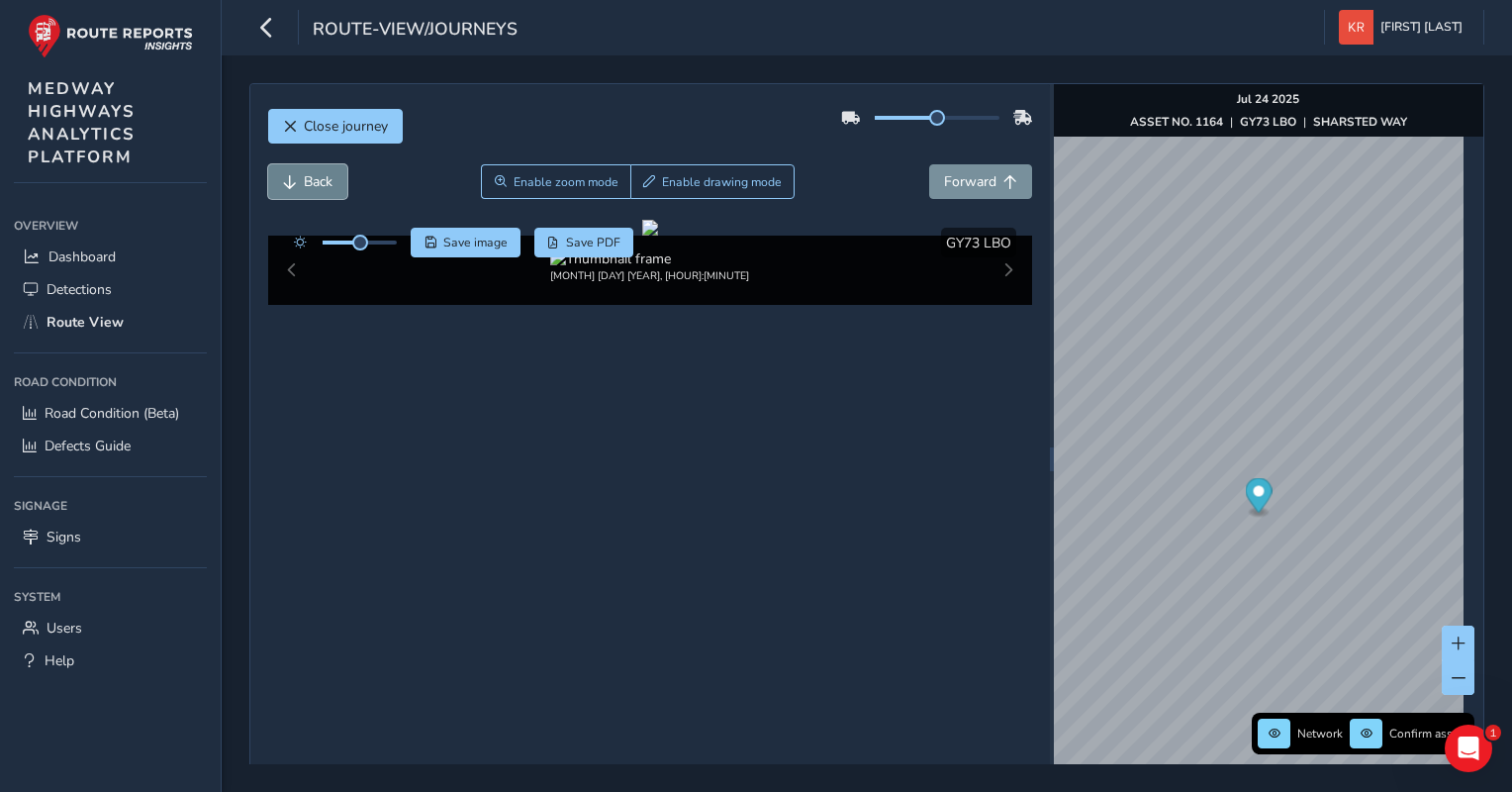 click on "Back" at bounding box center (318, 181) 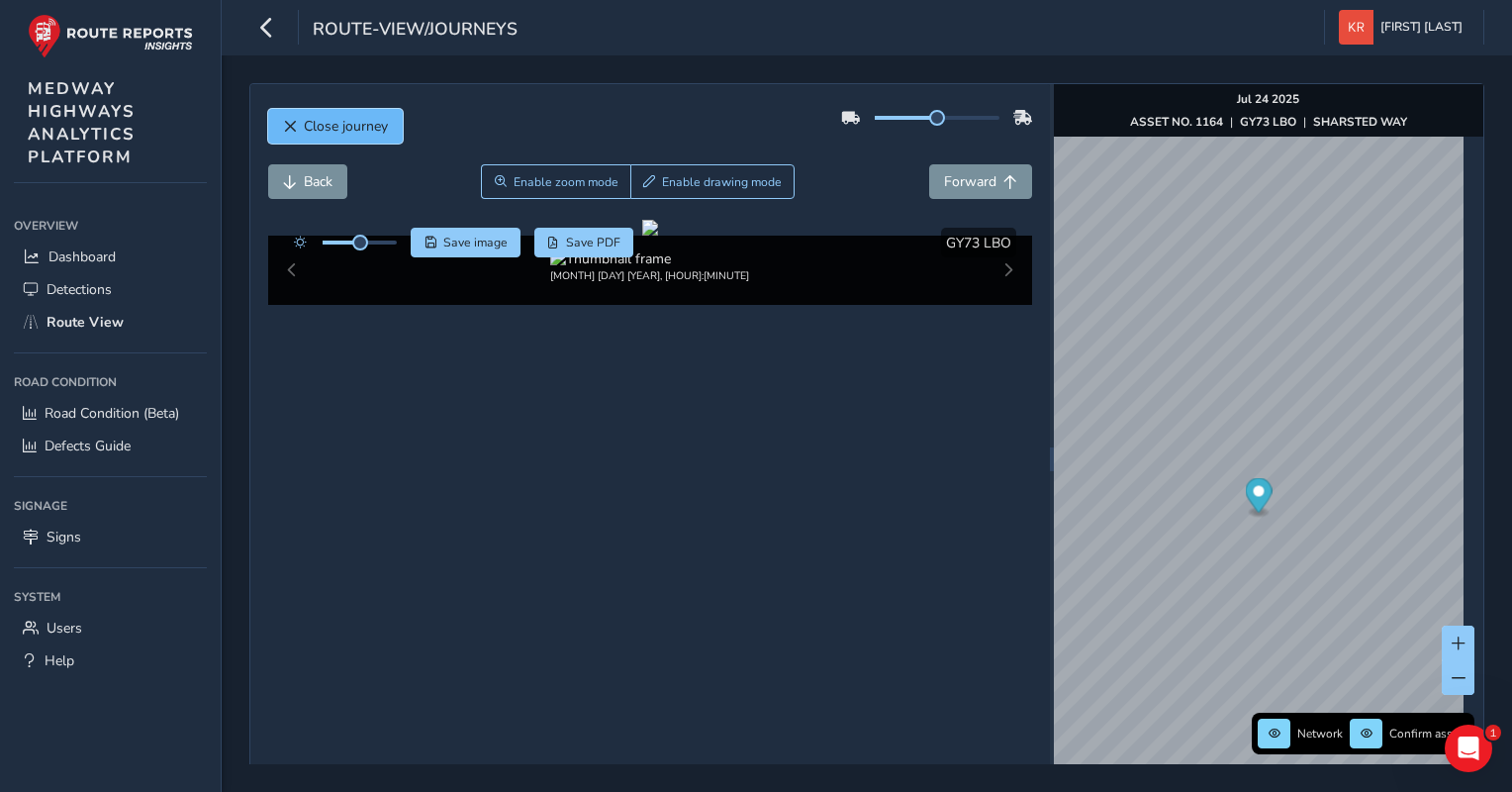 click on "Close journey" at bounding box center (345, 126) 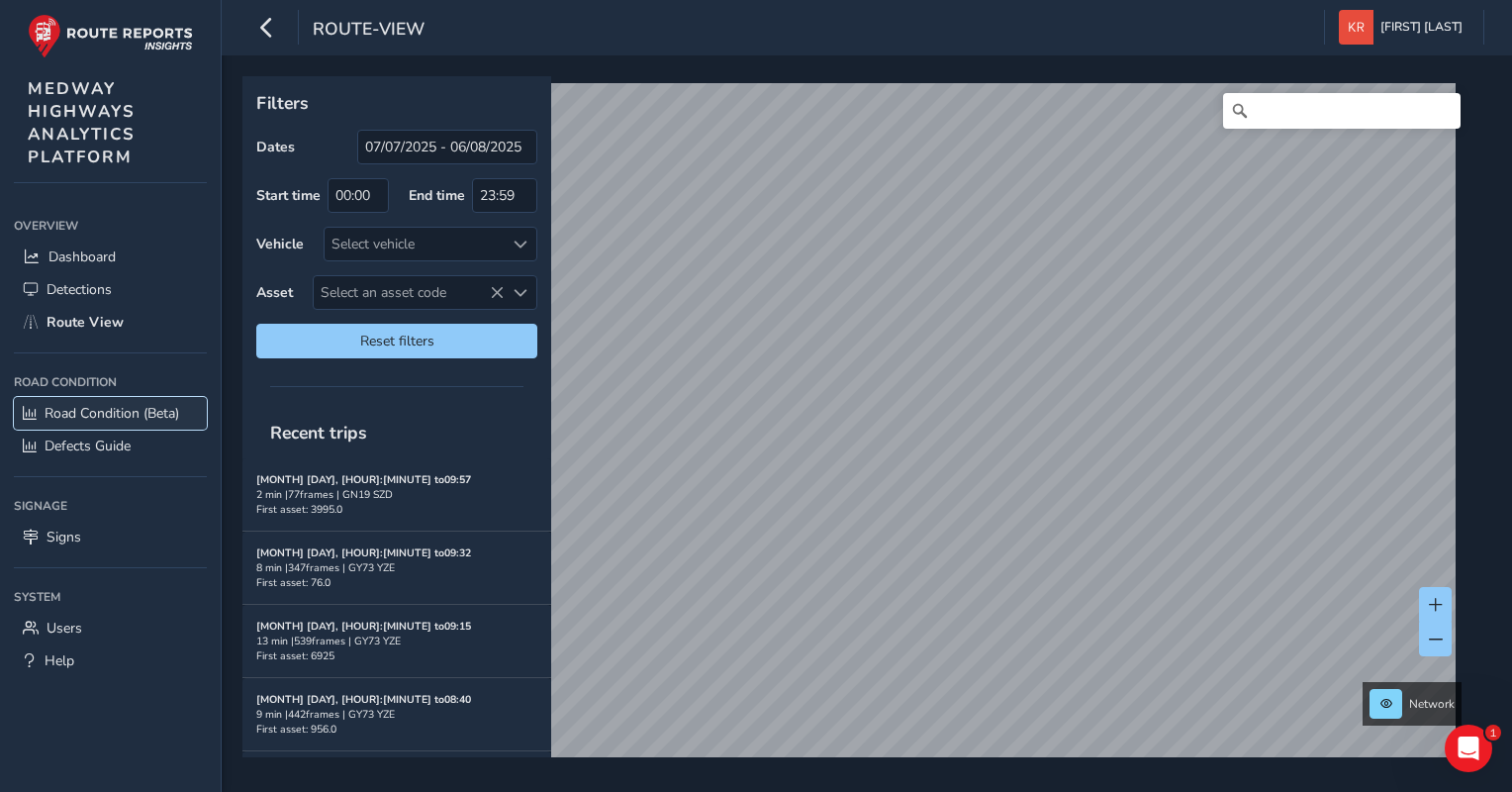 click on "Road Condition (Beta)" at bounding box center (112, 413) 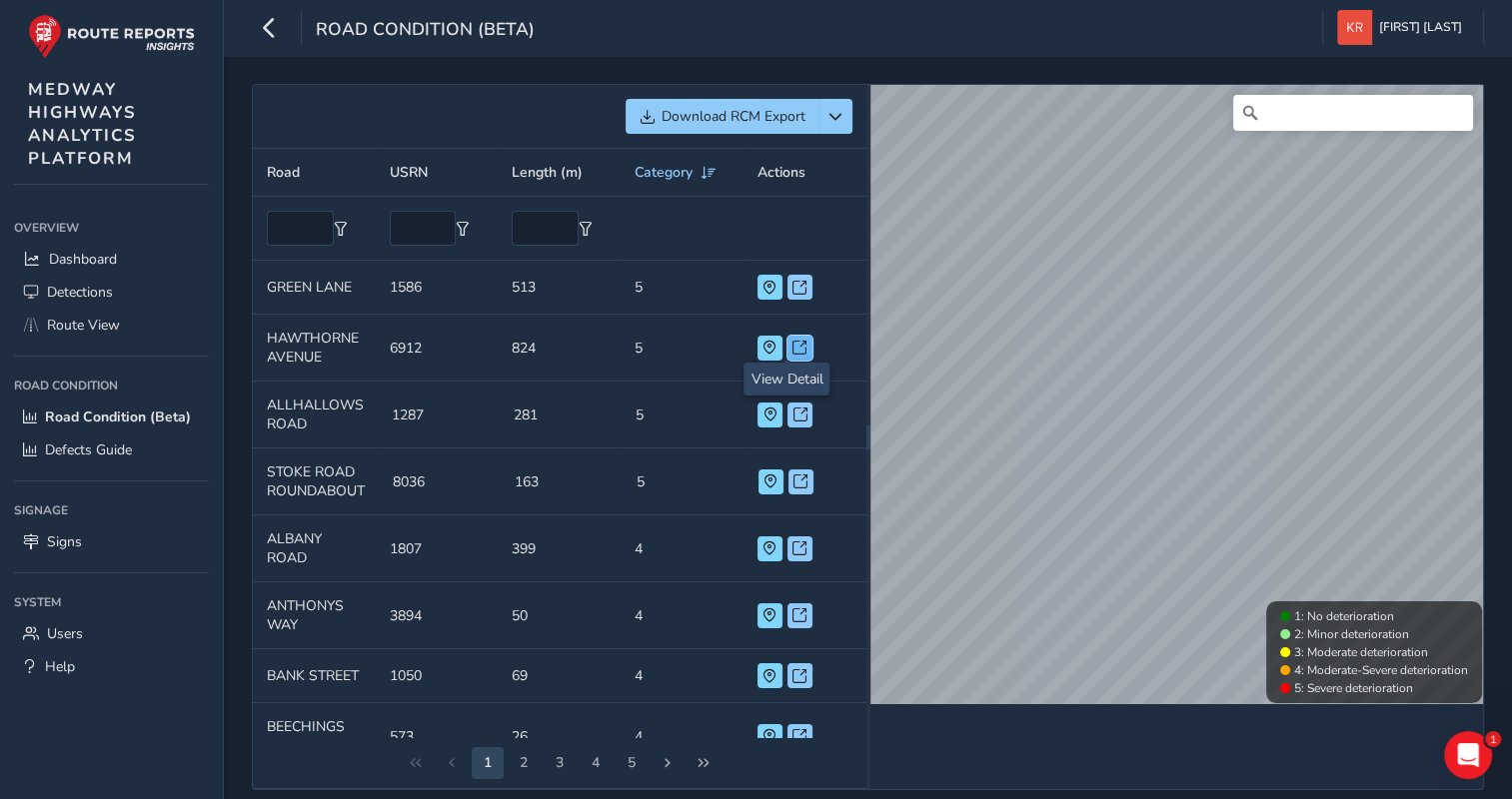 click at bounding box center (799, 348) 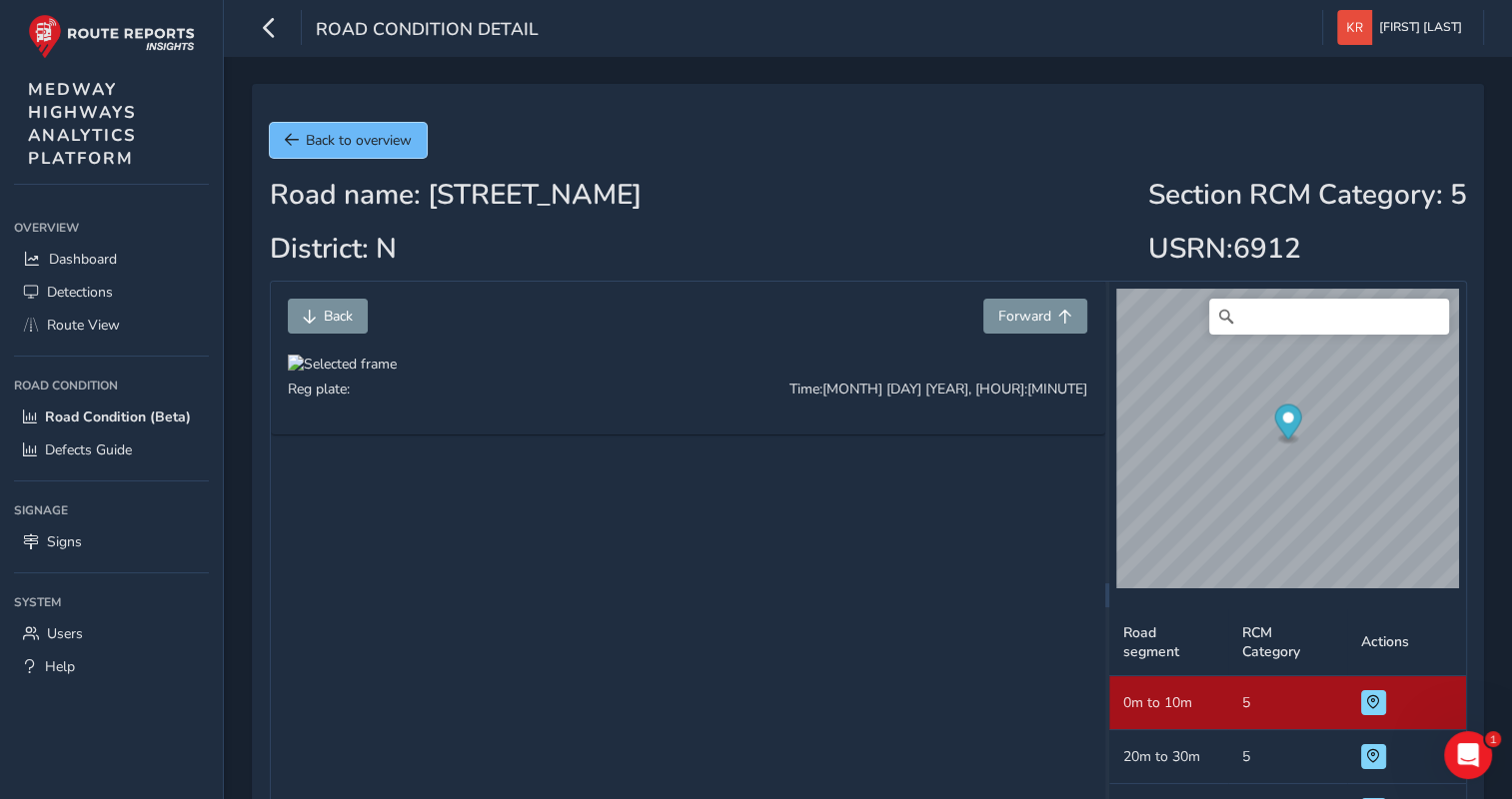 click on "Back to overview" at bounding box center [348, 140] 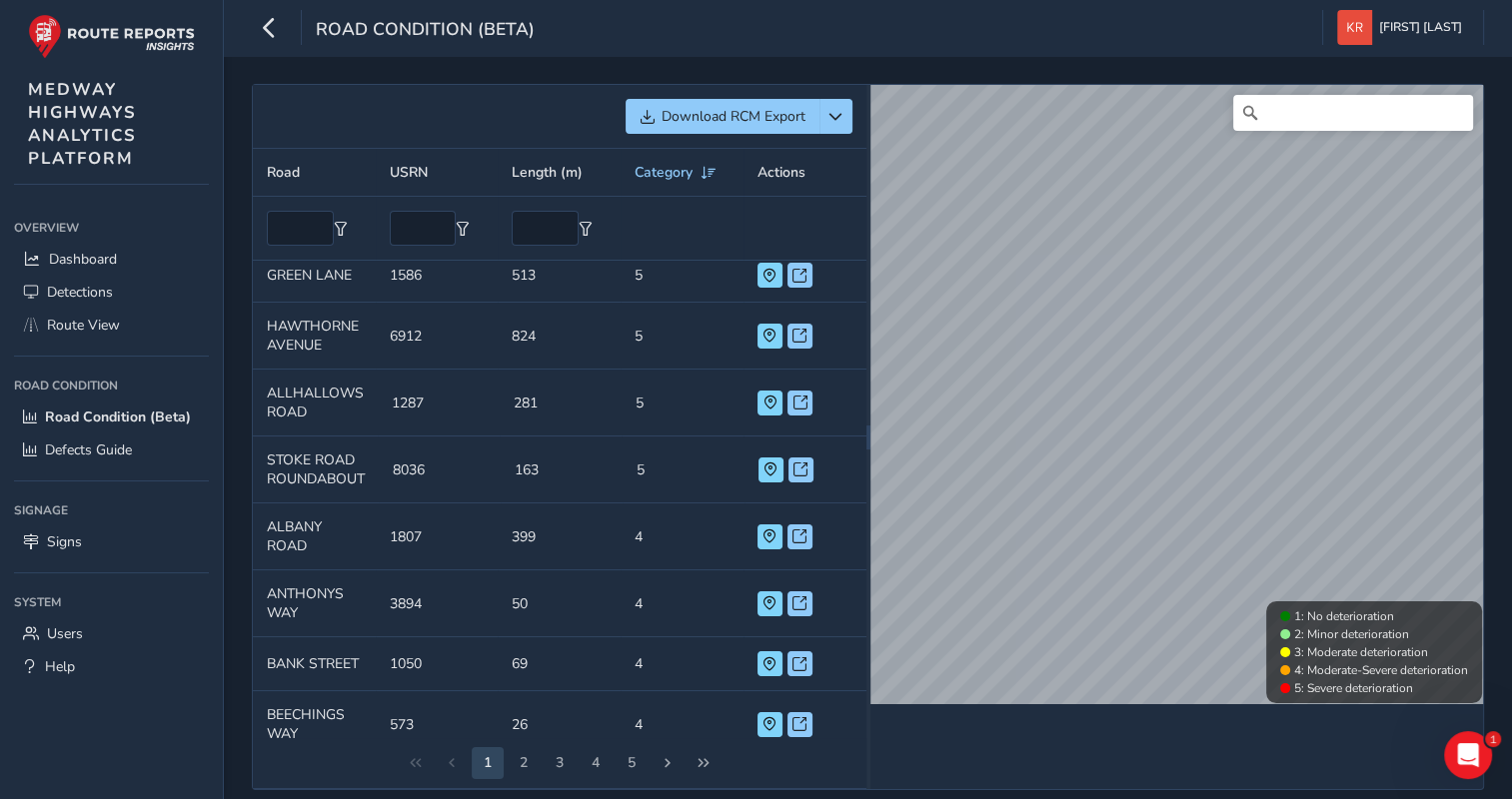 scroll, scrollTop: 45, scrollLeft: 0, axis: vertical 